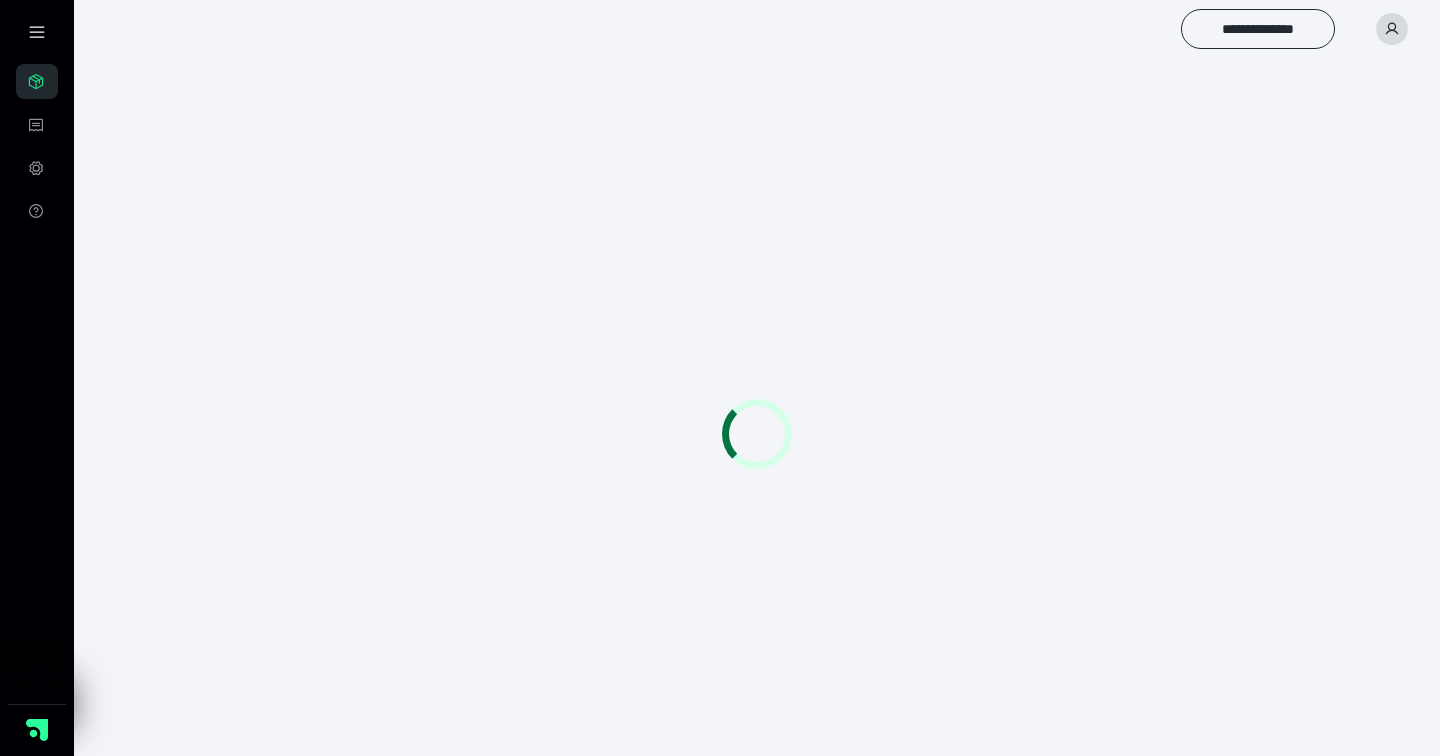 scroll, scrollTop: 0, scrollLeft: 0, axis: both 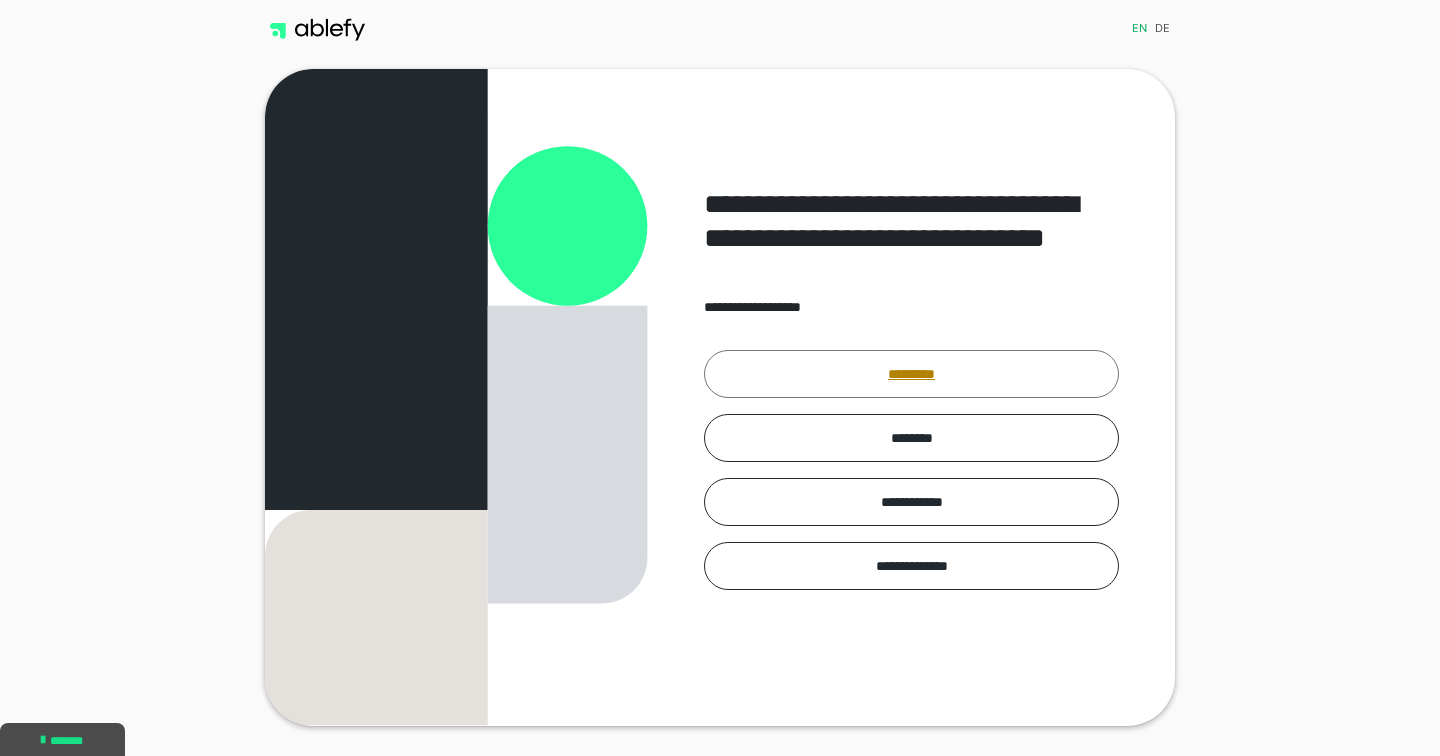 click on "*********" at bounding box center [911, 374] 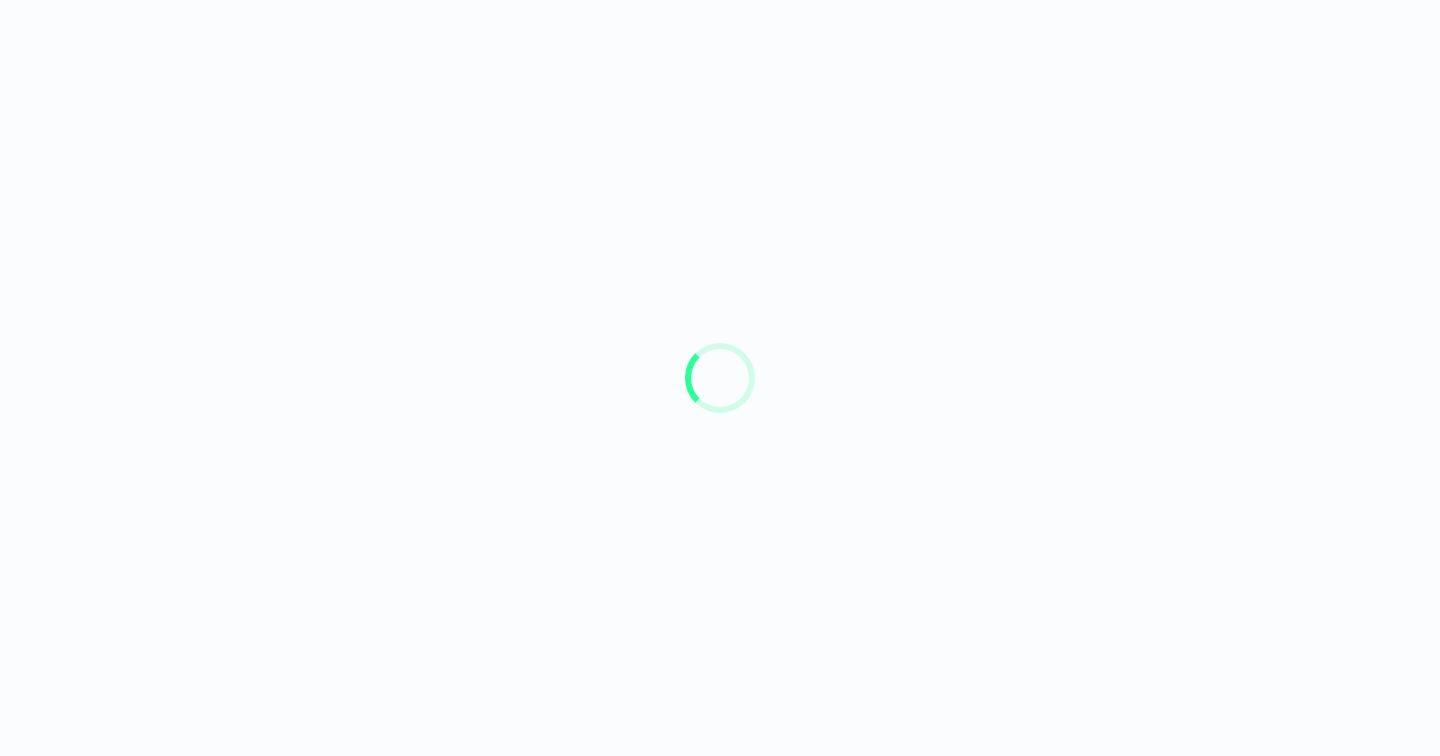 scroll, scrollTop: 0, scrollLeft: 0, axis: both 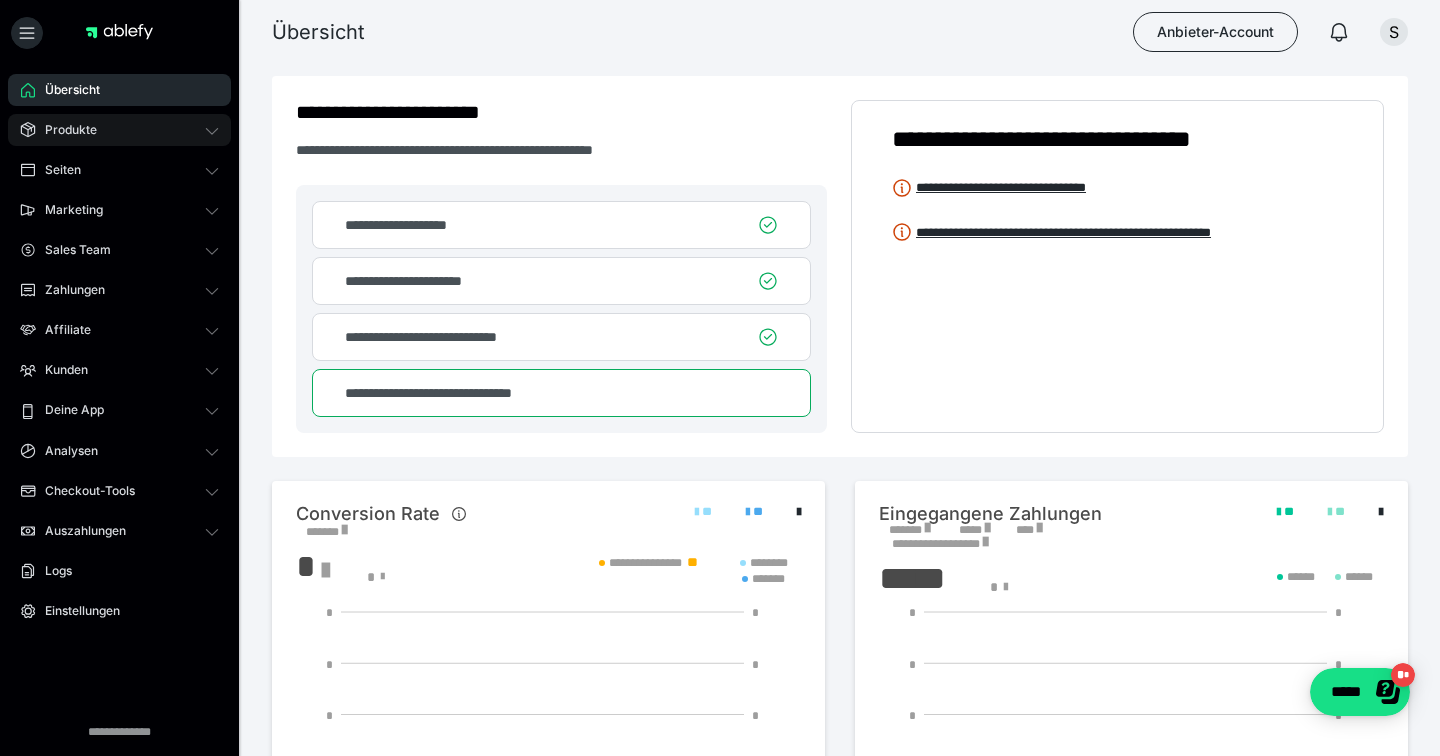 click 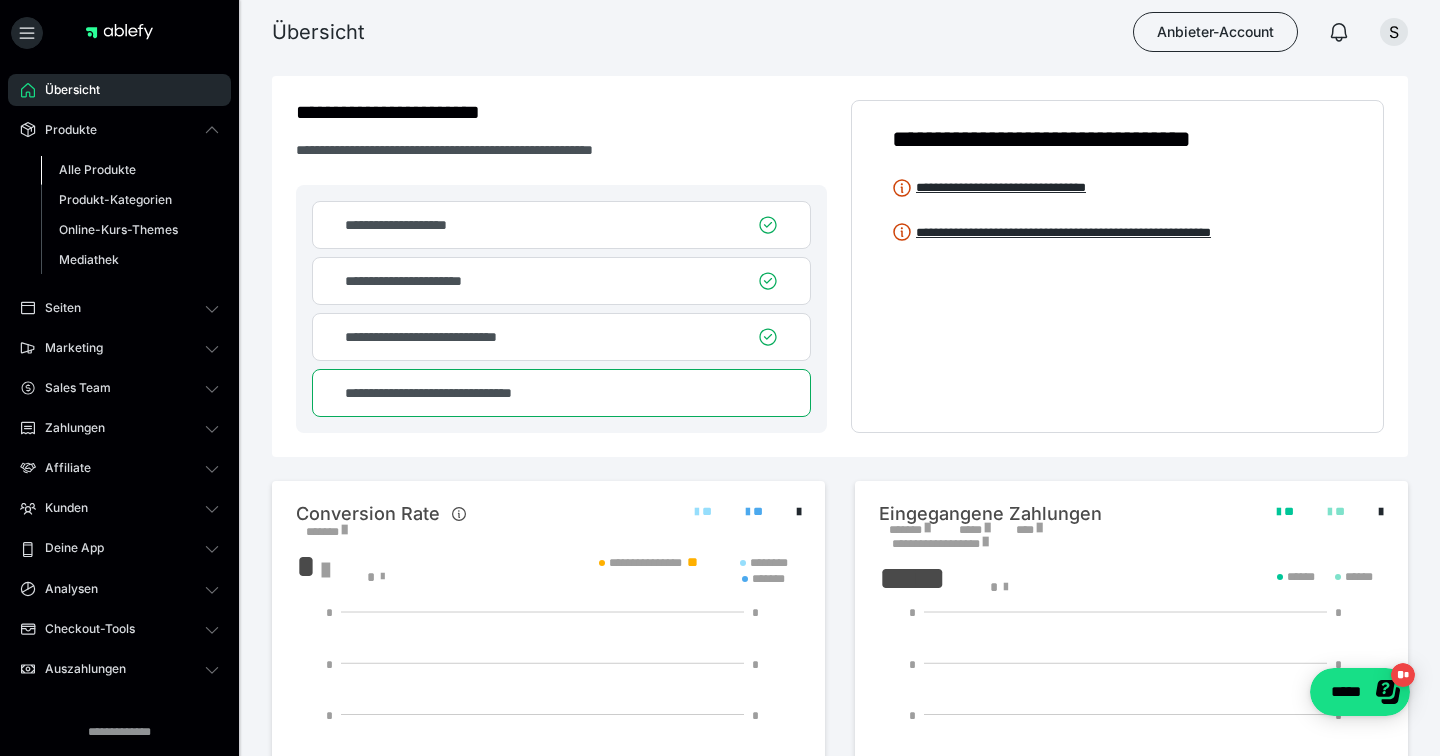 click on "Alle Produkte" at bounding box center [97, 169] 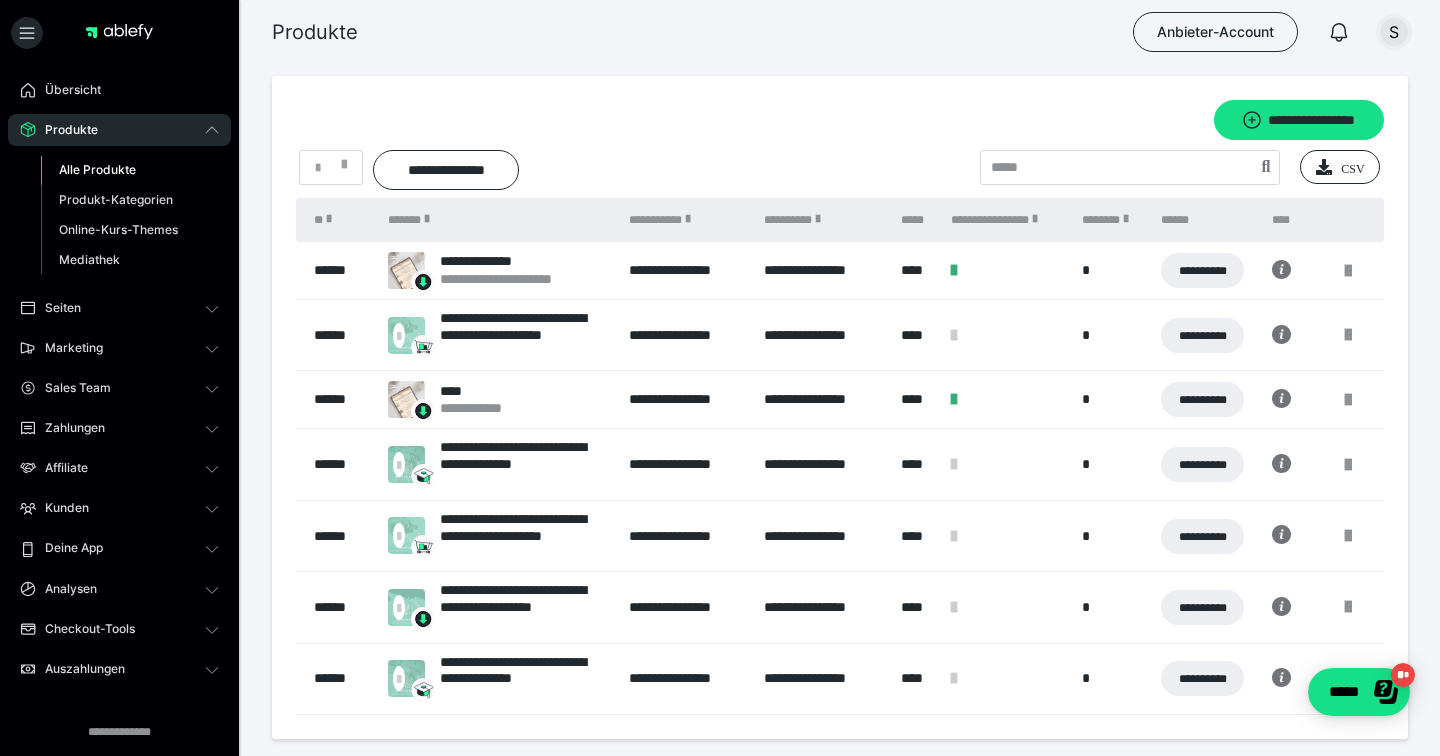 click on "S" at bounding box center (1394, 32) 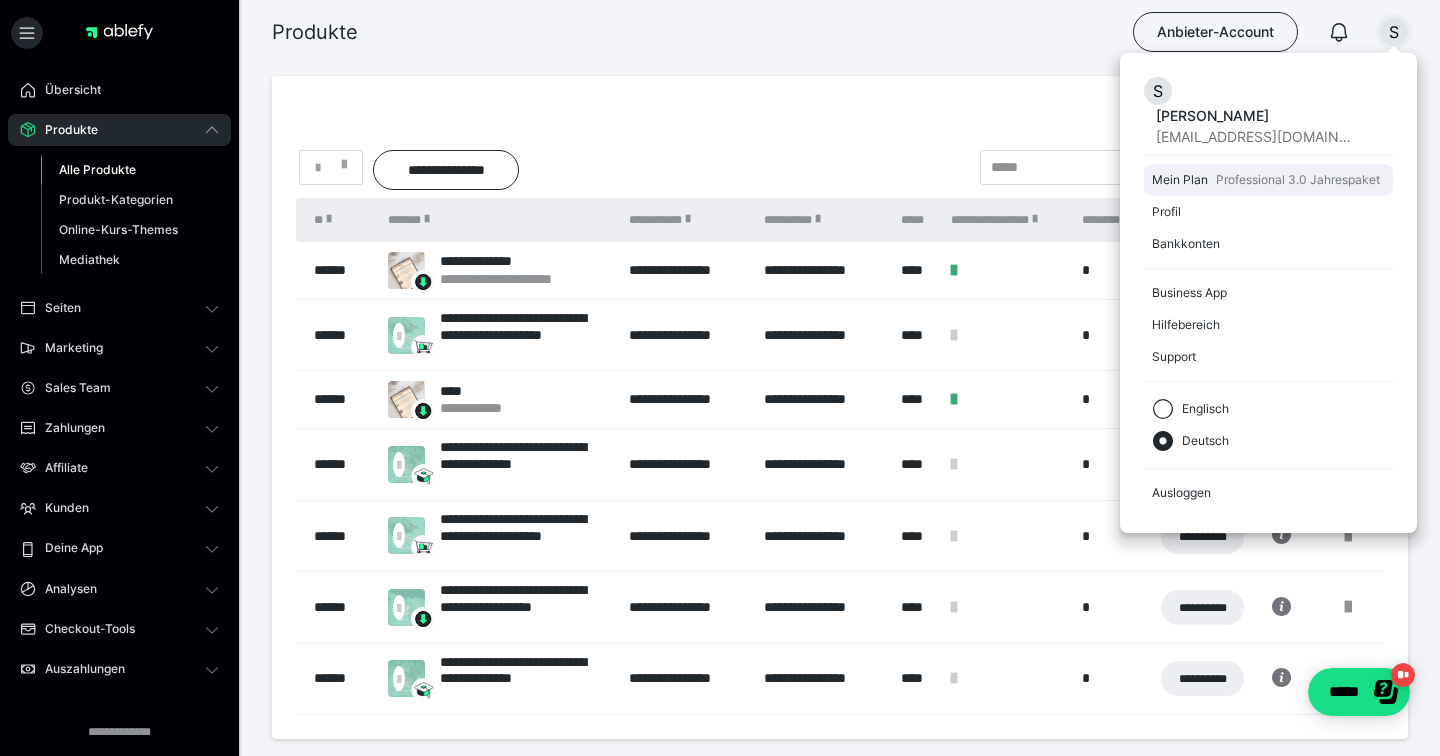 click on "Professional 3.0 Jahrespaket" at bounding box center [1298, 180] 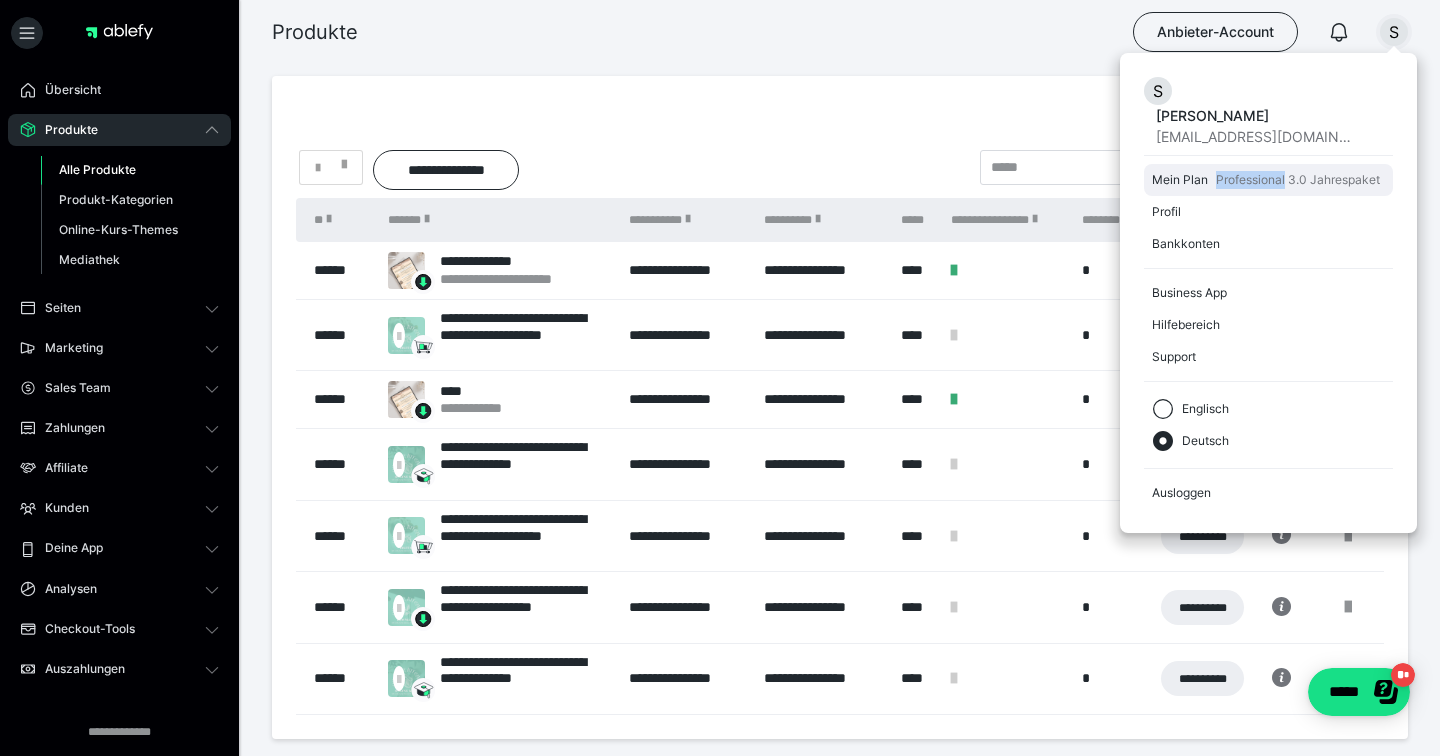 click on "Professional 3.0 Jahrespaket" at bounding box center (1298, 180) 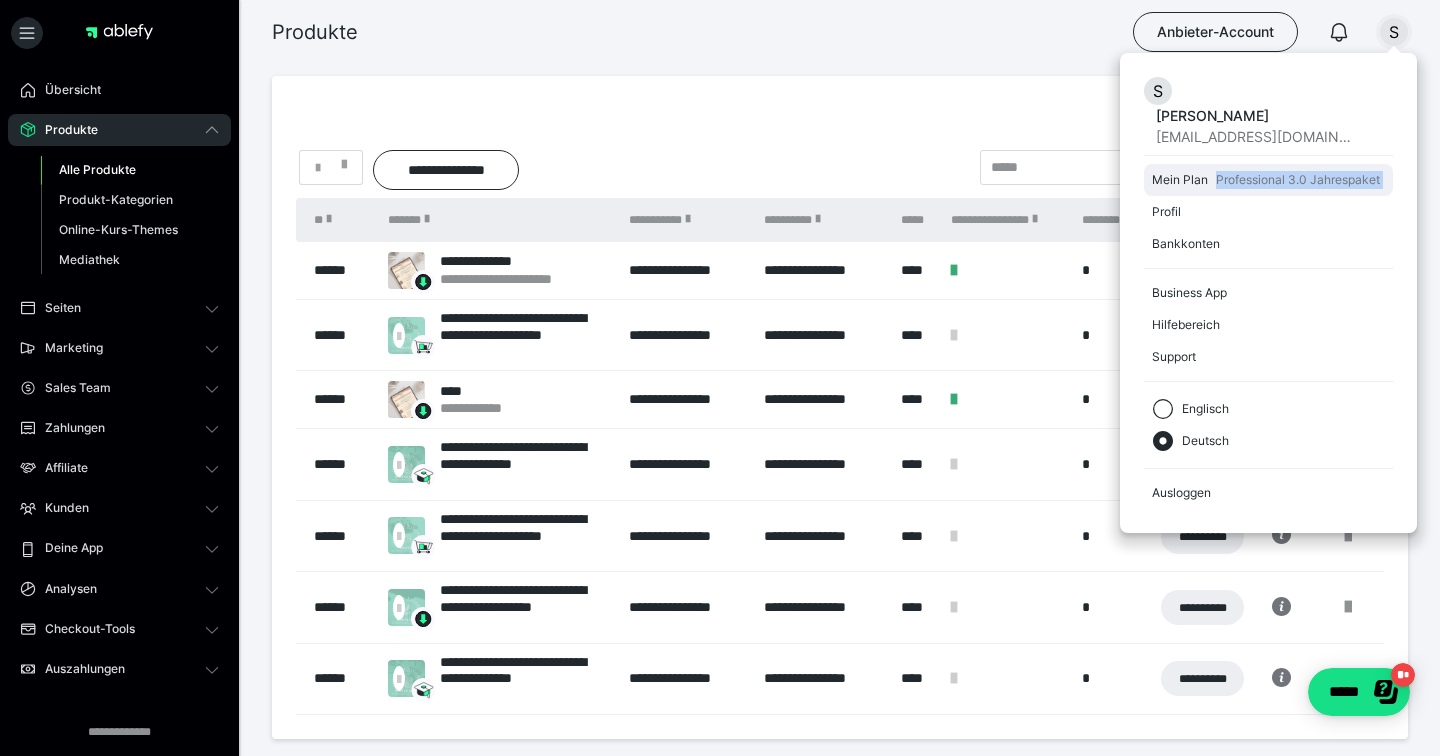 click on "Professional 3.0 Jahrespaket" at bounding box center (1298, 180) 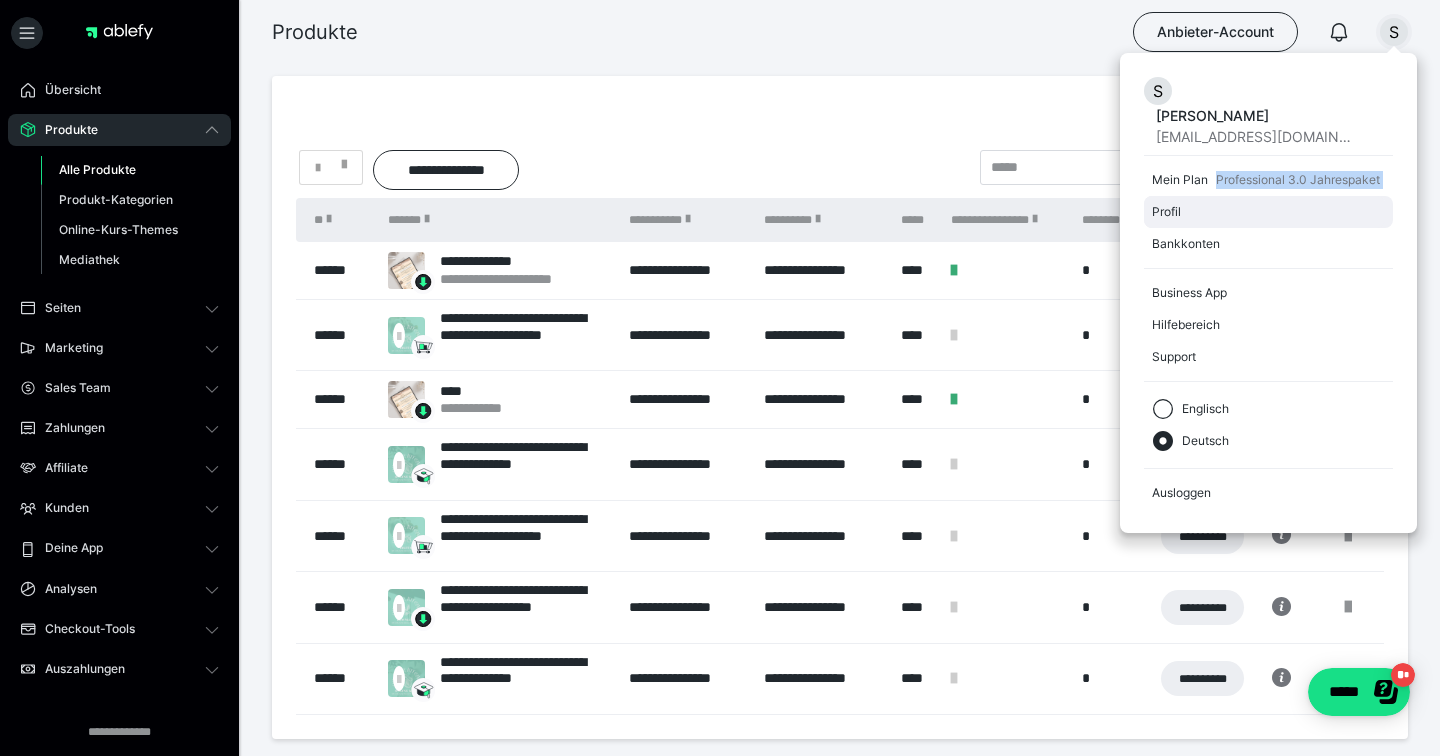 click on "Profil" at bounding box center [1264, 212] 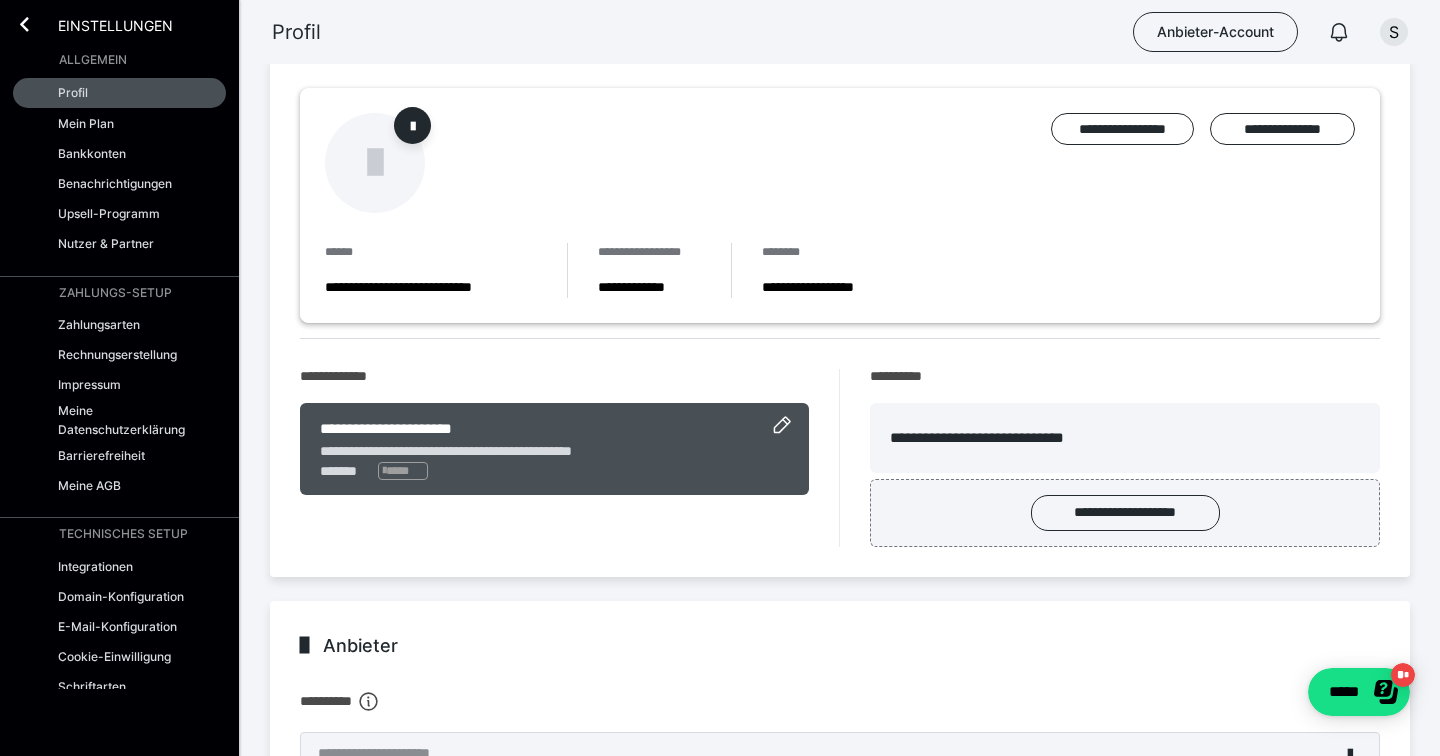 scroll, scrollTop: 0, scrollLeft: 0, axis: both 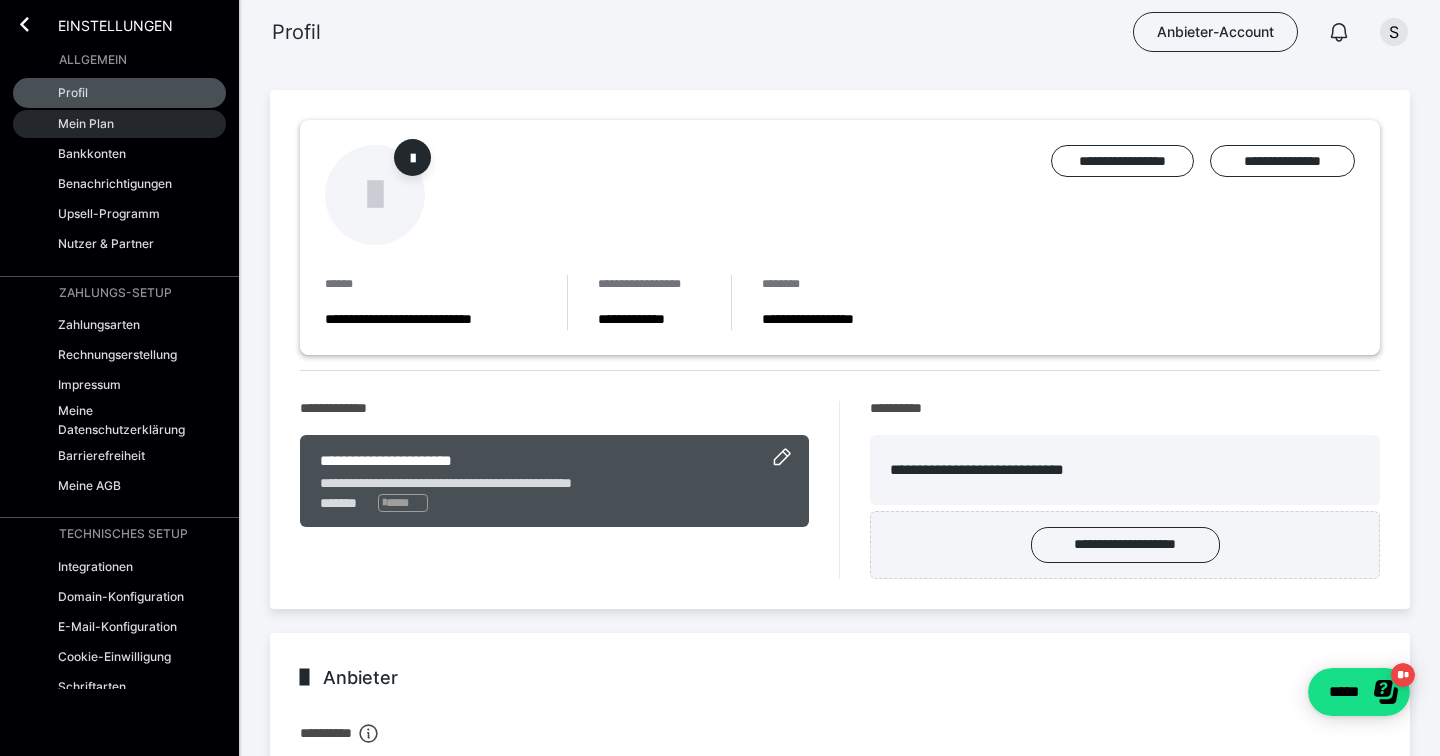 click on "Mein Plan" at bounding box center (119, 124) 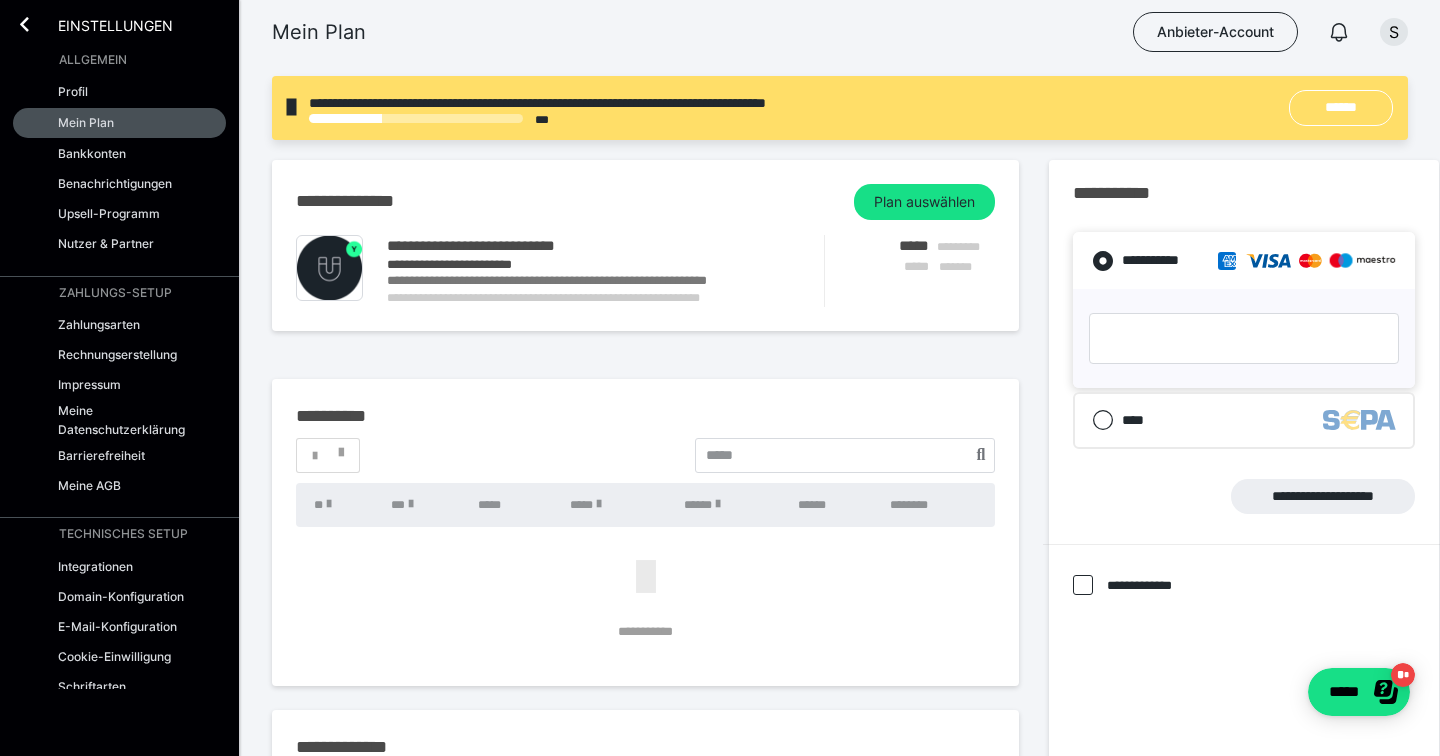 click on "**********" at bounding box center (511, 298) 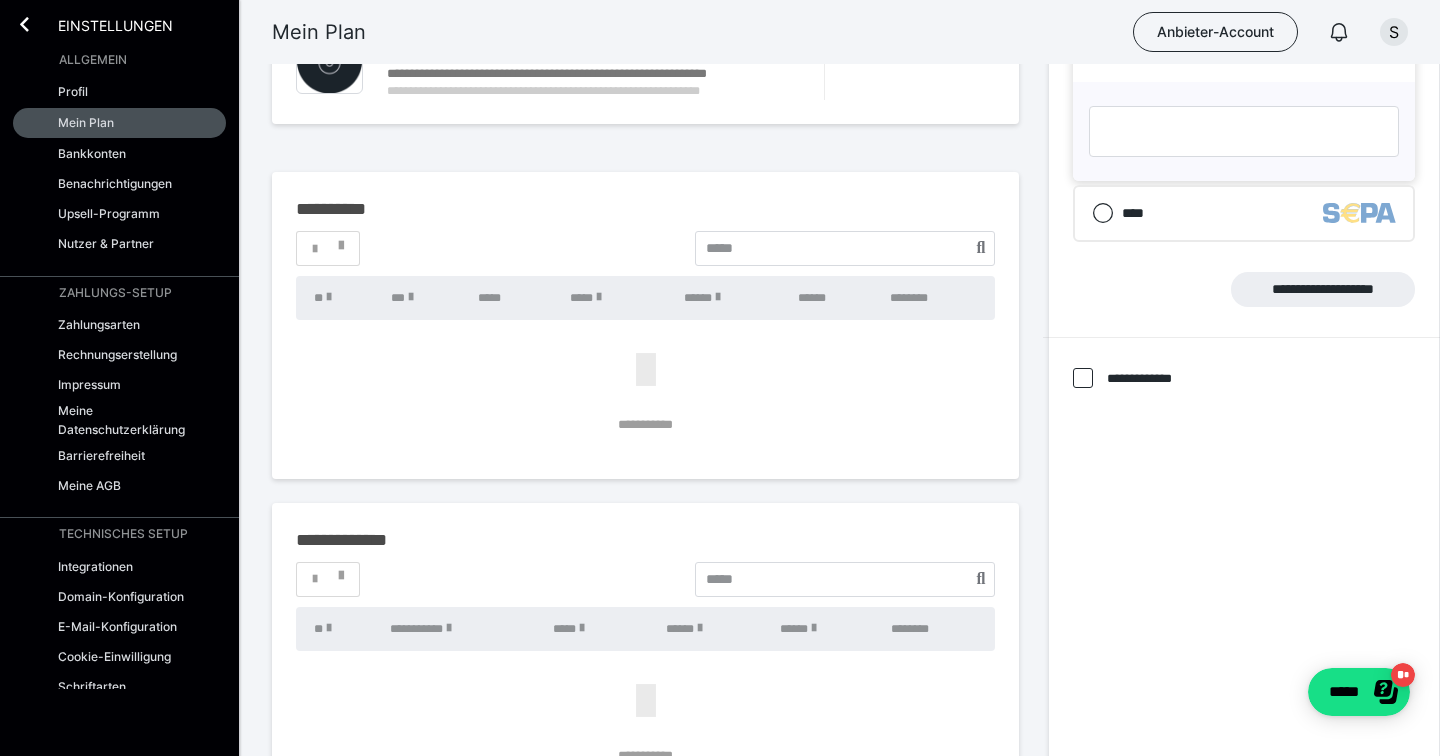 scroll, scrollTop: 114, scrollLeft: 0, axis: vertical 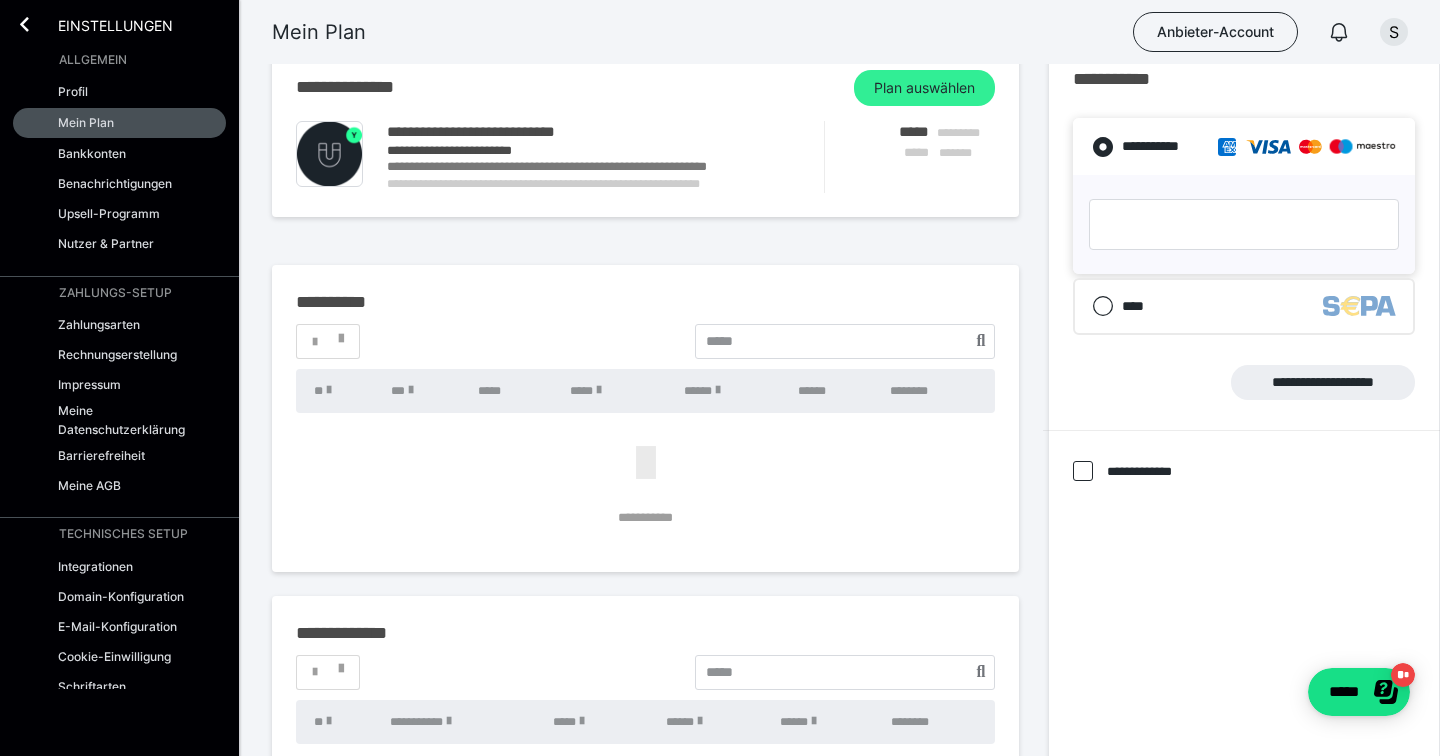 click on "Plan auswählen" at bounding box center (924, 88) 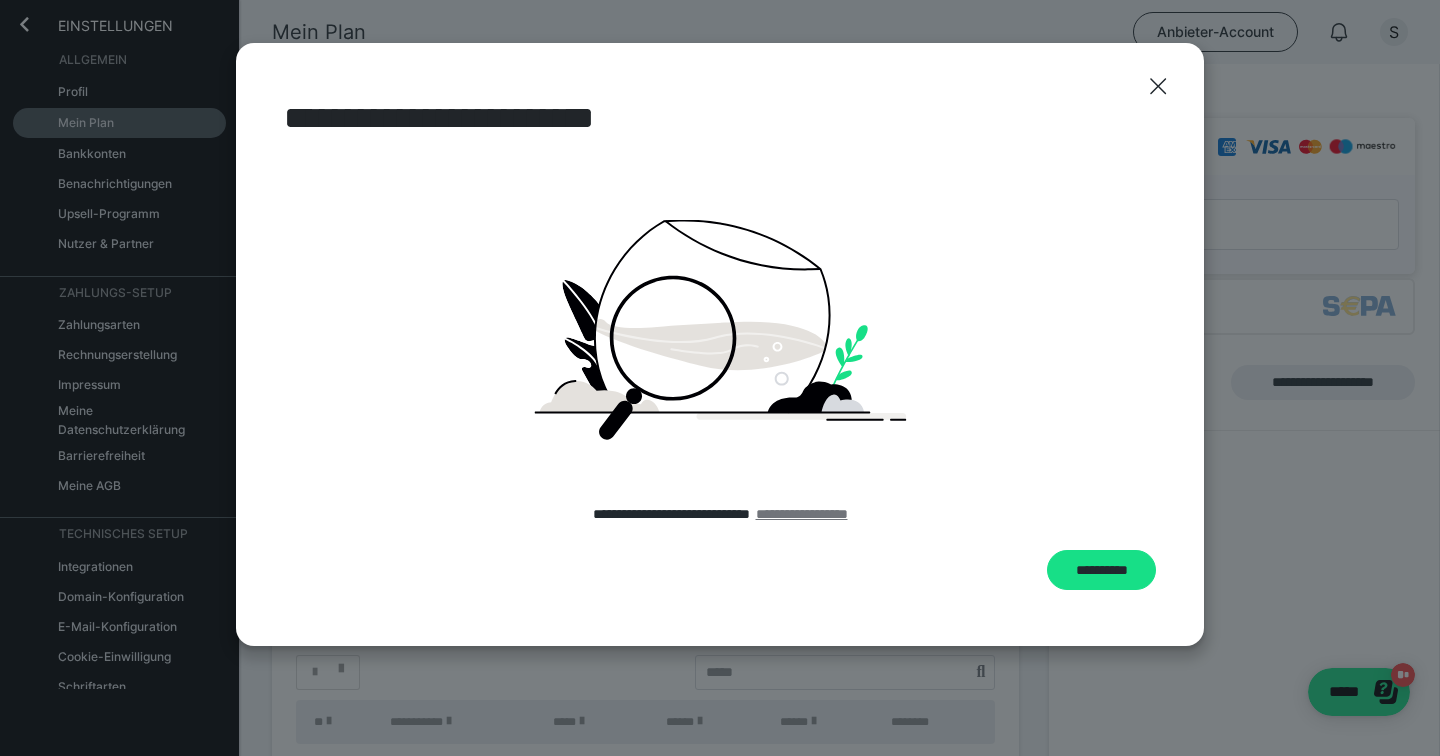 click on "**********" at bounding box center (802, 514) 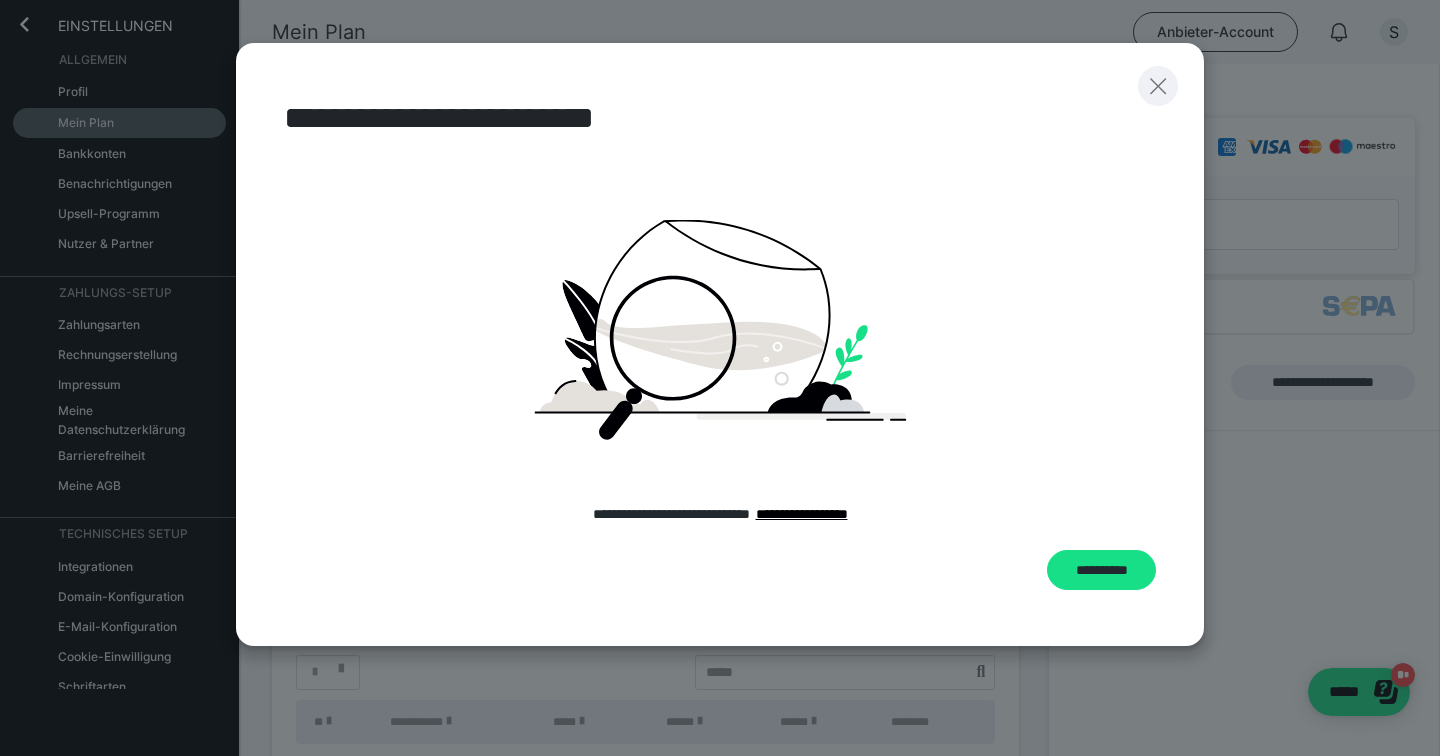 click 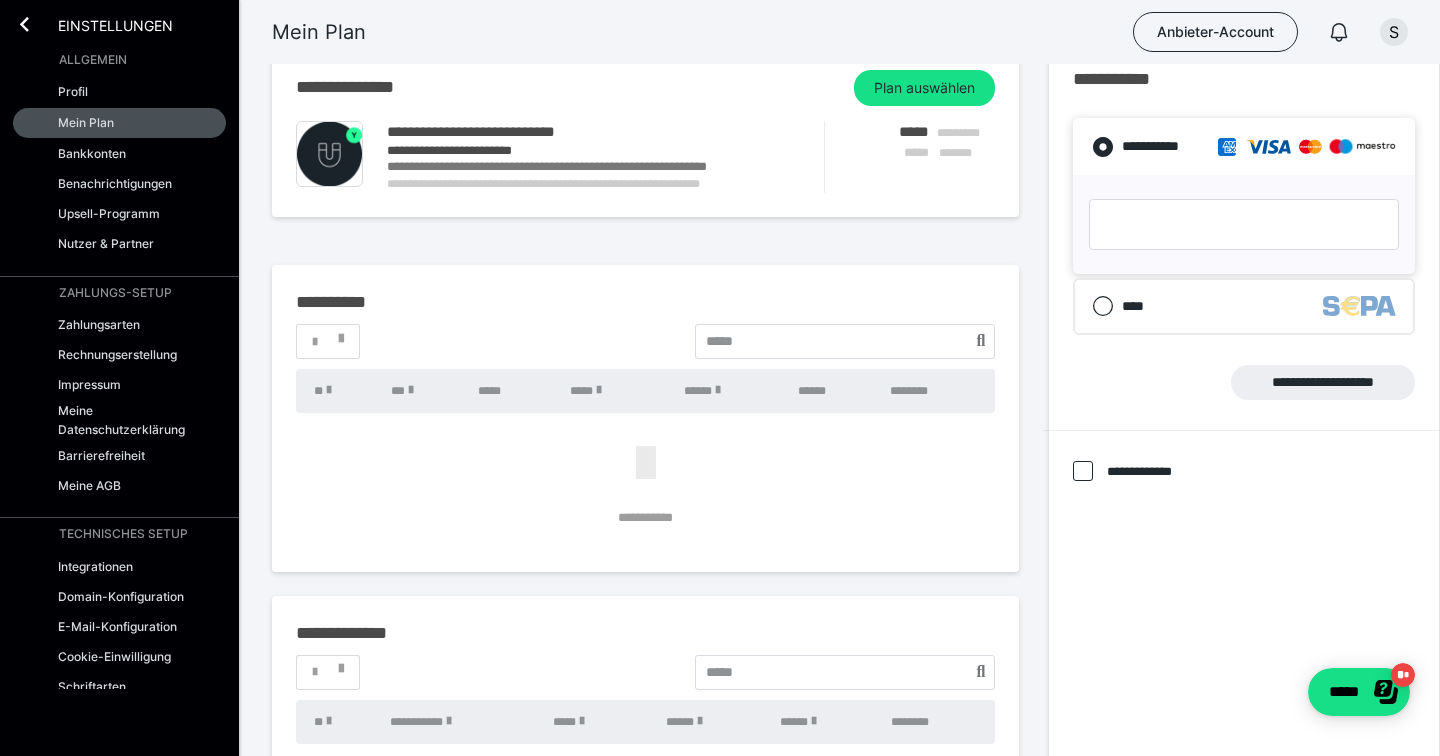 click on "**********" at bounding box center (590, 132) 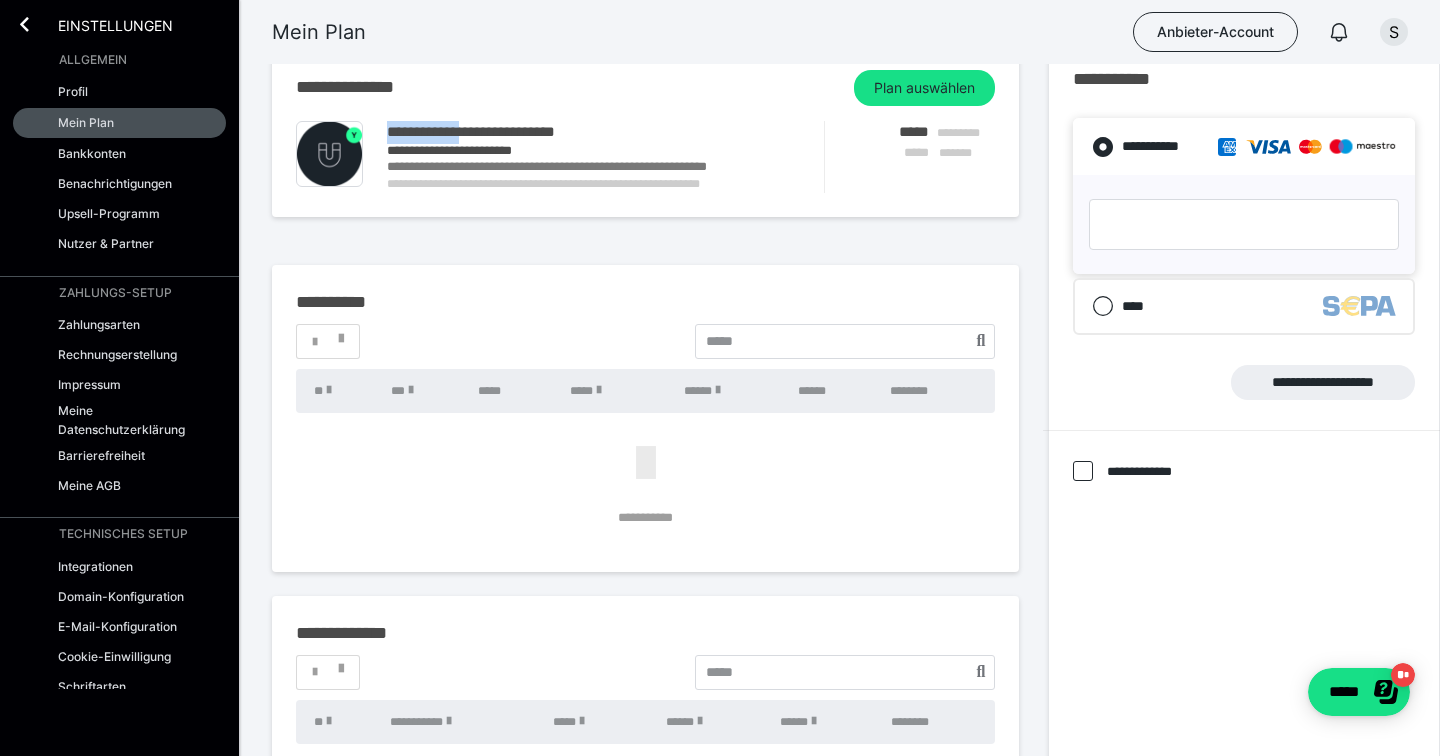 click on "**********" at bounding box center (590, 132) 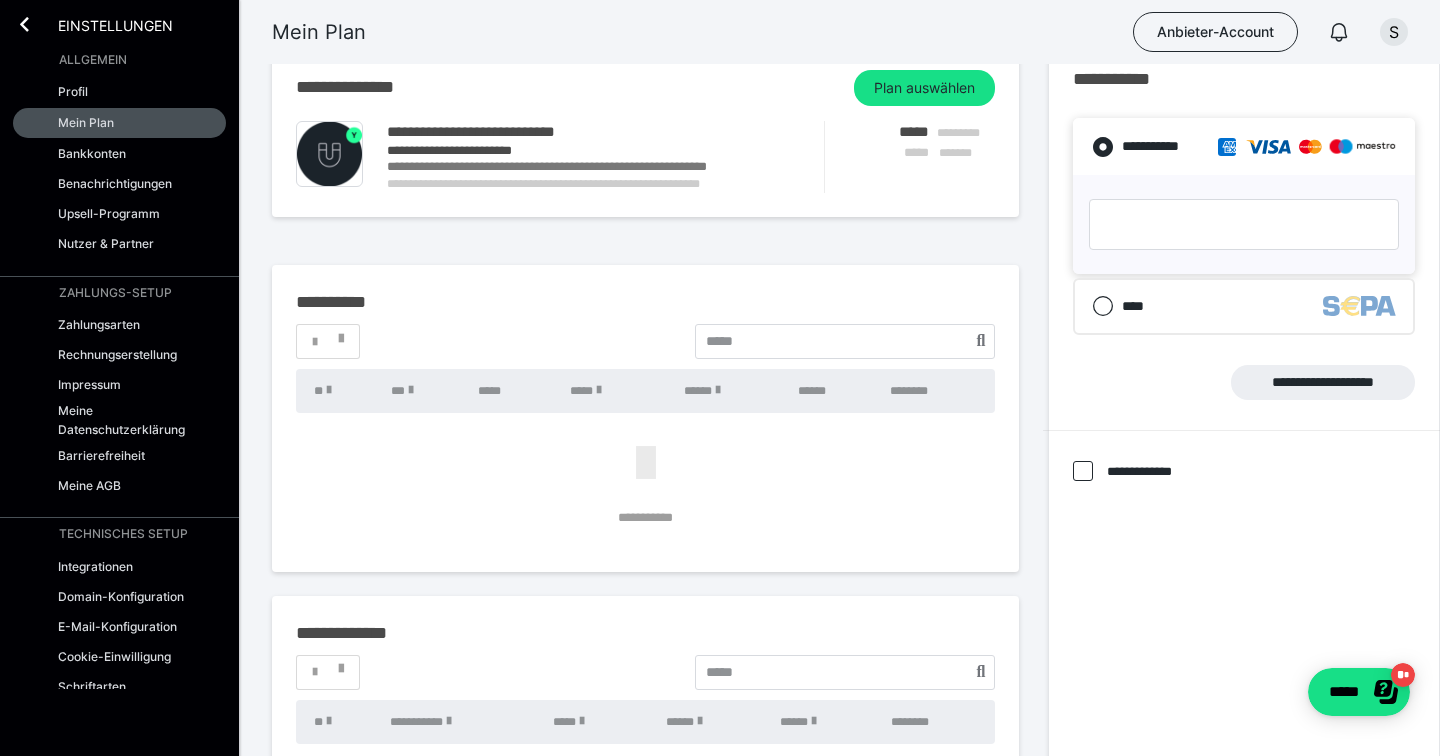 click at bounding box center (329, 154) 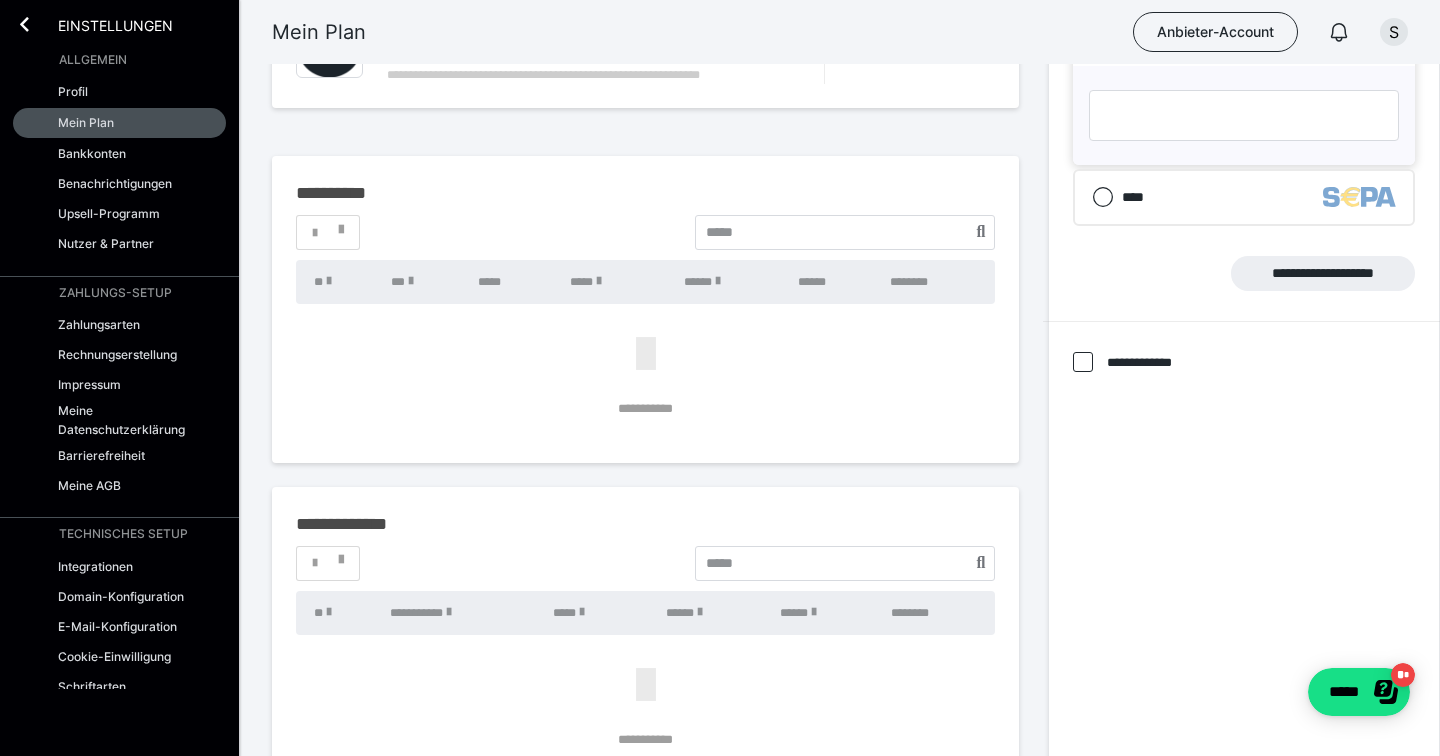 scroll, scrollTop: 305, scrollLeft: 0, axis: vertical 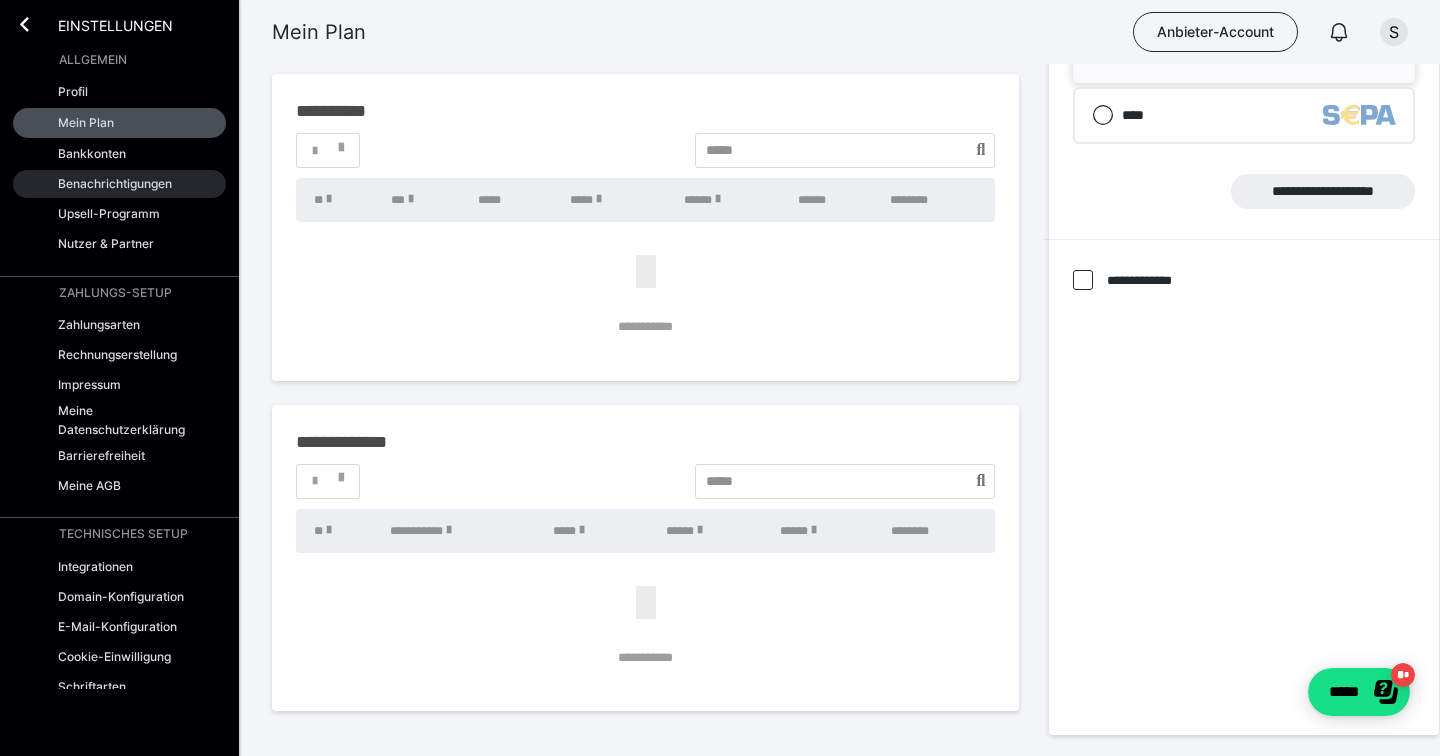 click on "Benachrichtigungen" at bounding box center (115, 183) 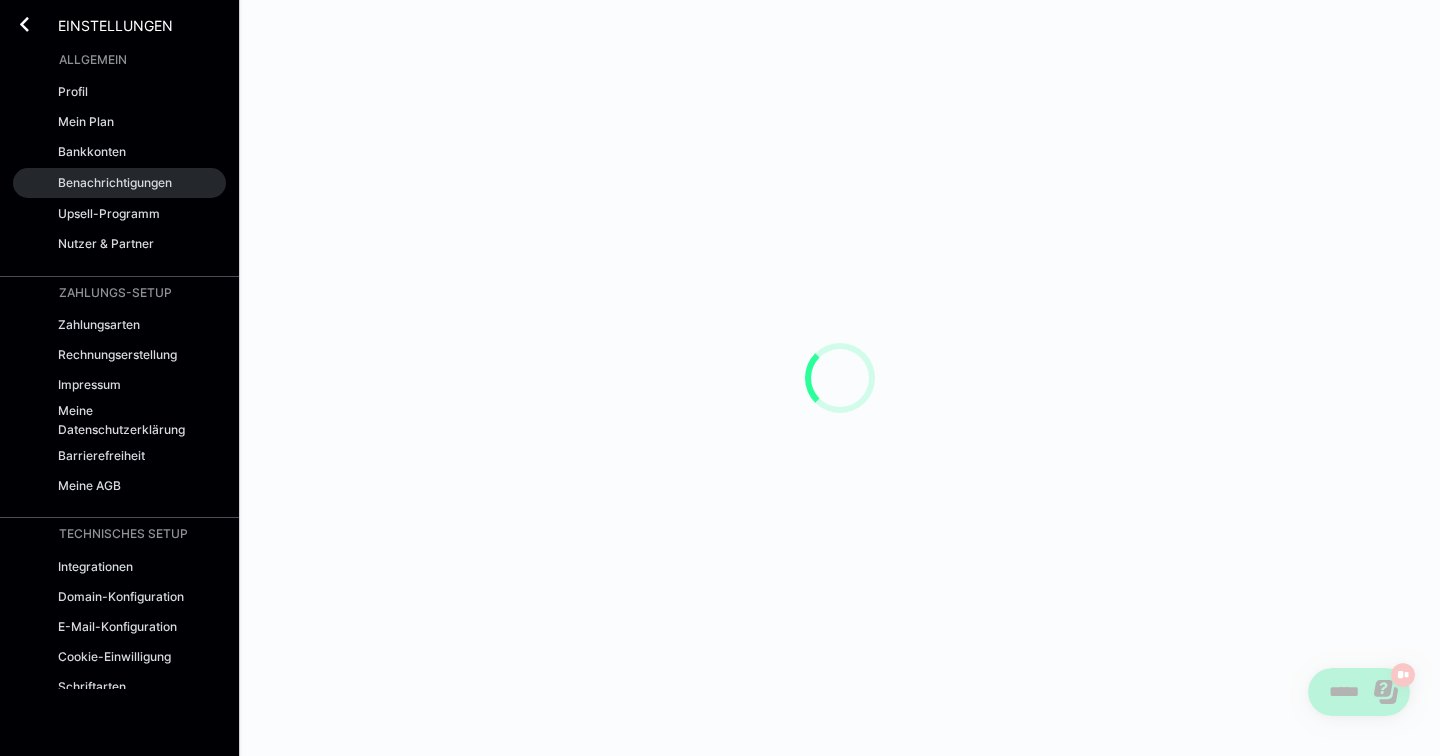 scroll, scrollTop: 0, scrollLeft: 0, axis: both 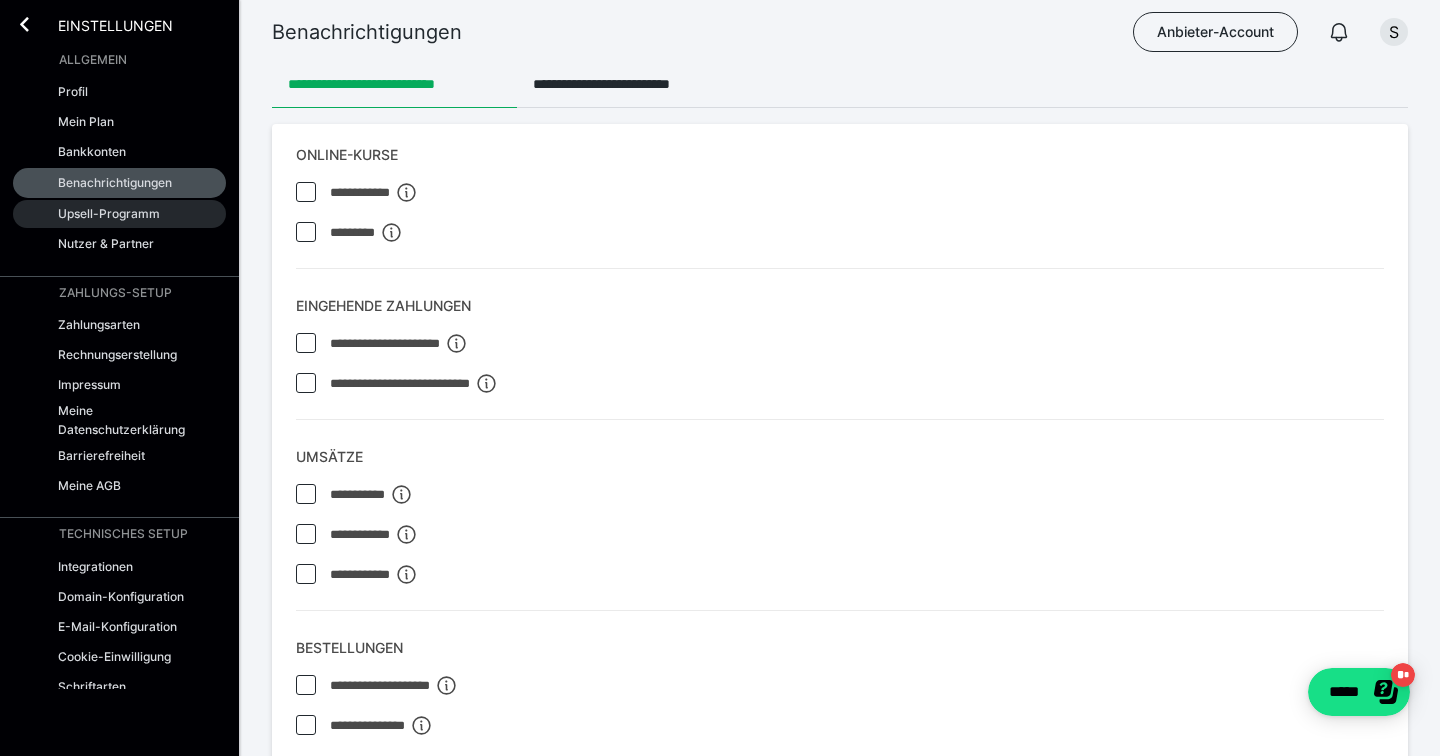 click on "Upsell-Programm" at bounding box center [109, 213] 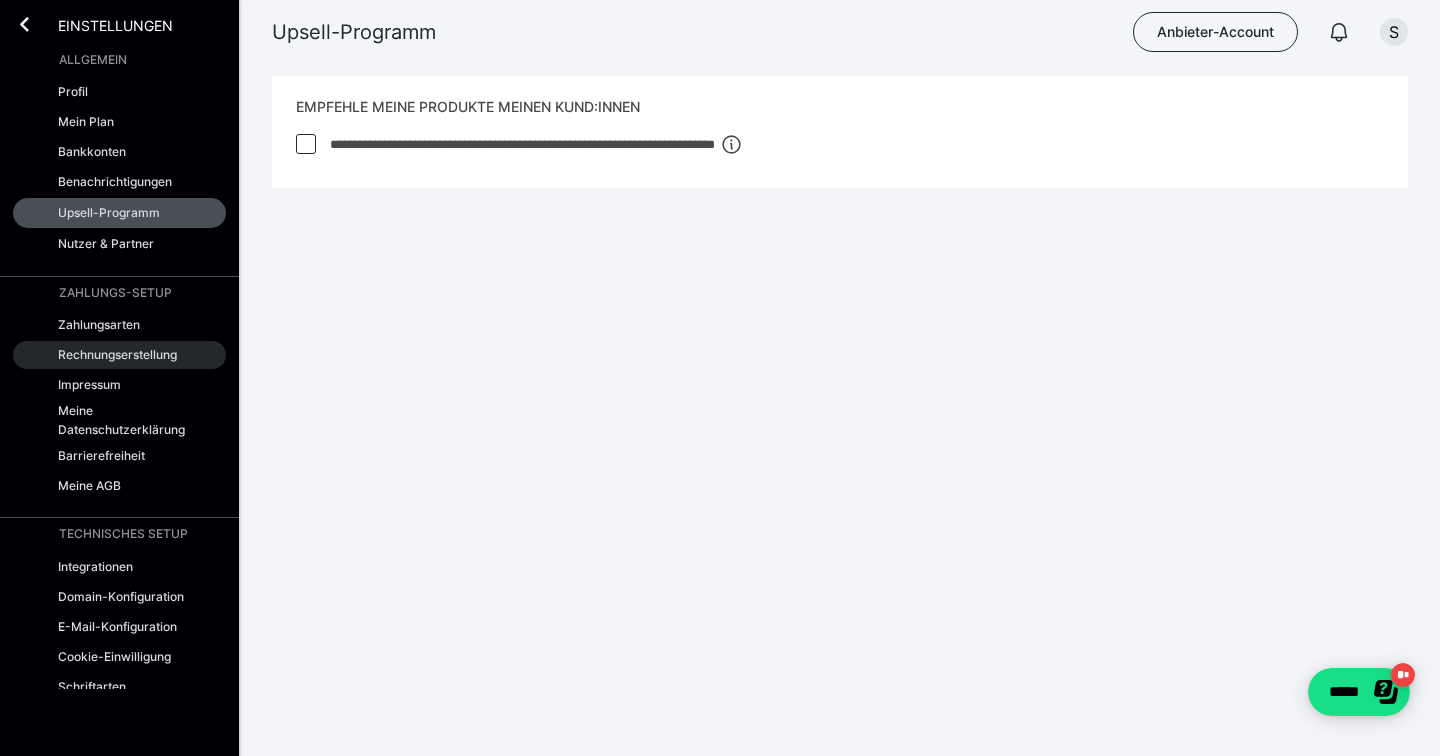 click on "Rechnungserstellung" at bounding box center [117, 354] 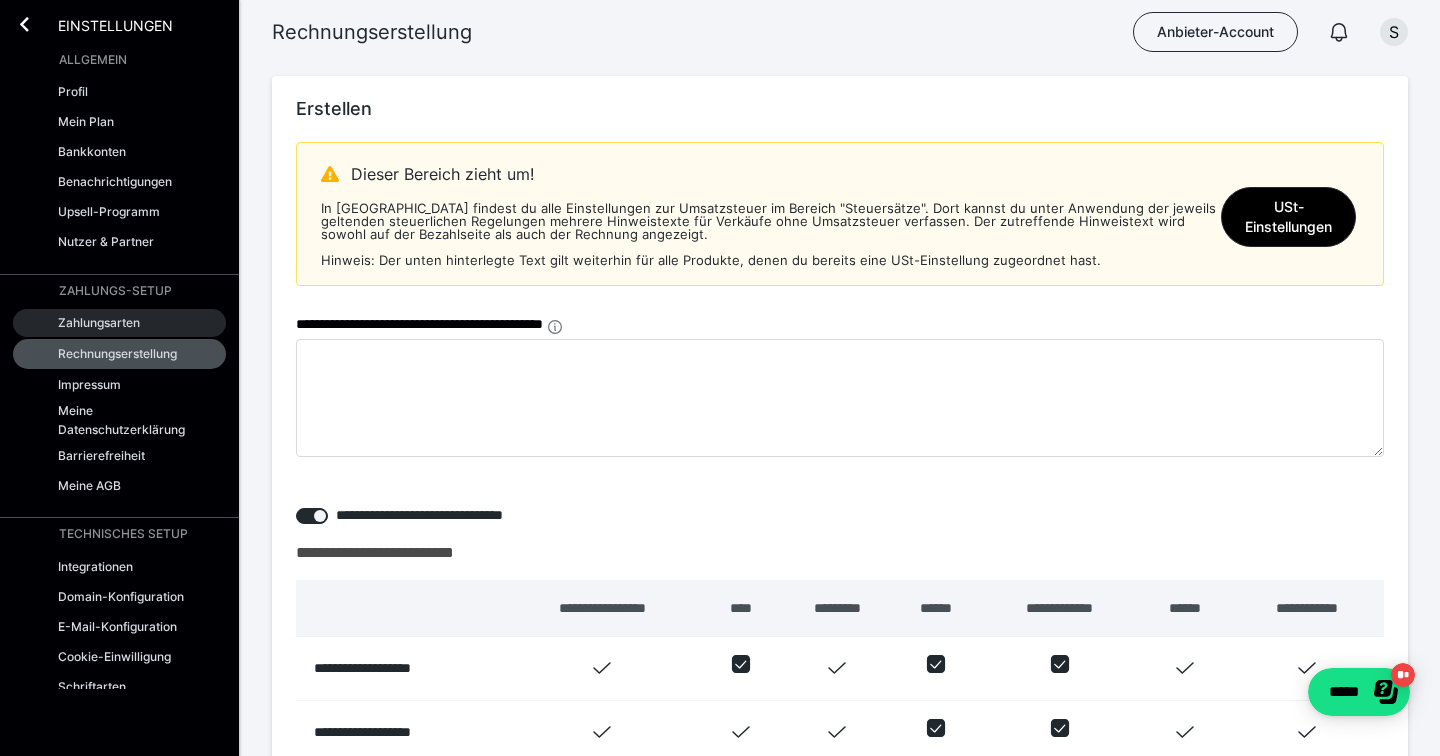 click on "Zahlungsarten" at bounding box center [119, 323] 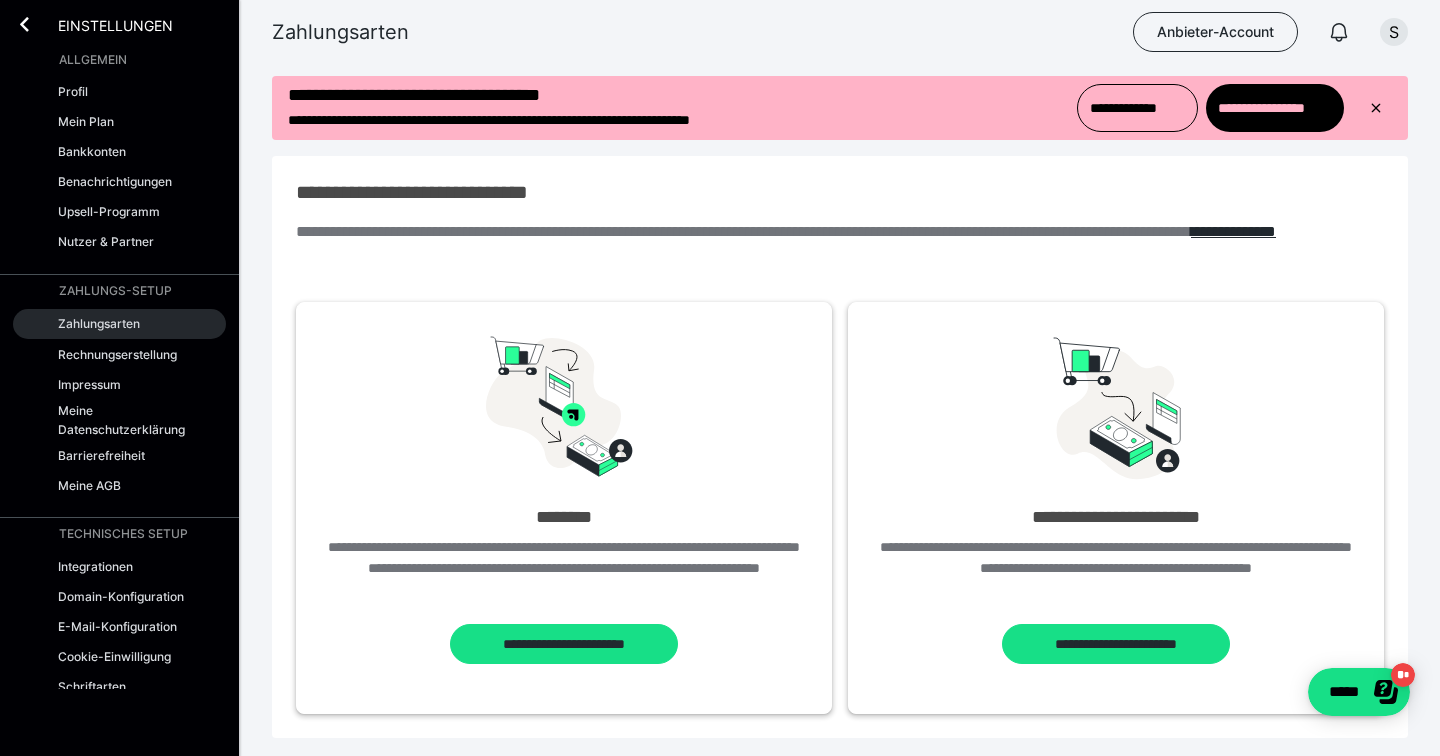 scroll, scrollTop: 0, scrollLeft: 0, axis: both 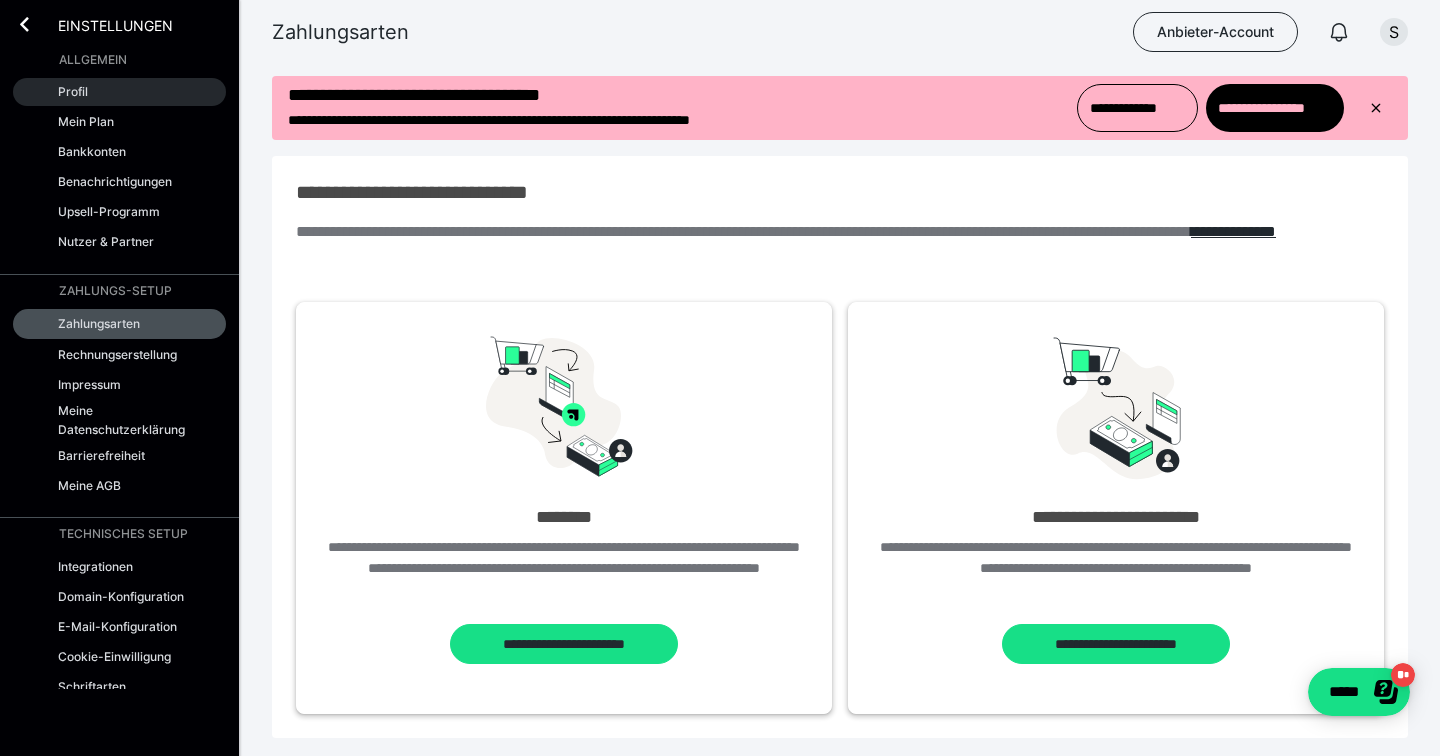 click on "Profil" at bounding box center [119, 92] 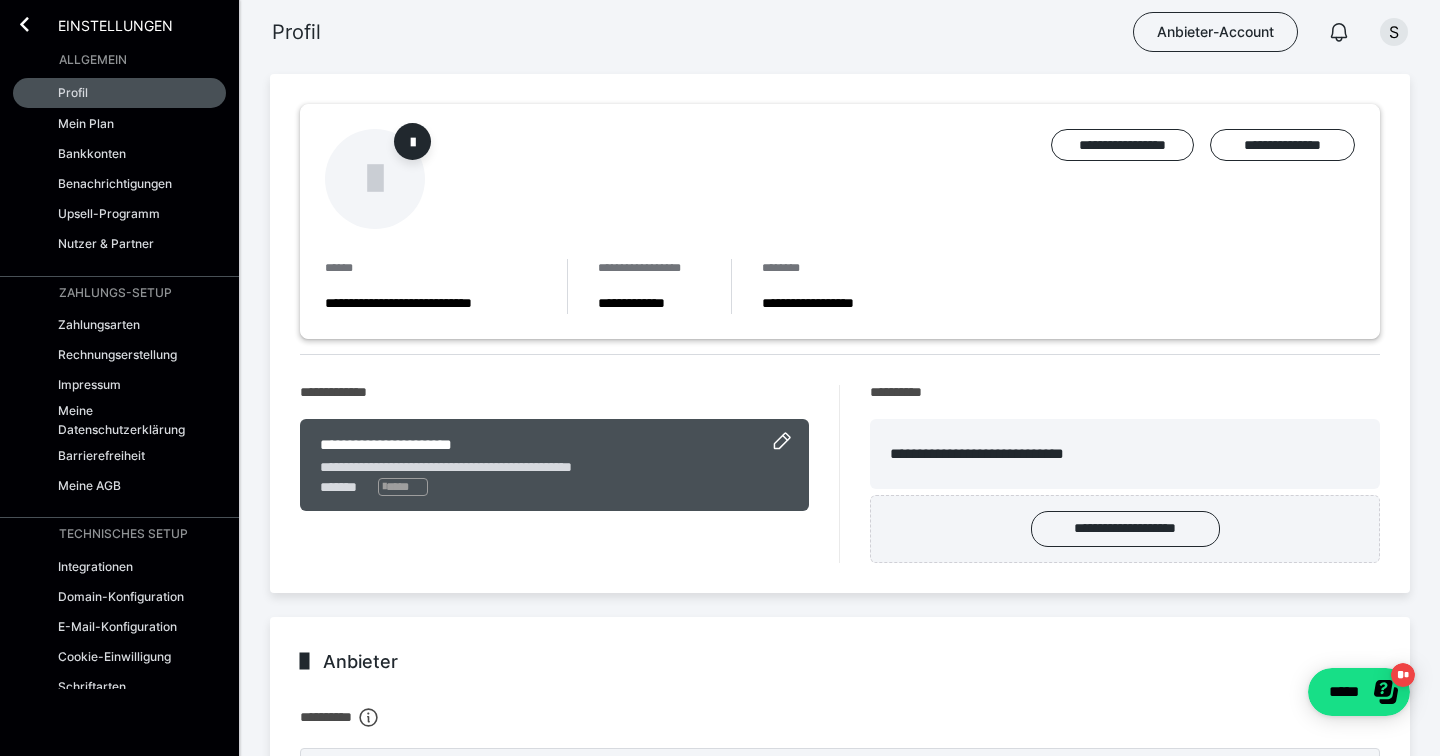 scroll, scrollTop: 0, scrollLeft: 0, axis: both 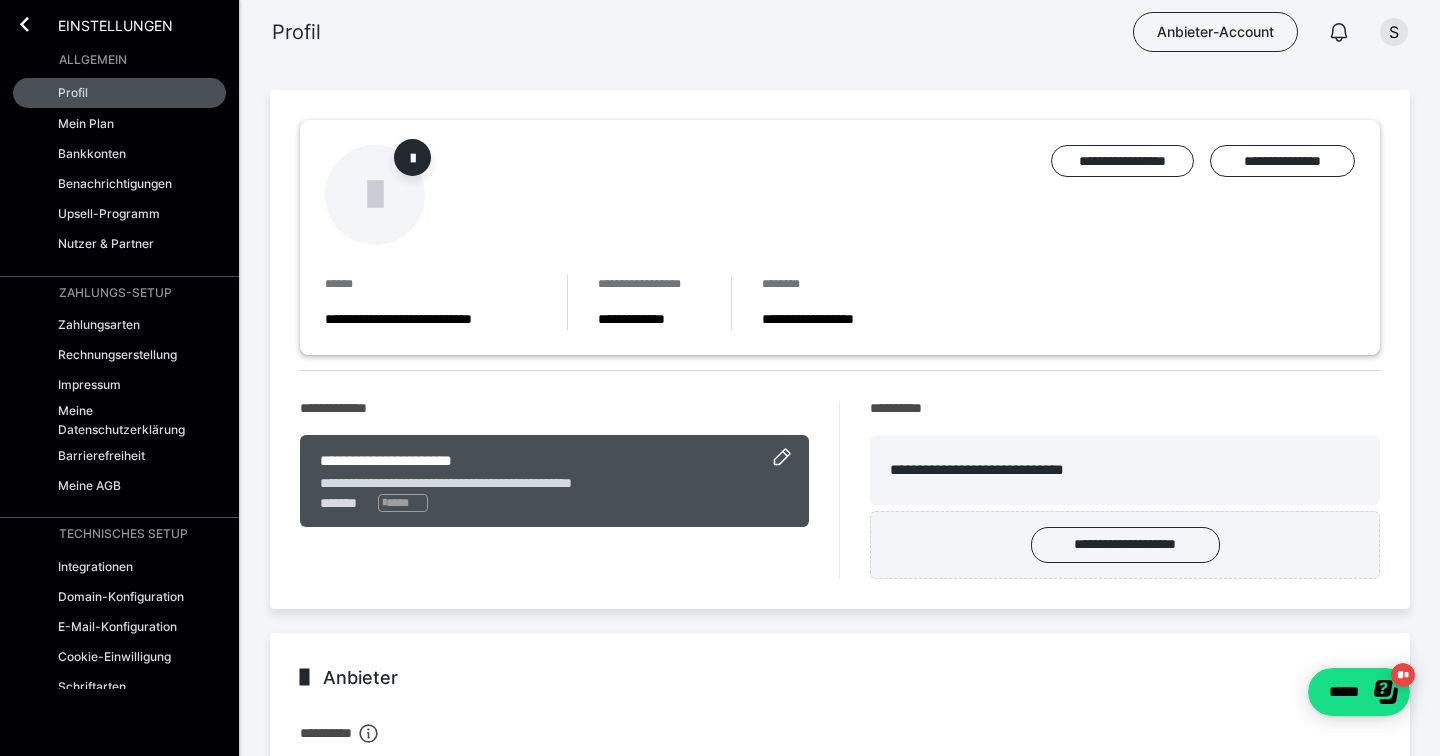 click on "Einstellungen" at bounding box center (101, 24) 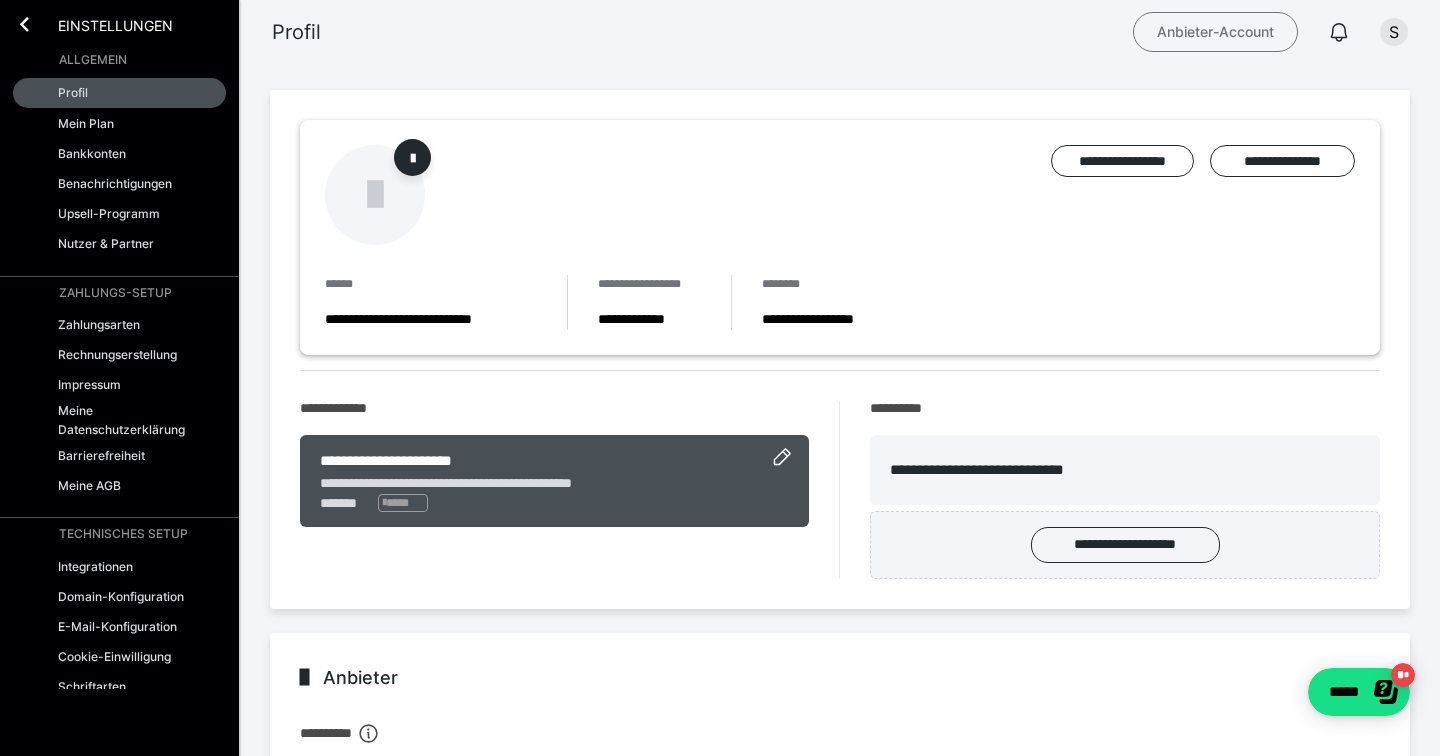 click on "Anbieter-Account" at bounding box center [1215, 32] 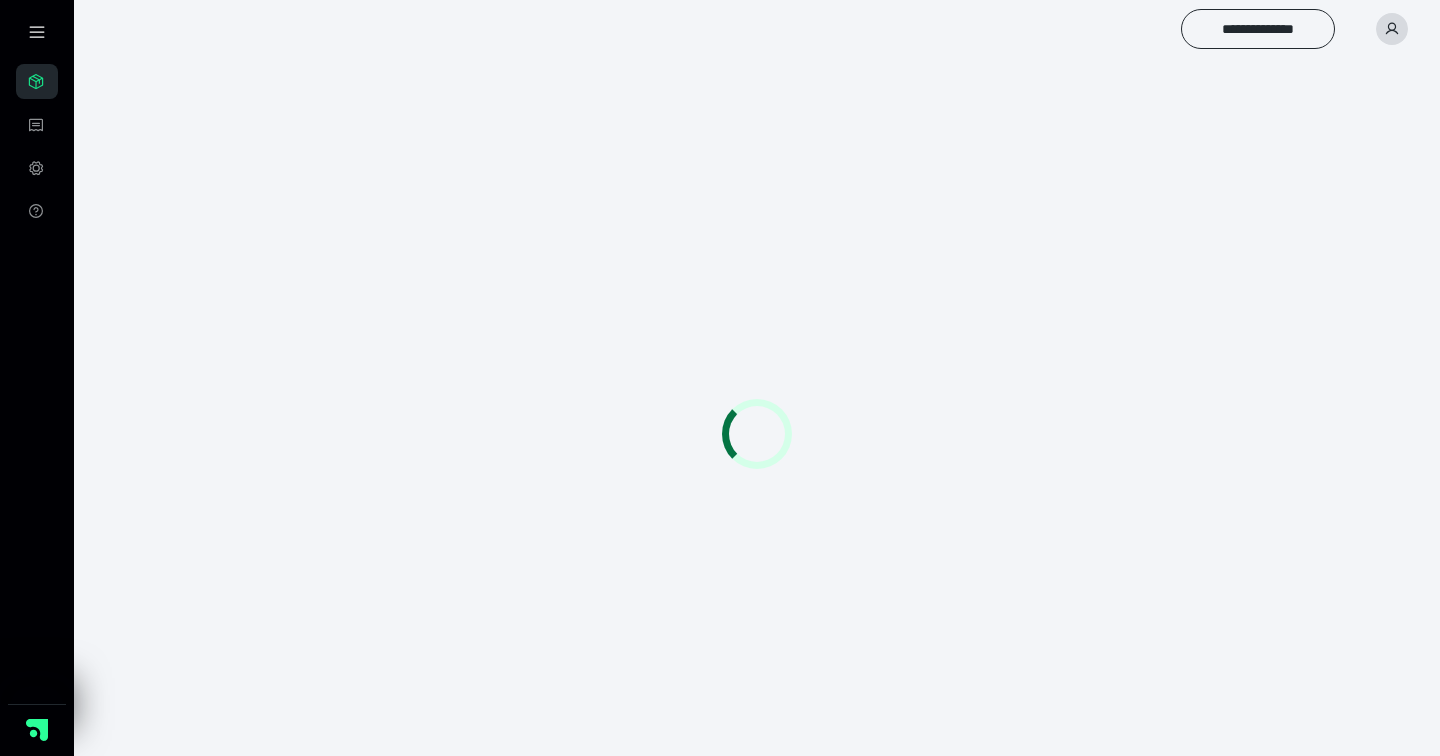 scroll, scrollTop: 0, scrollLeft: 0, axis: both 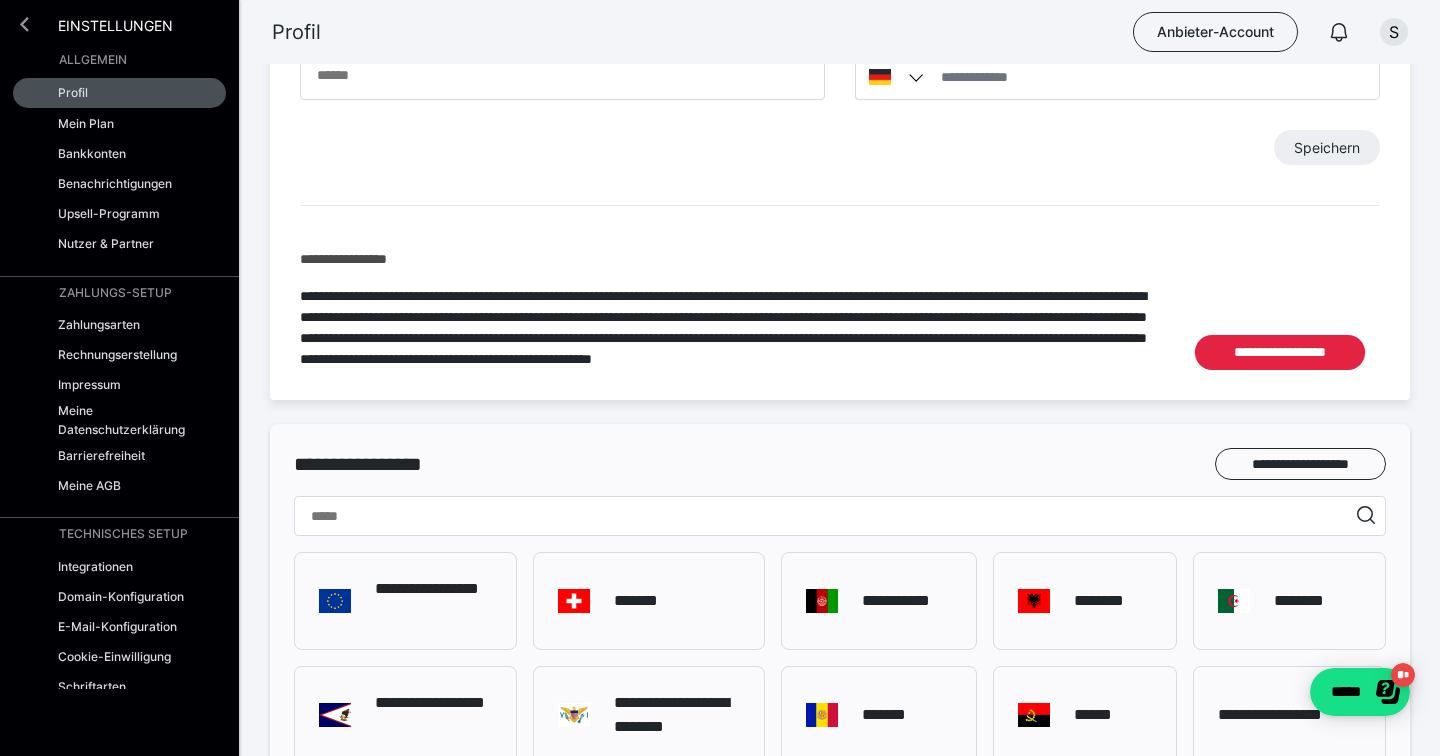 click at bounding box center [24, 24] 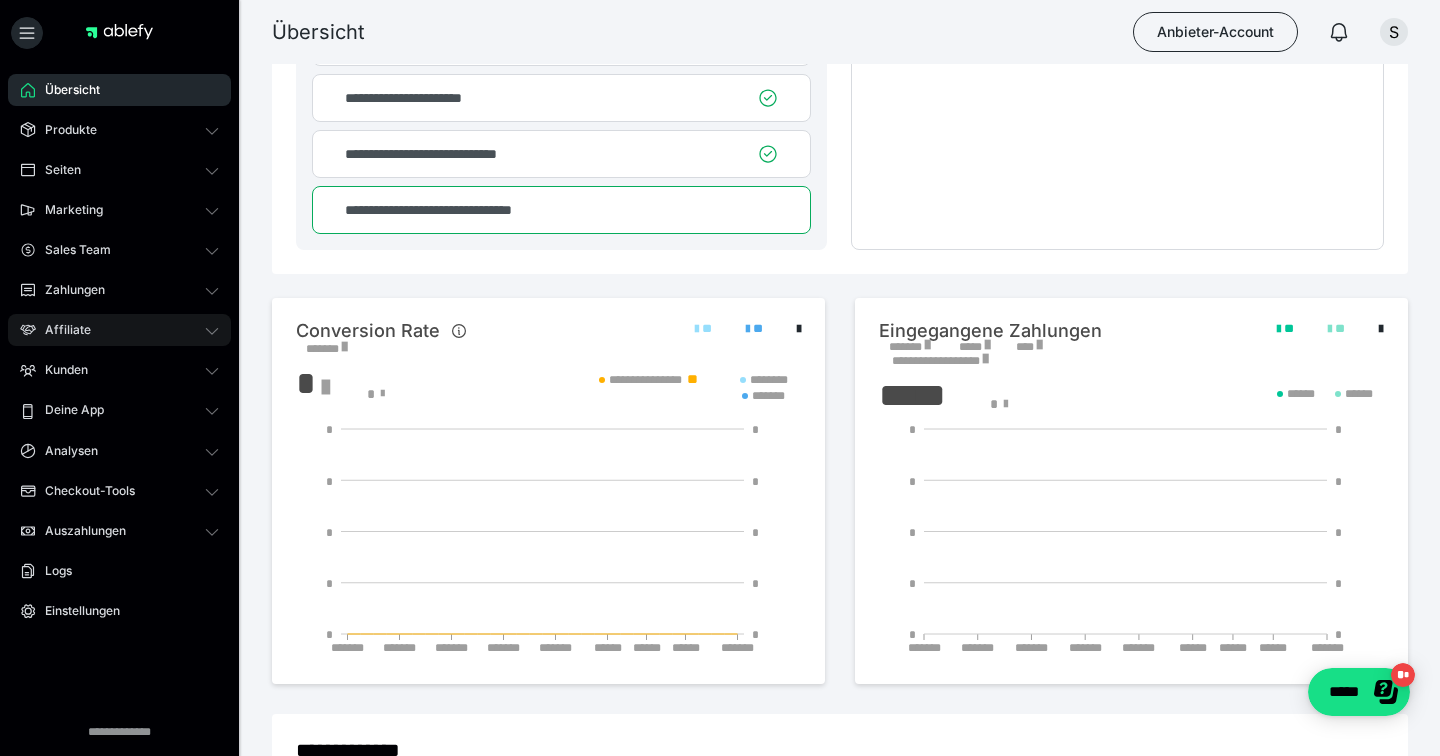 scroll, scrollTop: 184, scrollLeft: 0, axis: vertical 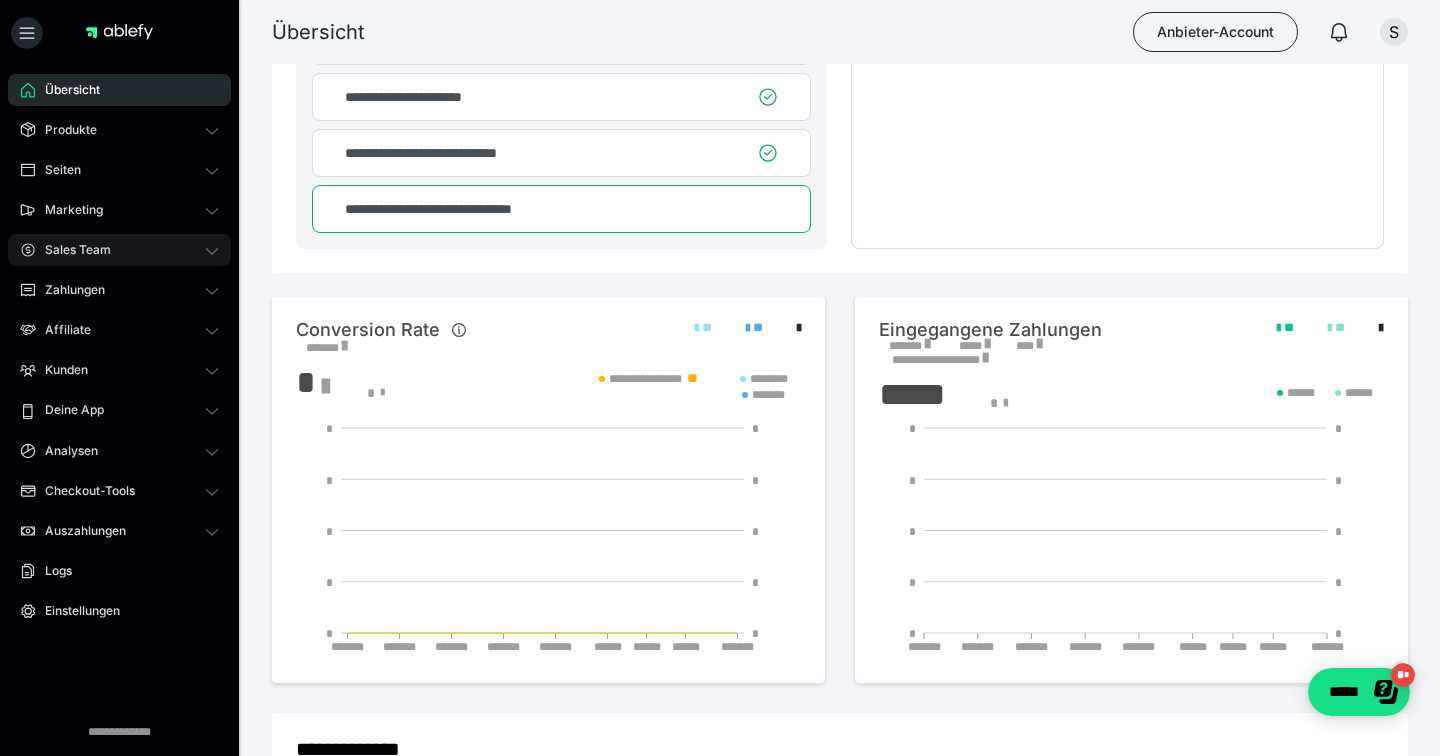 click 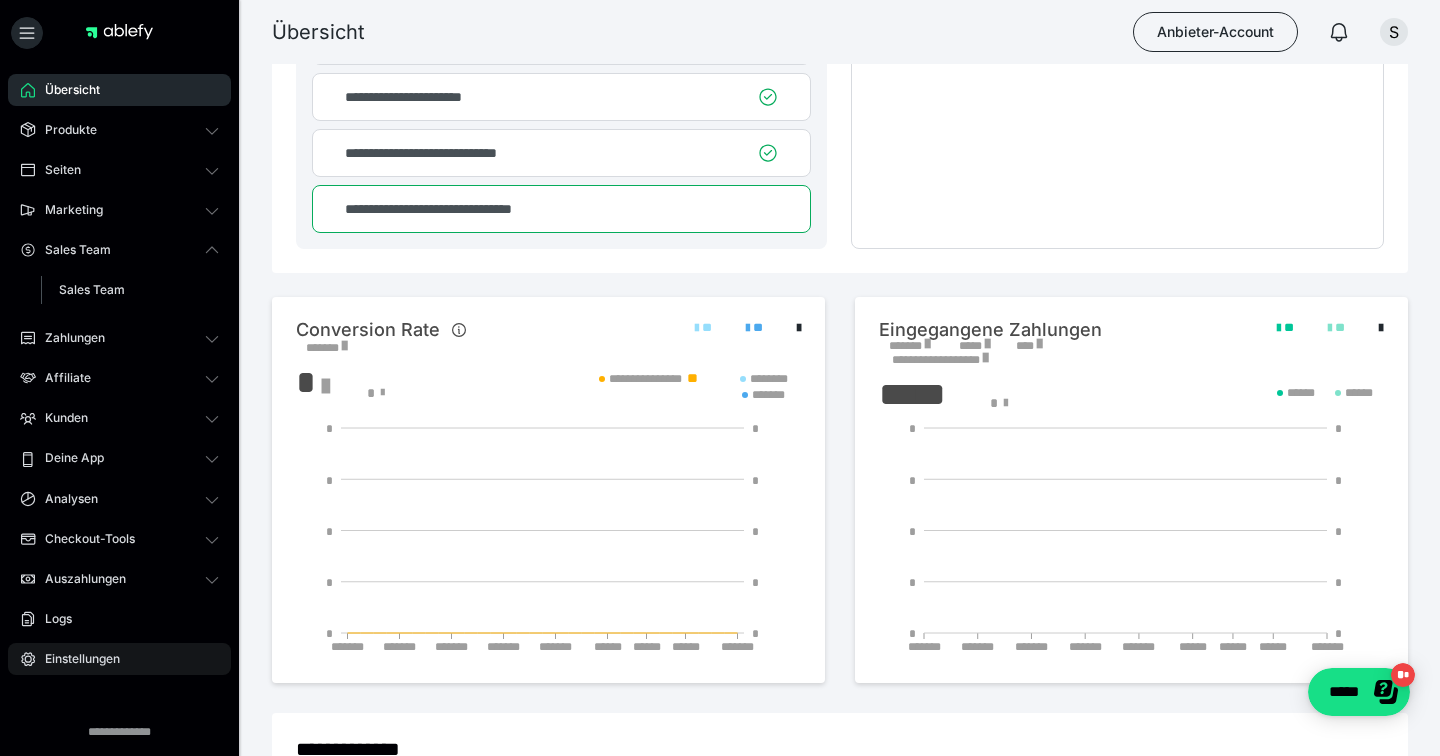 click on "Einstellungen" at bounding box center [75, 659] 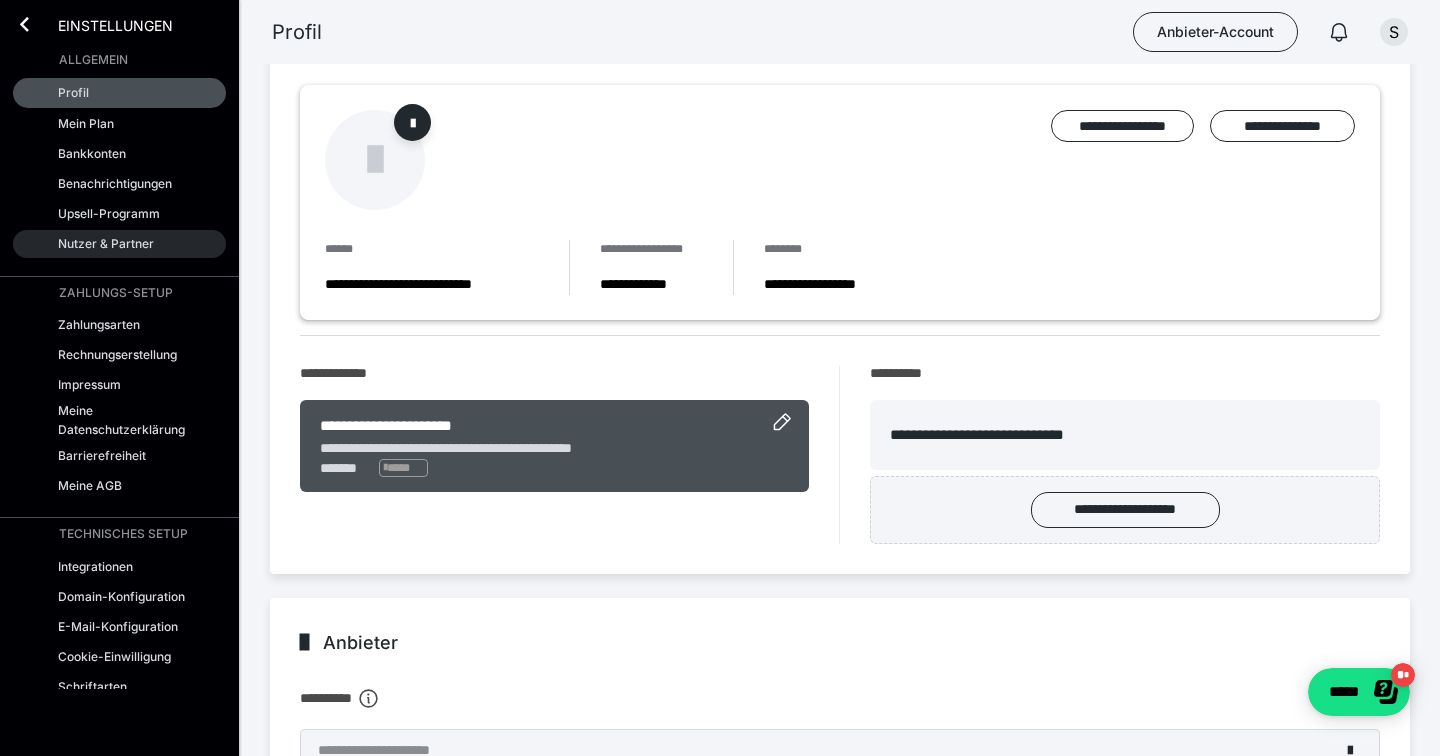 scroll, scrollTop: 0, scrollLeft: 0, axis: both 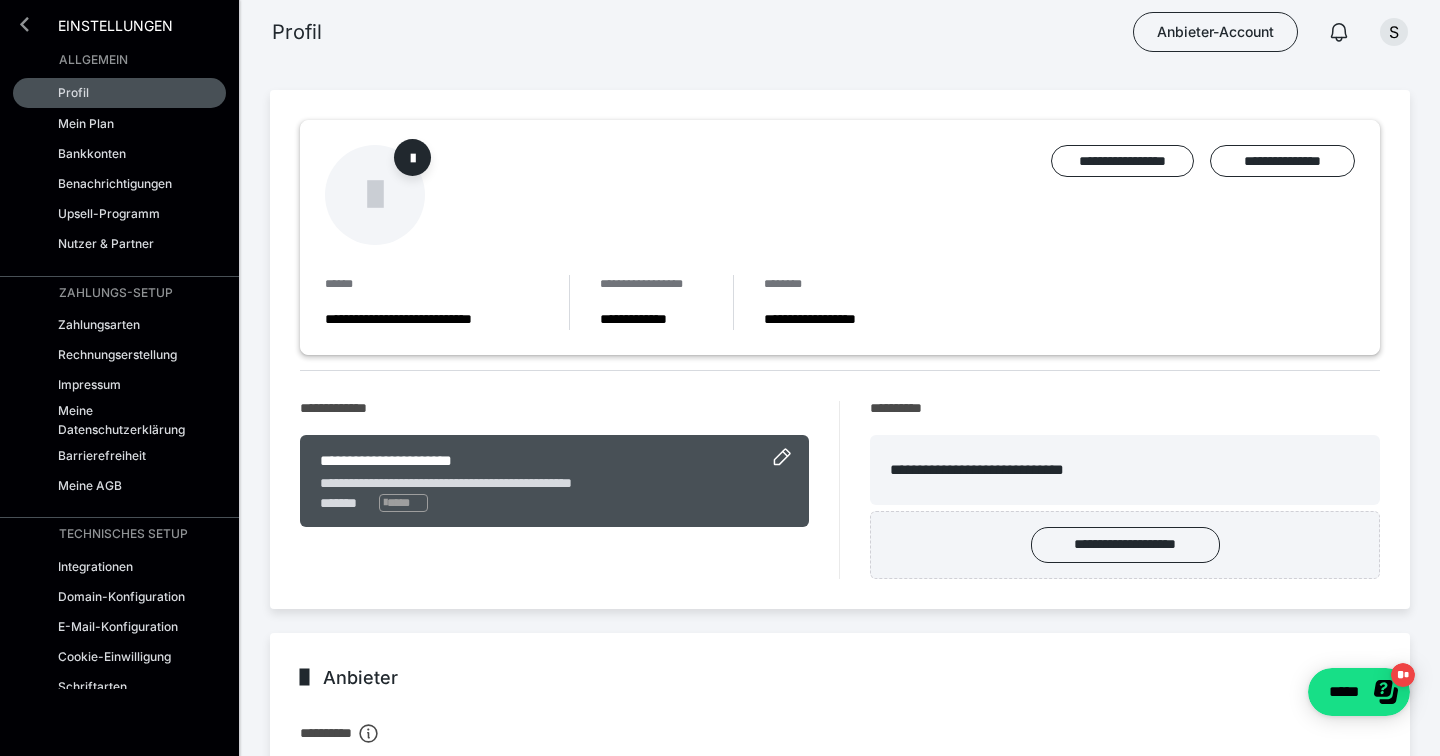 click at bounding box center (24, 24) 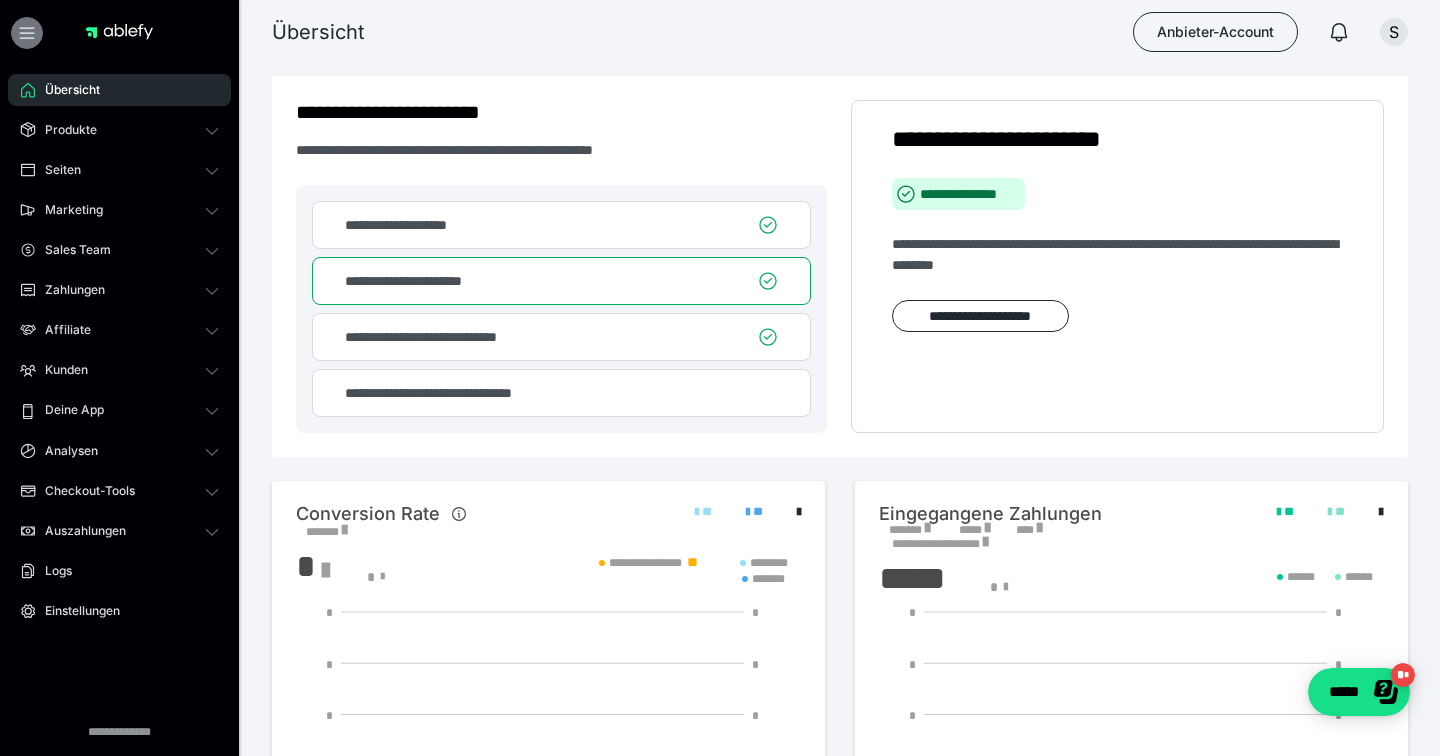 click 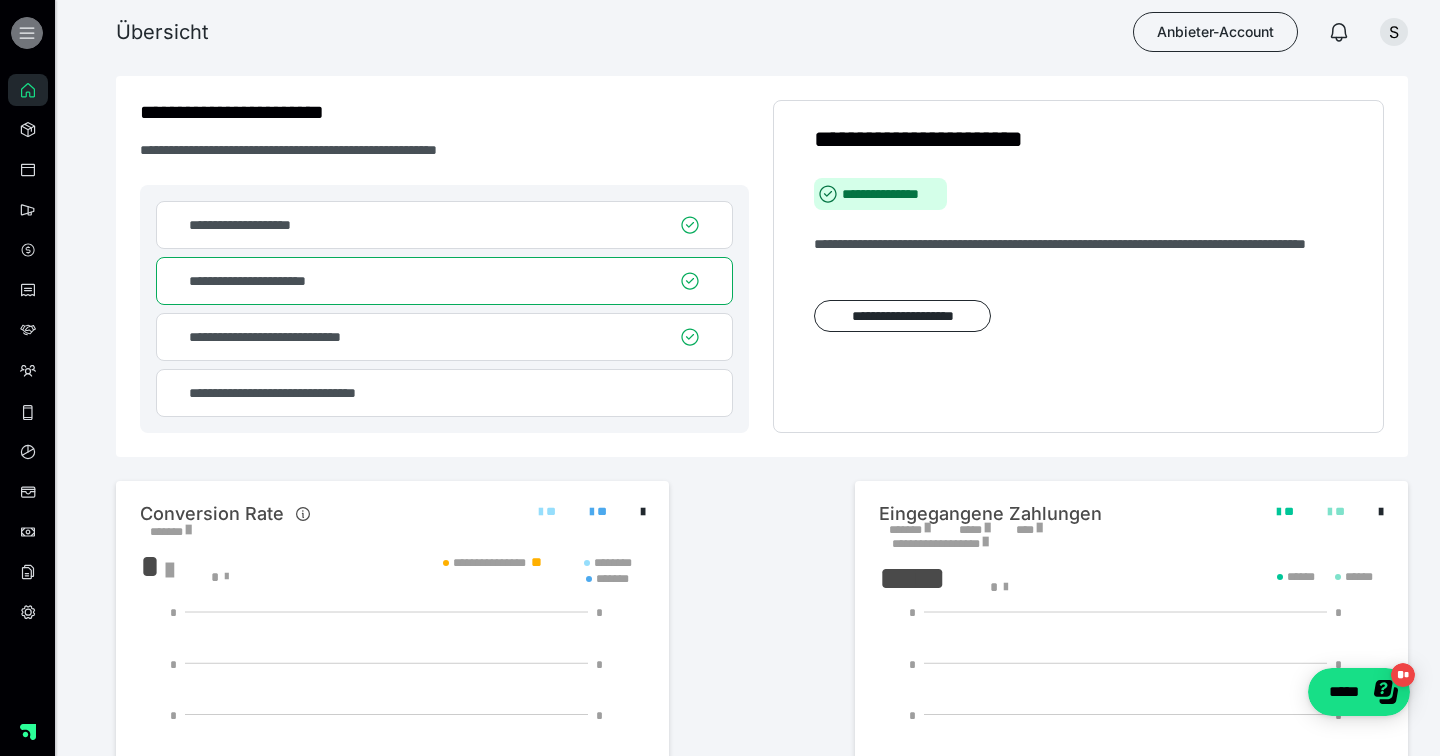 click 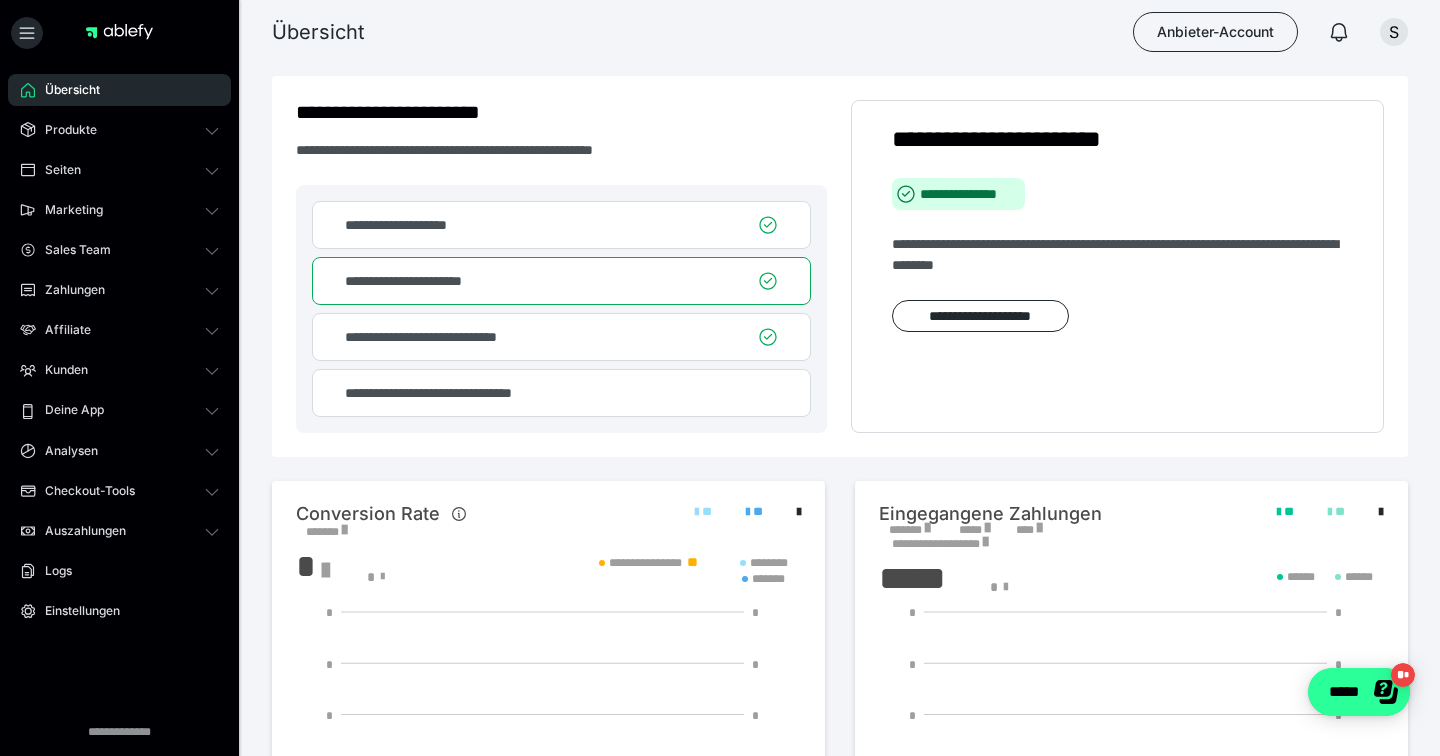 click on "*****" at bounding box center (1359, 692) 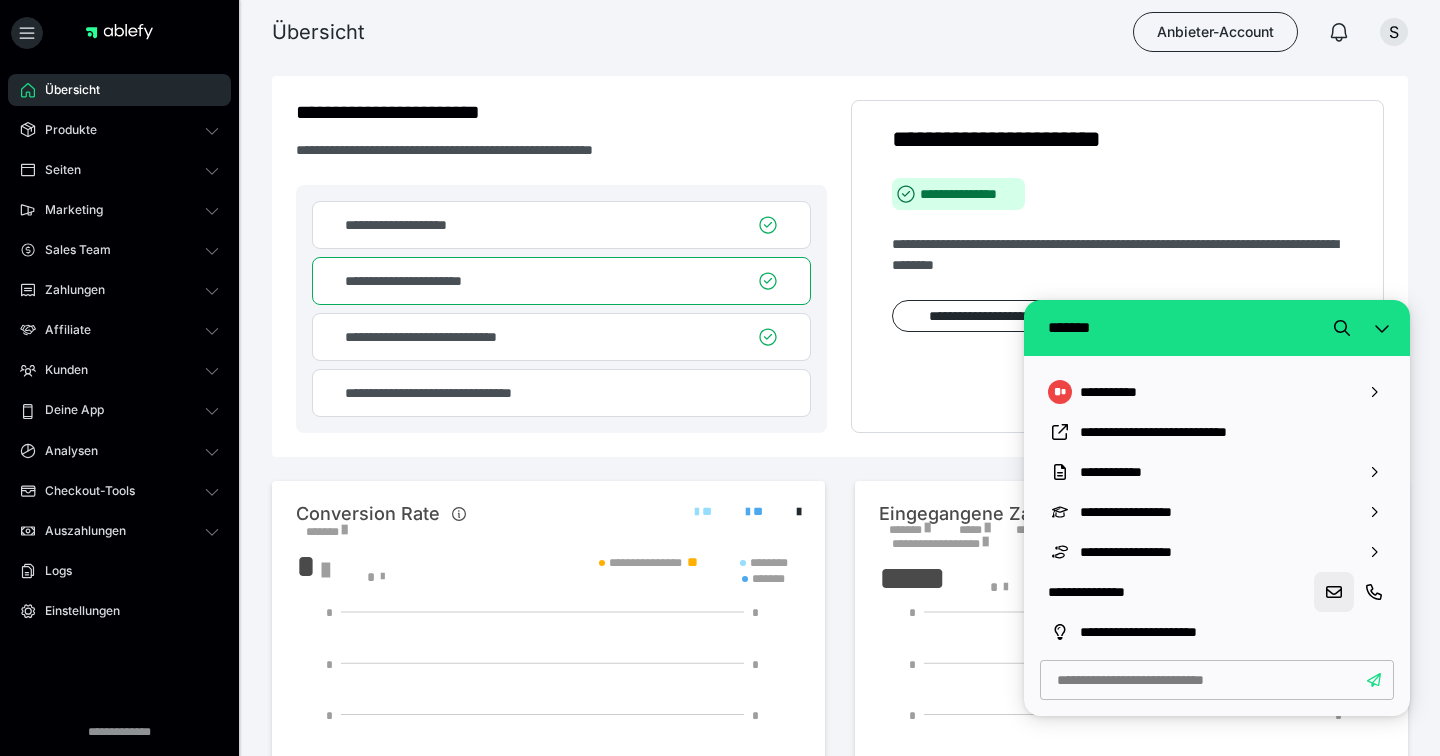 click 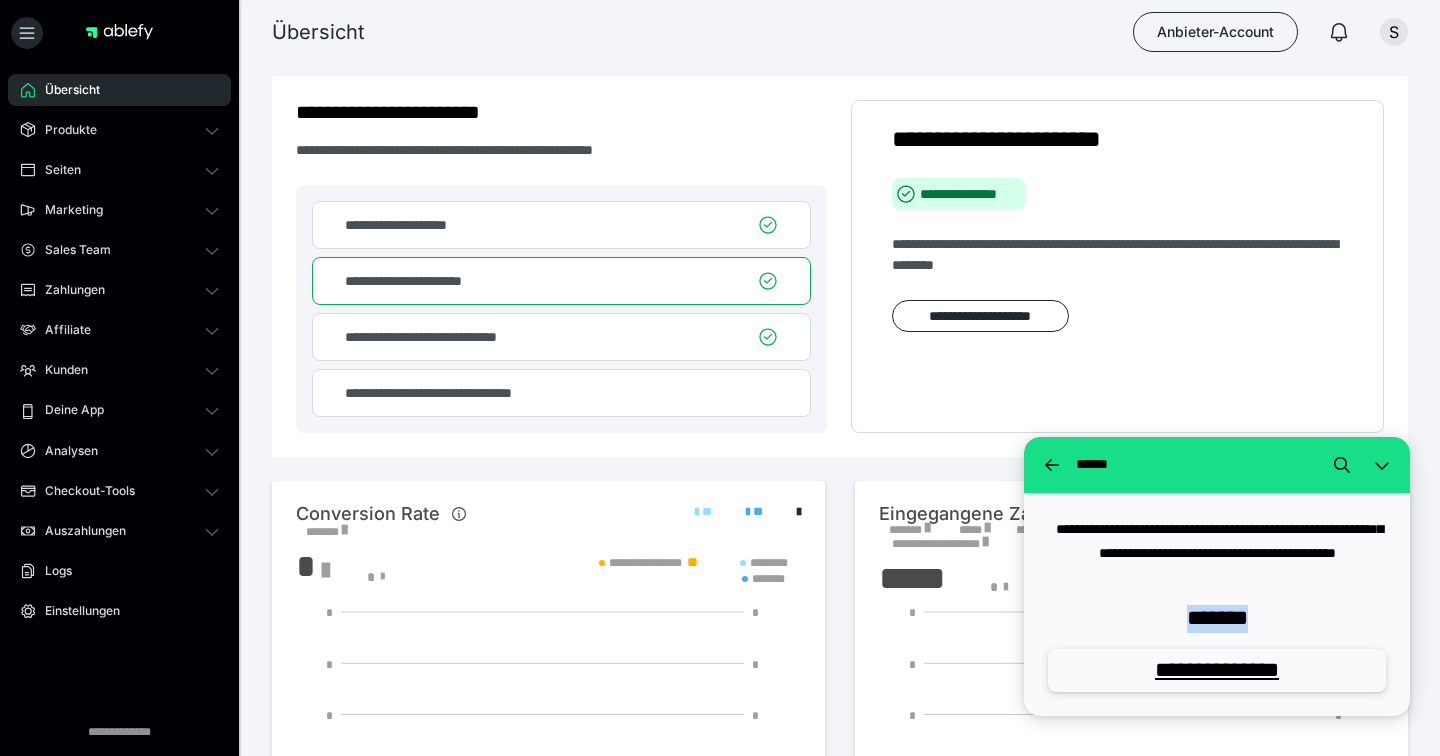 drag, startPoint x: 1172, startPoint y: 613, endPoint x: 1306, endPoint y: 616, distance: 134.03358 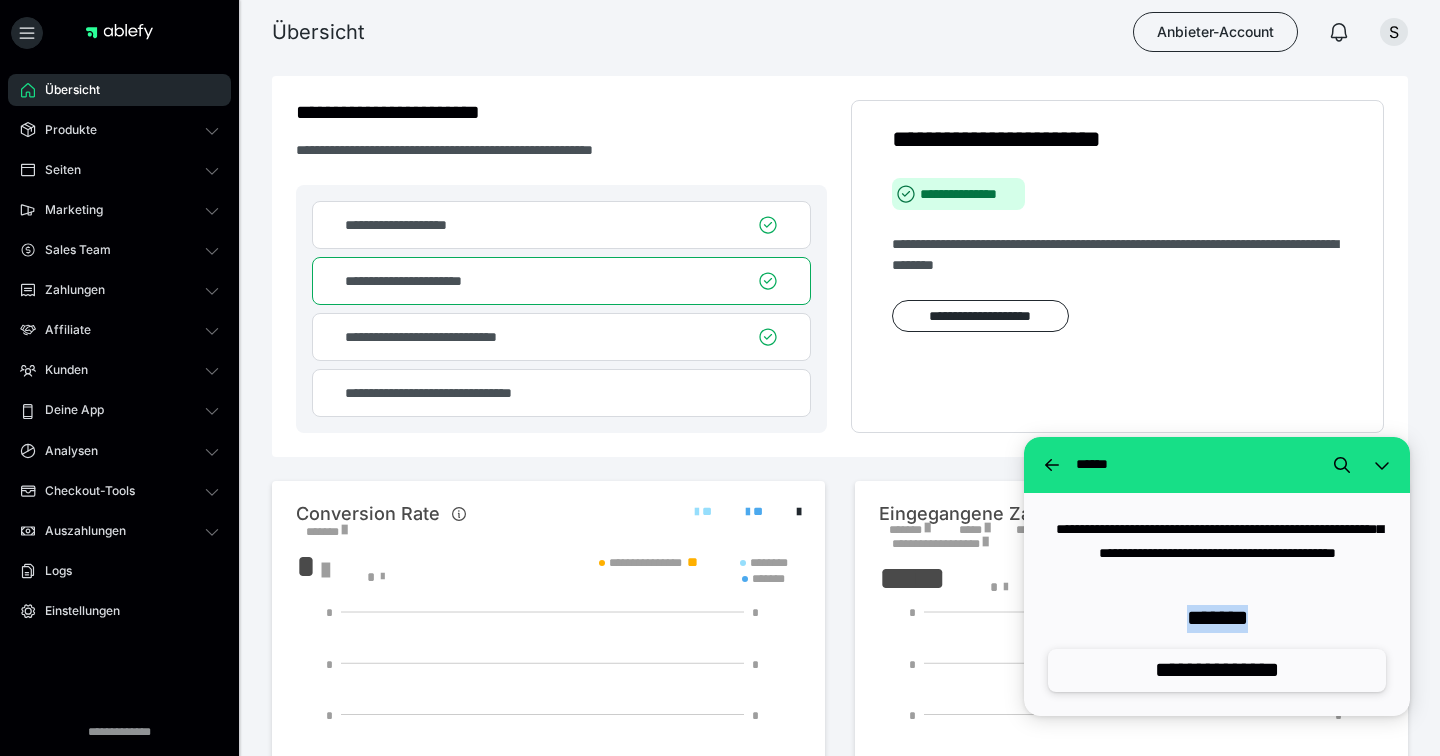click on "**********" at bounding box center (1217, 670) 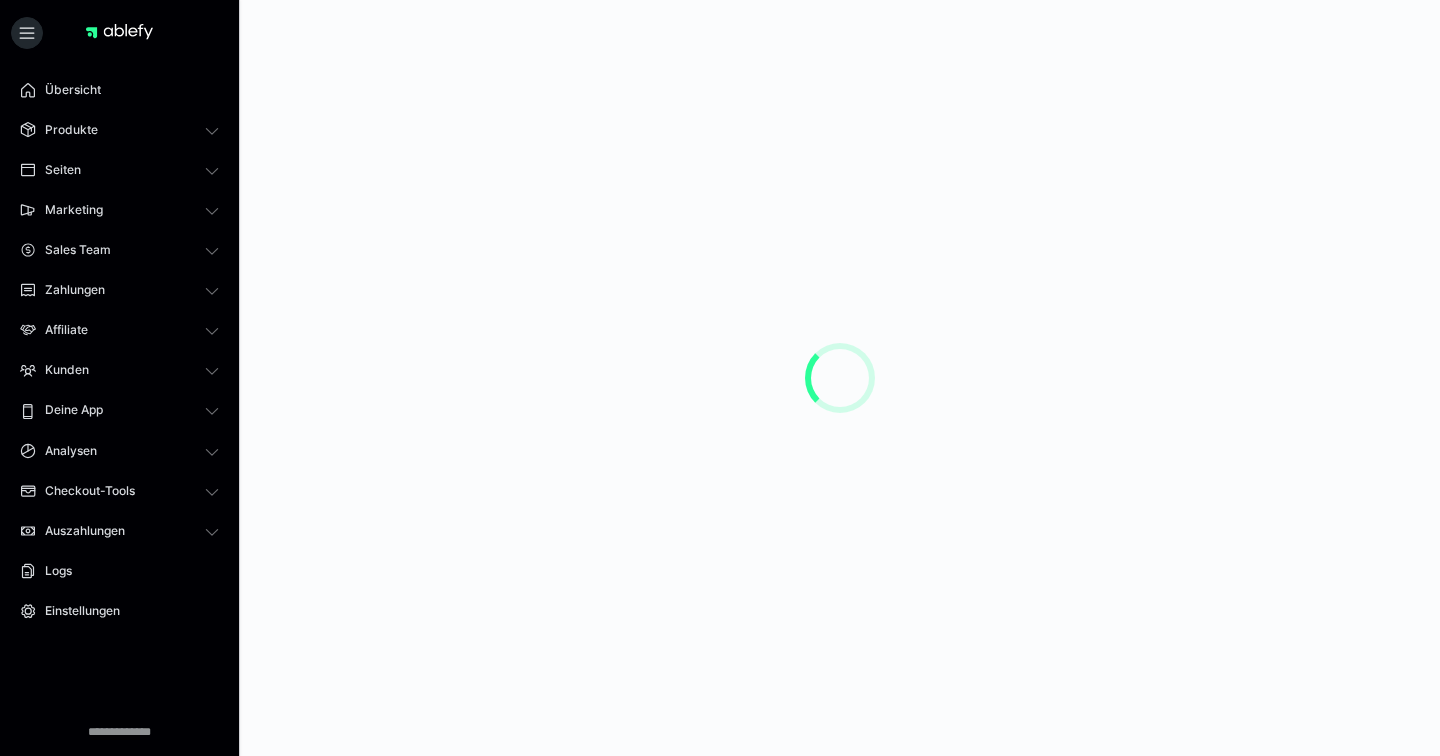 scroll, scrollTop: 0, scrollLeft: 0, axis: both 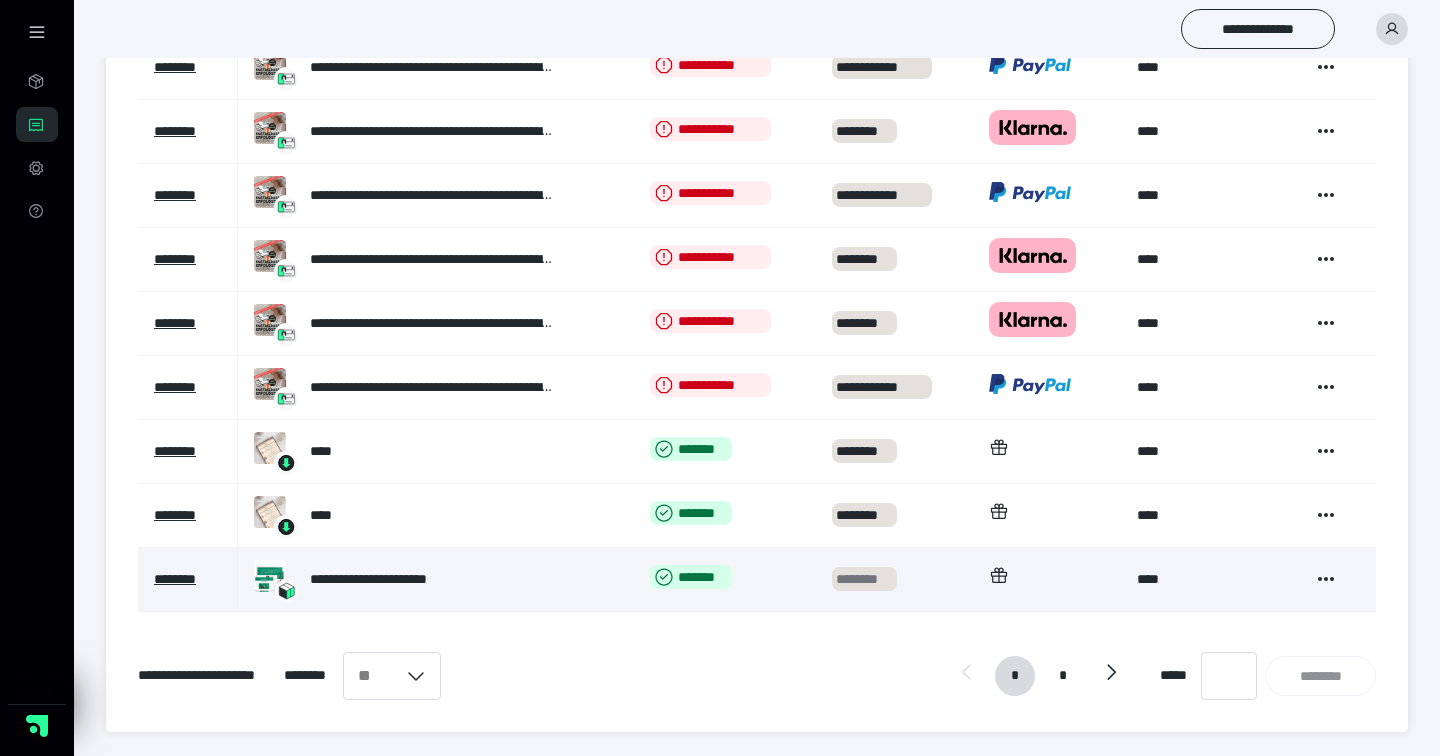 click on "********" at bounding box center (864, 579) 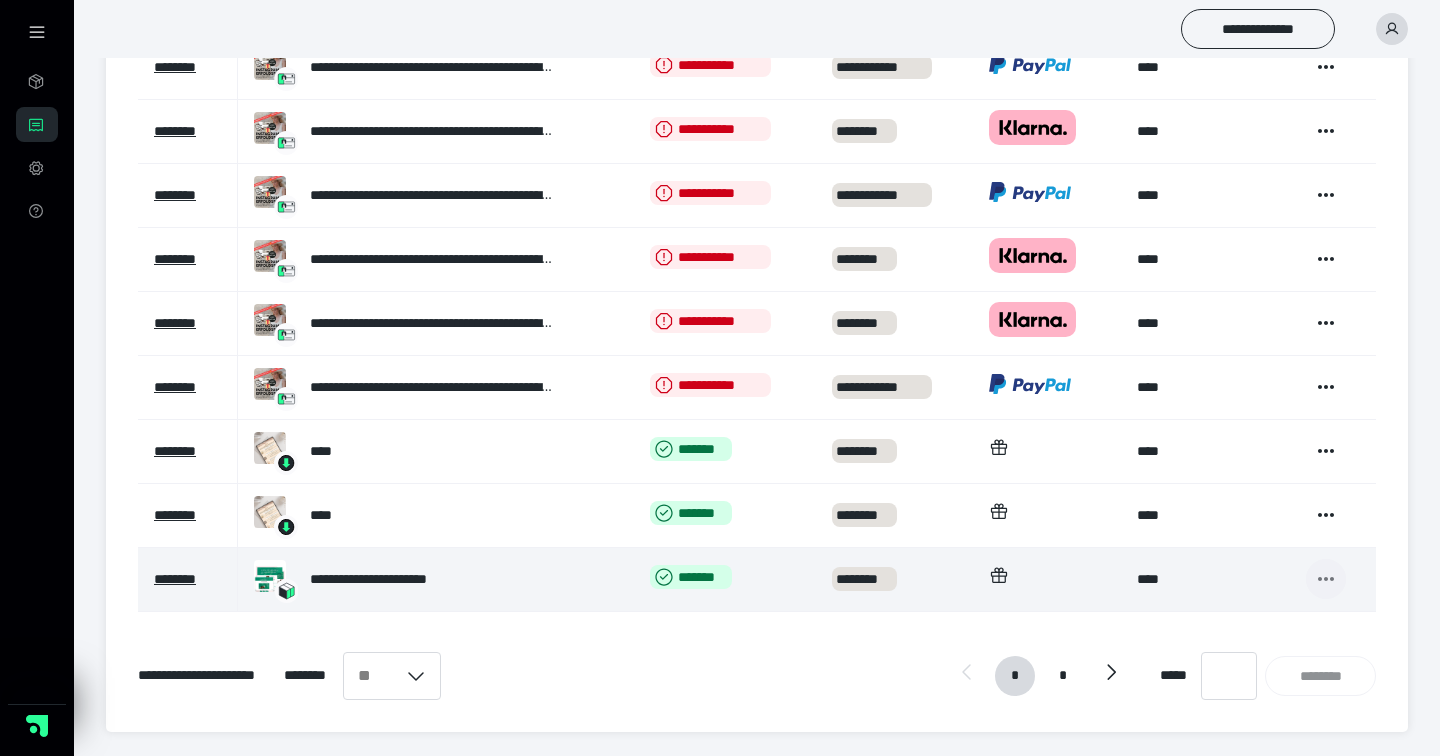click at bounding box center (1326, 579) 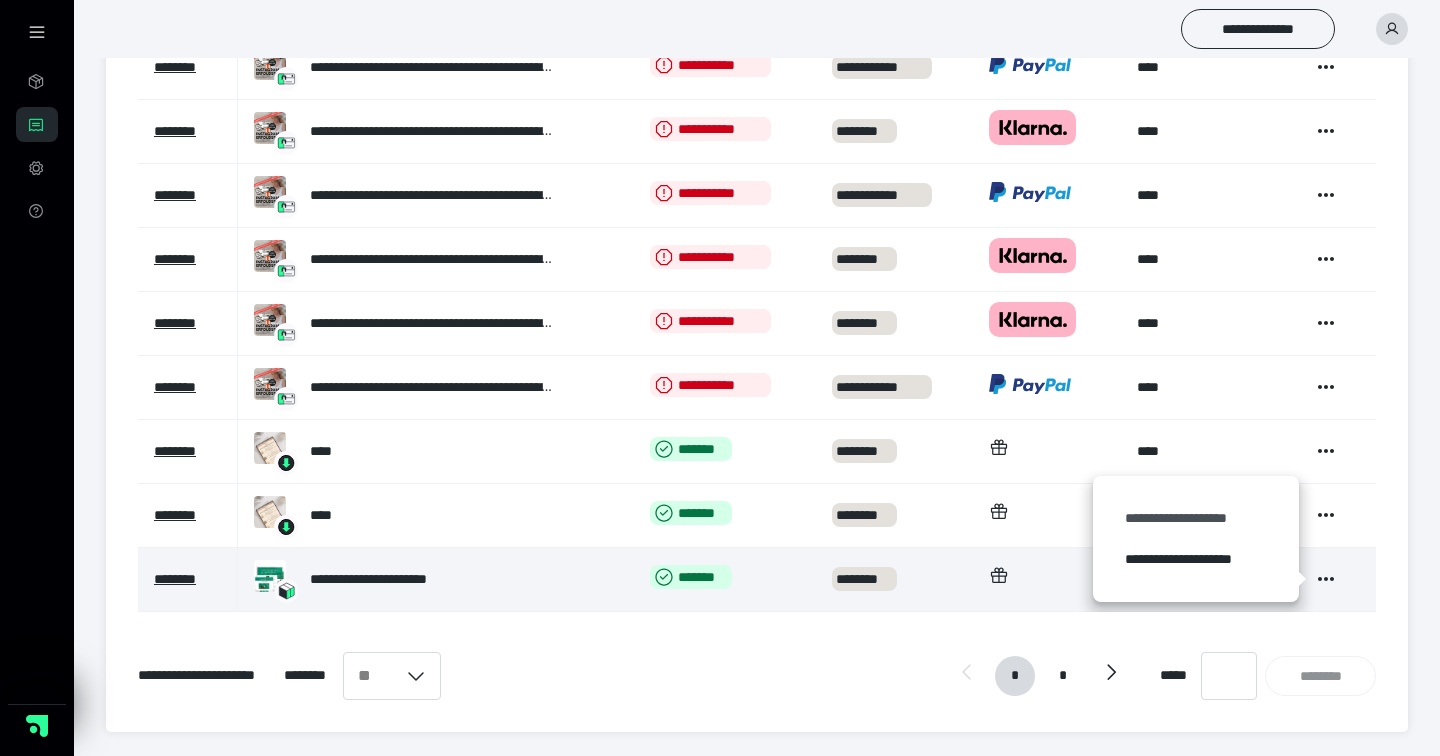 click on "**********" at bounding box center [1196, 518] 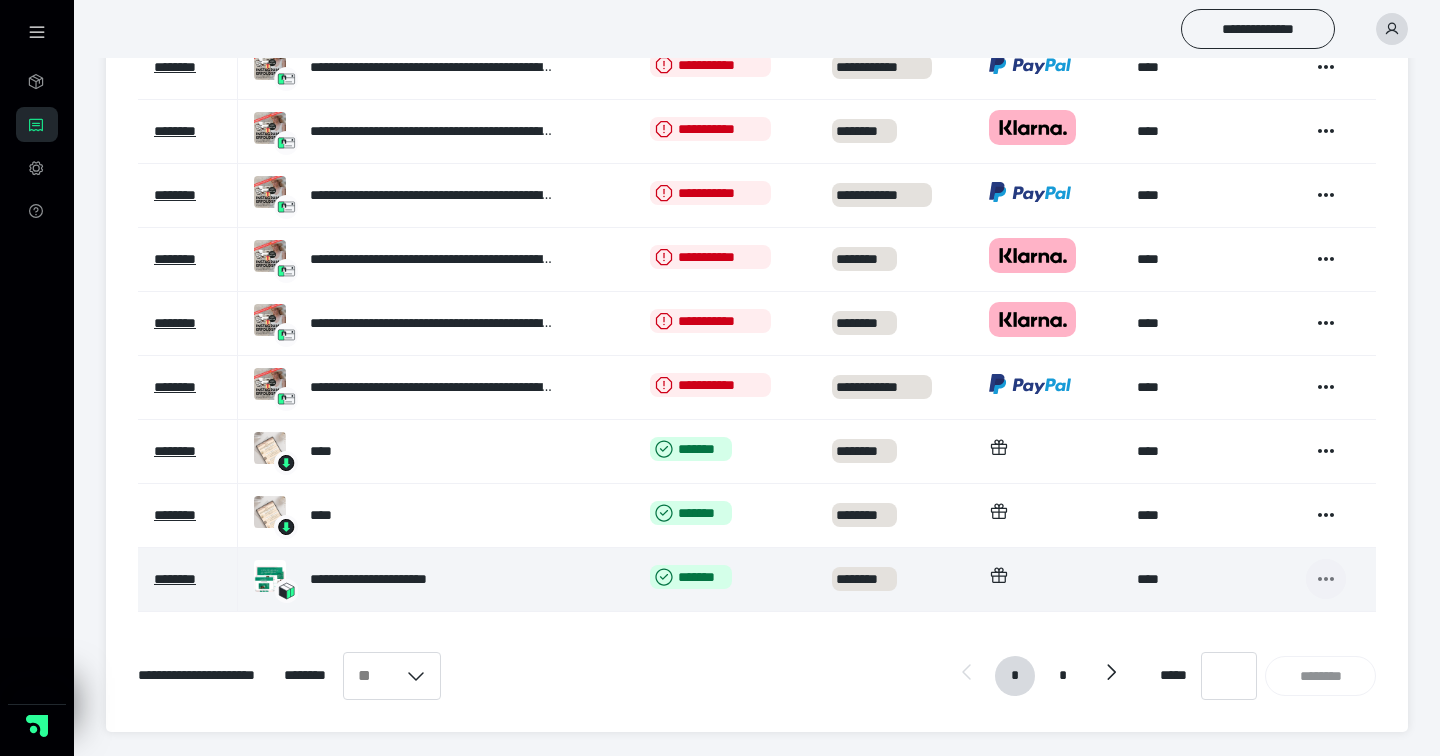 click 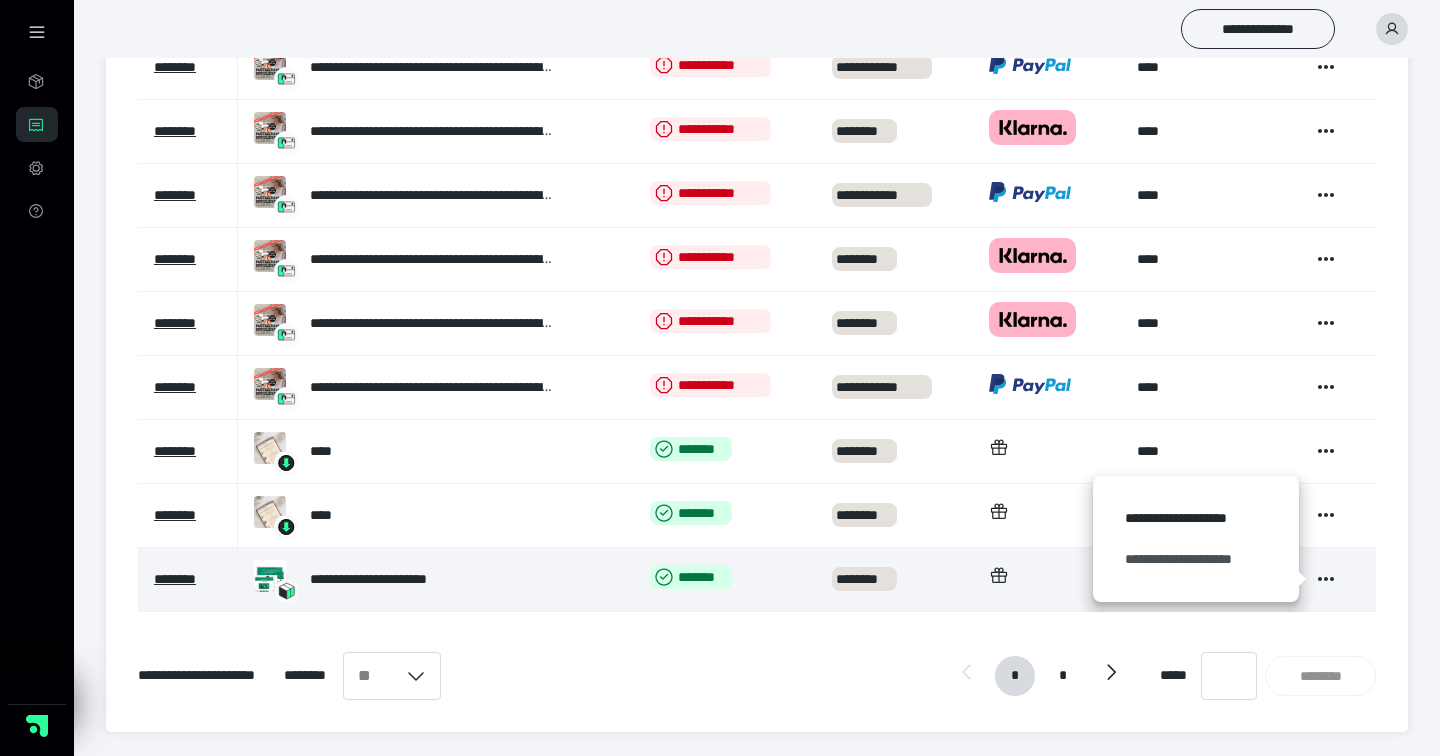 click on "**********" at bounding box center (1196, 559) 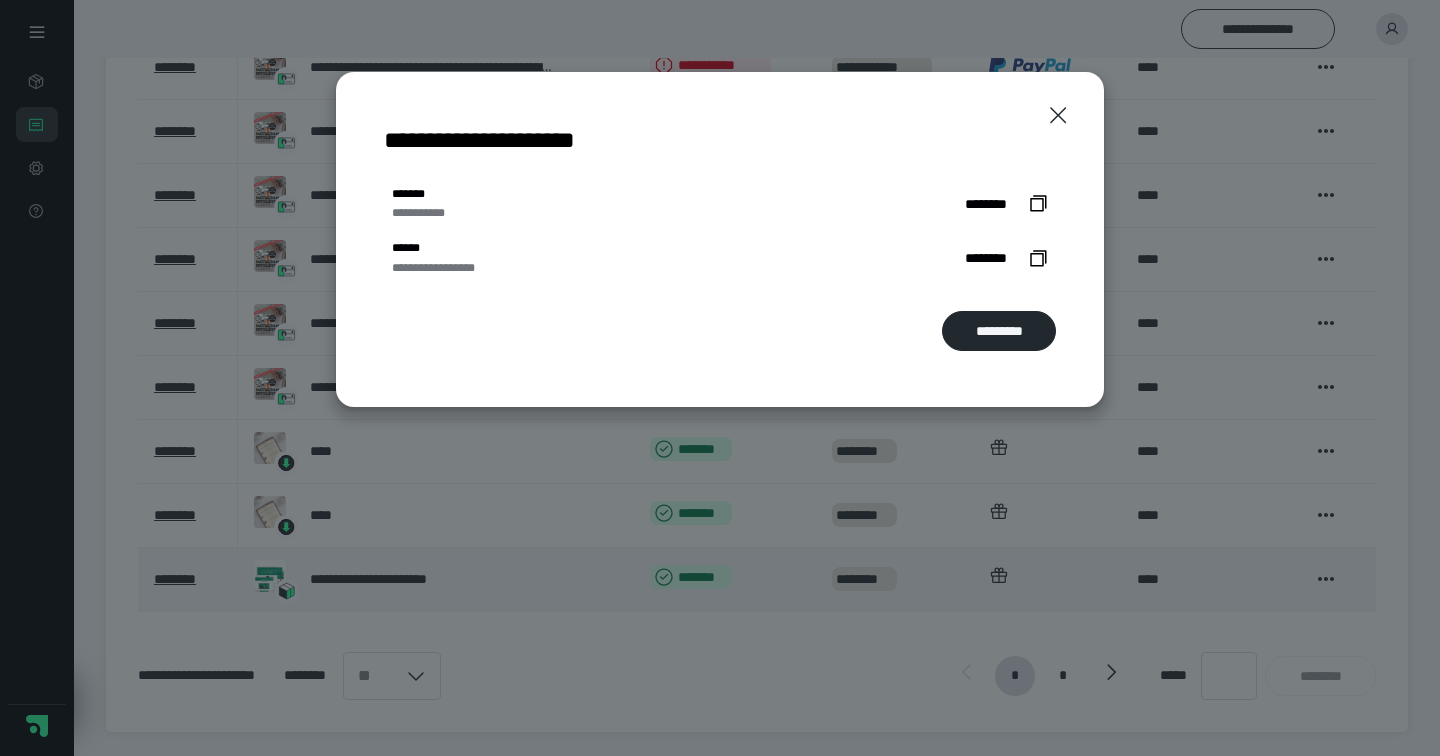 click on "**********" at bounding box center [720, 378] 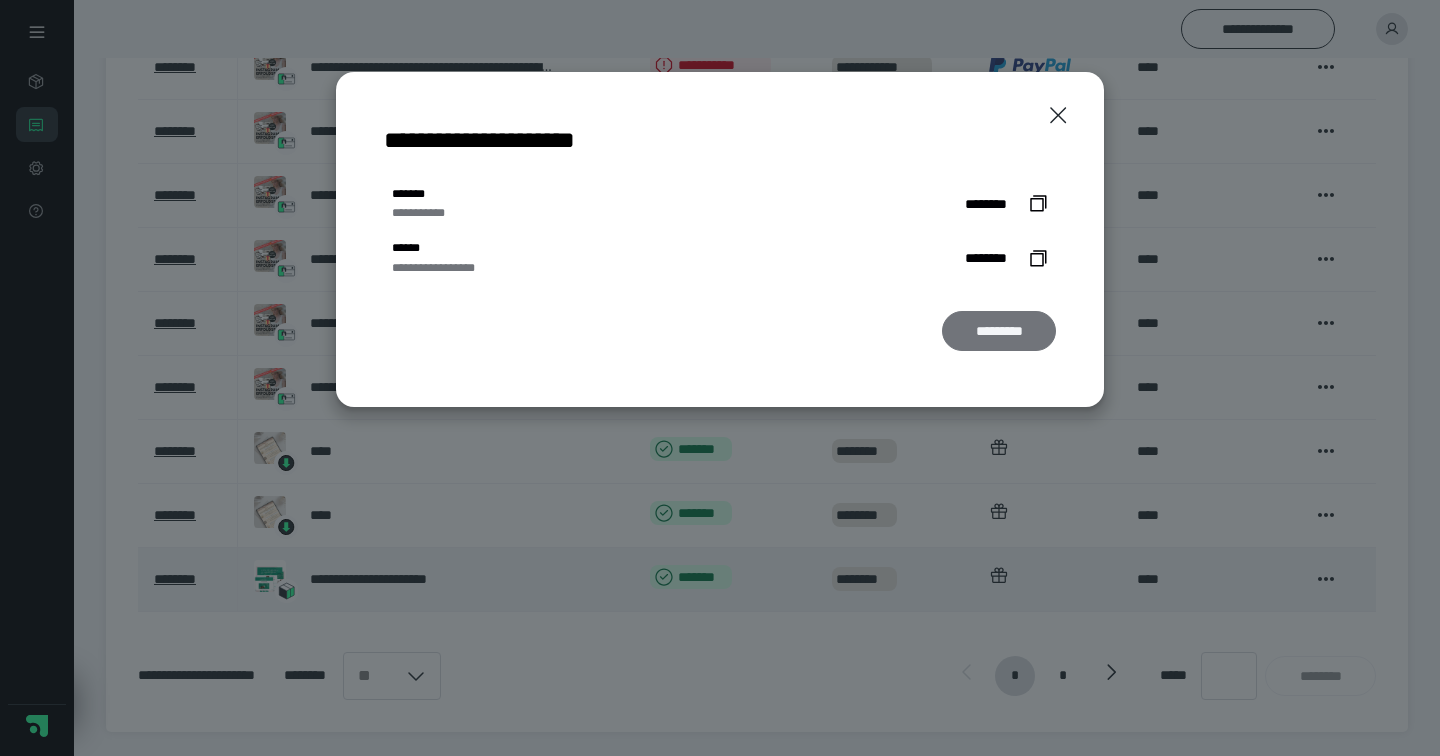 click on "*********" at bounding box center [999, 331] 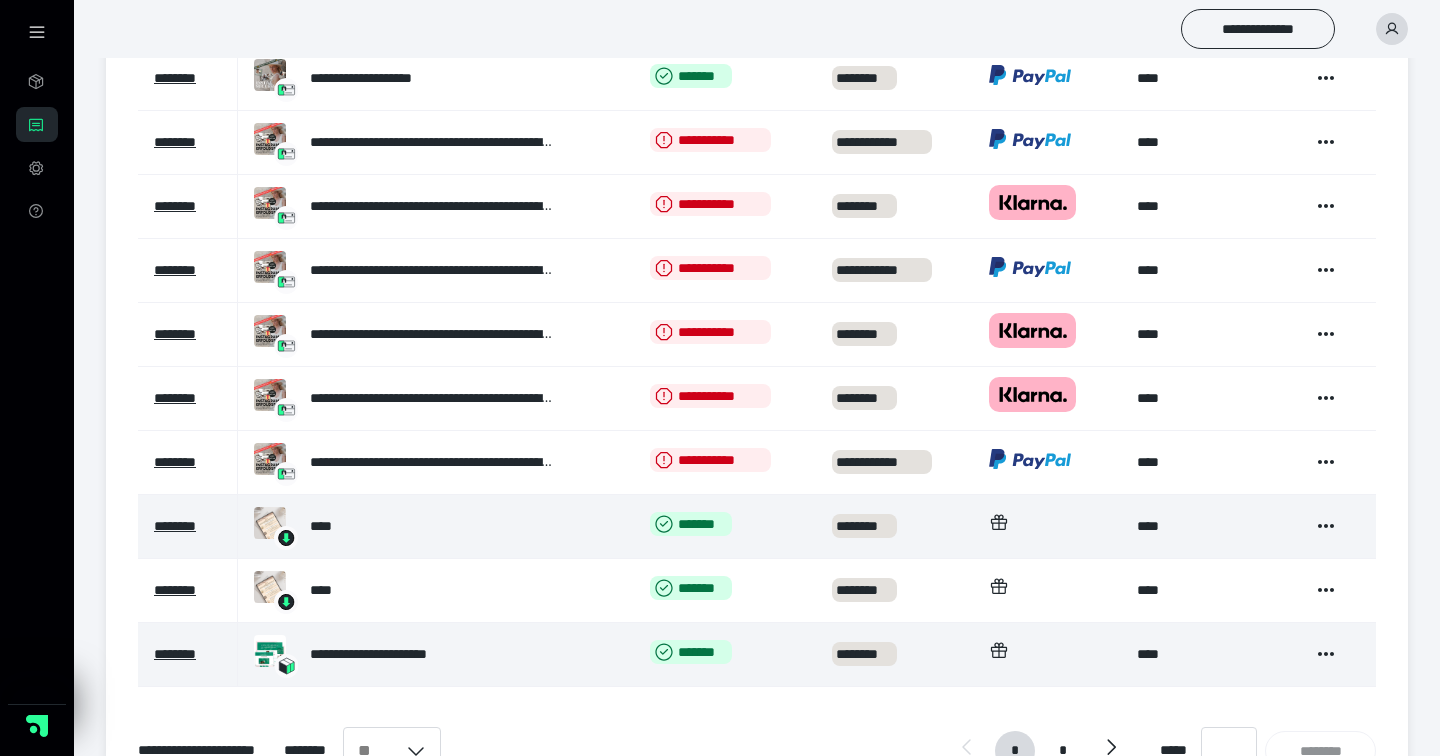 scroll, scrollTop: 312, scrollLeft: 0, axis: vertical 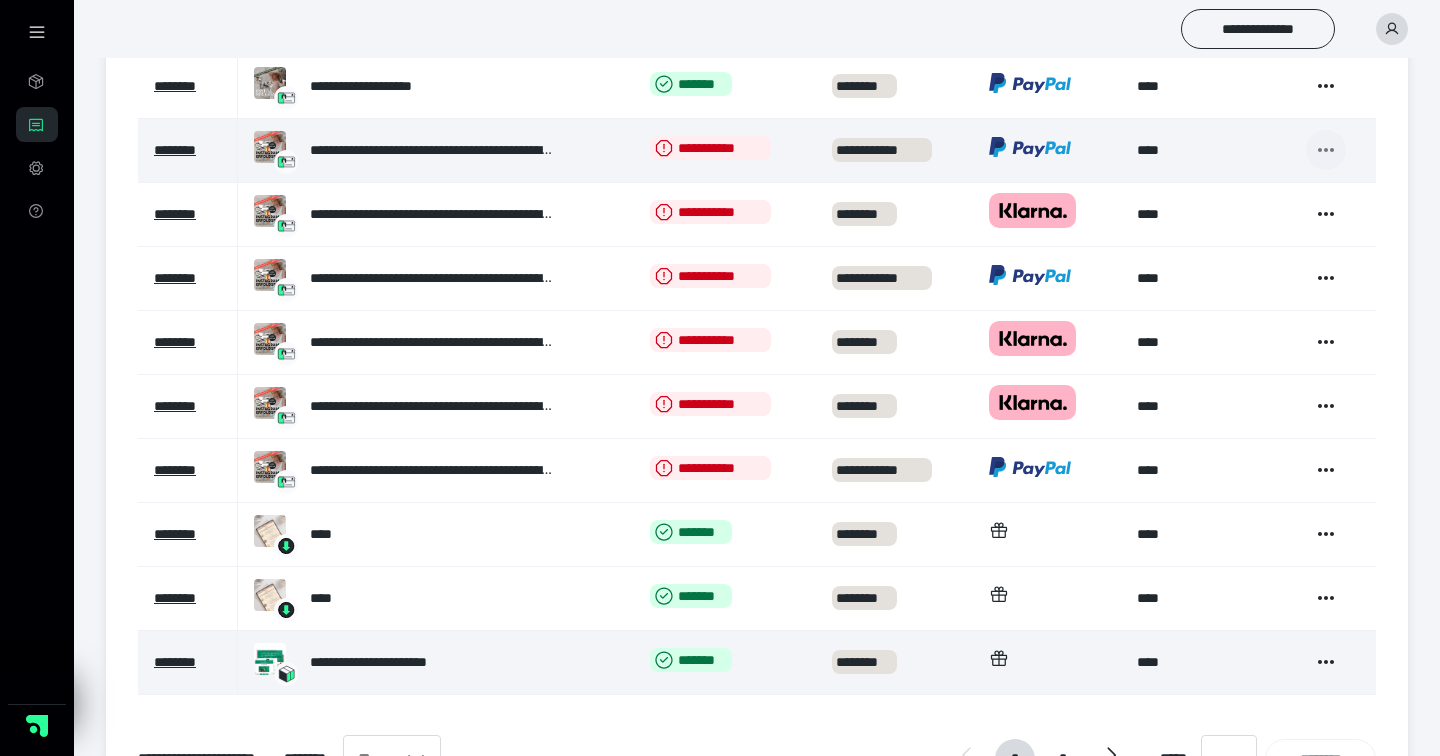 click 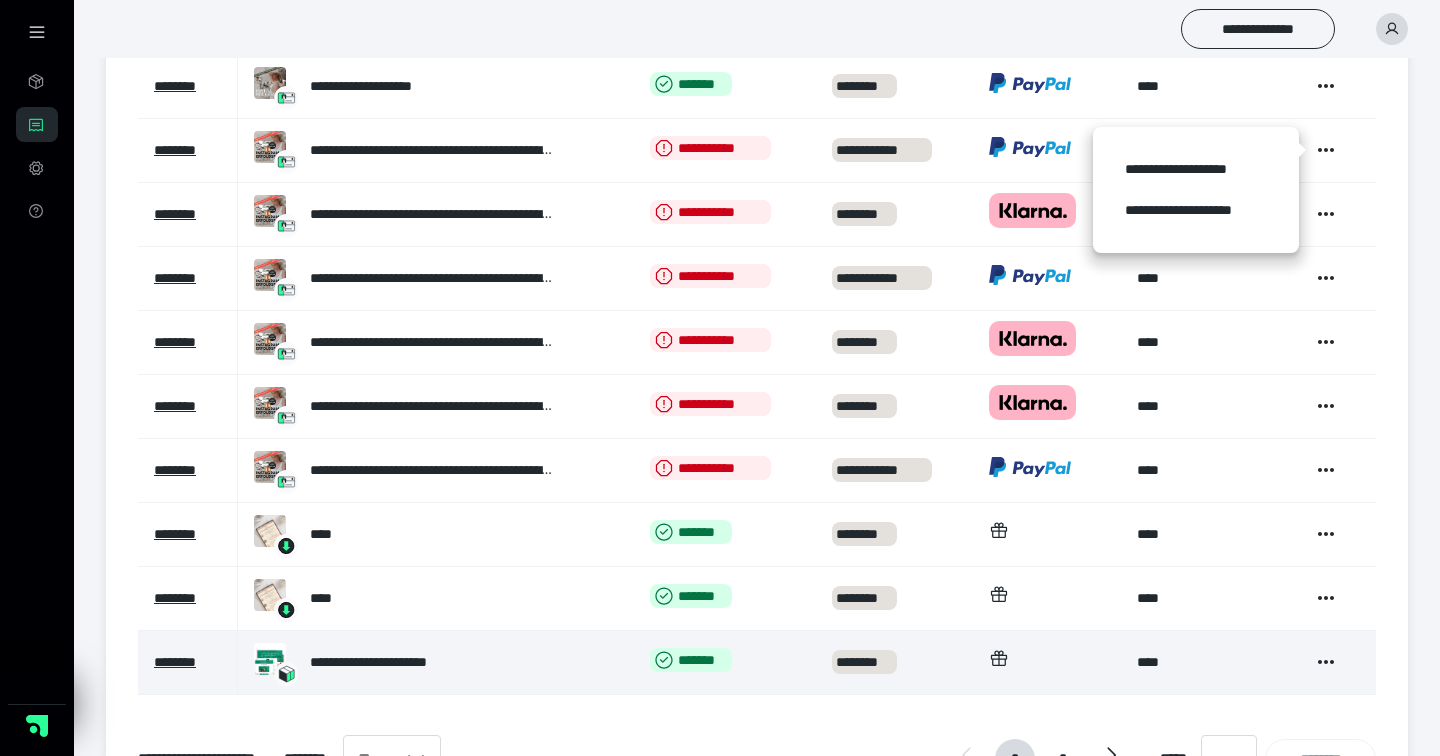 click on "**********" at bounding box center (757, 291) 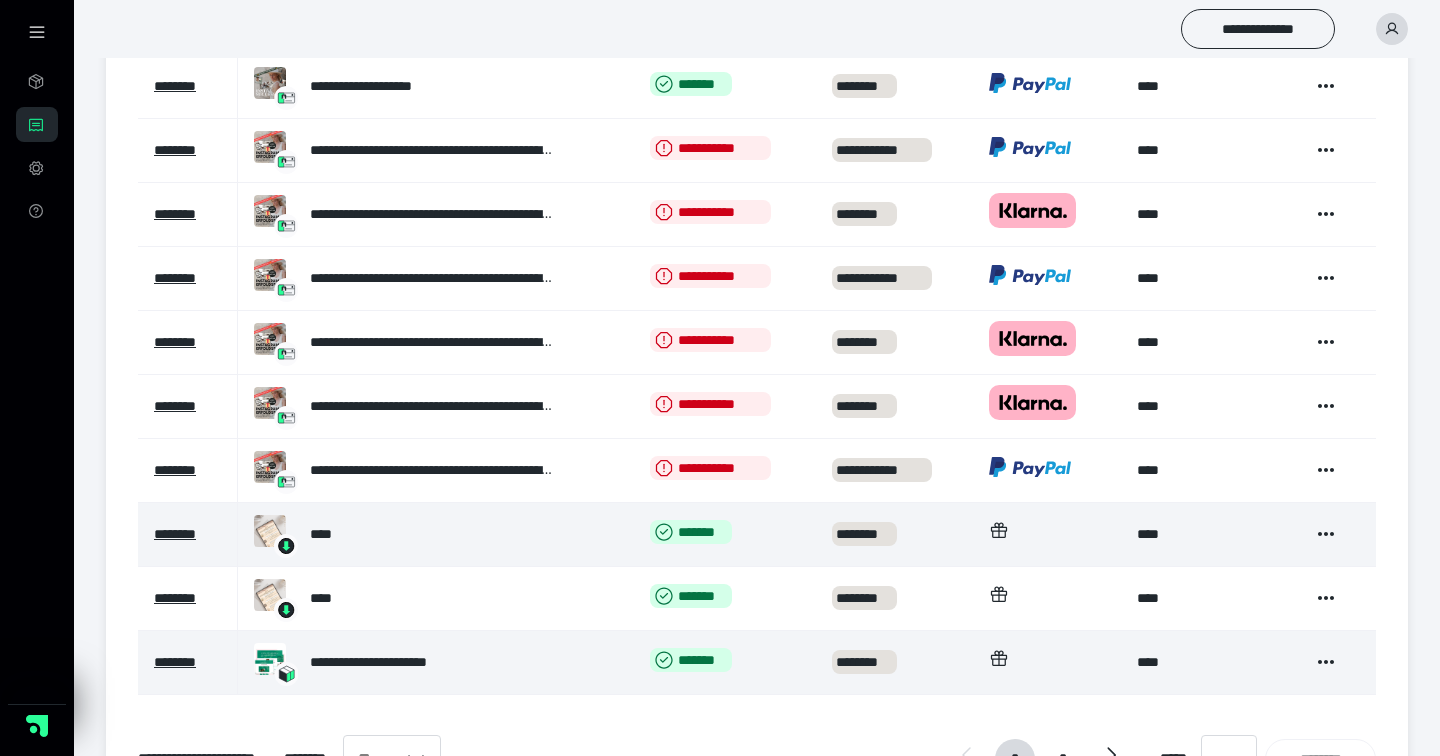 scroll, scrollTop: 395, scrollLeft: 0, axis: vertical 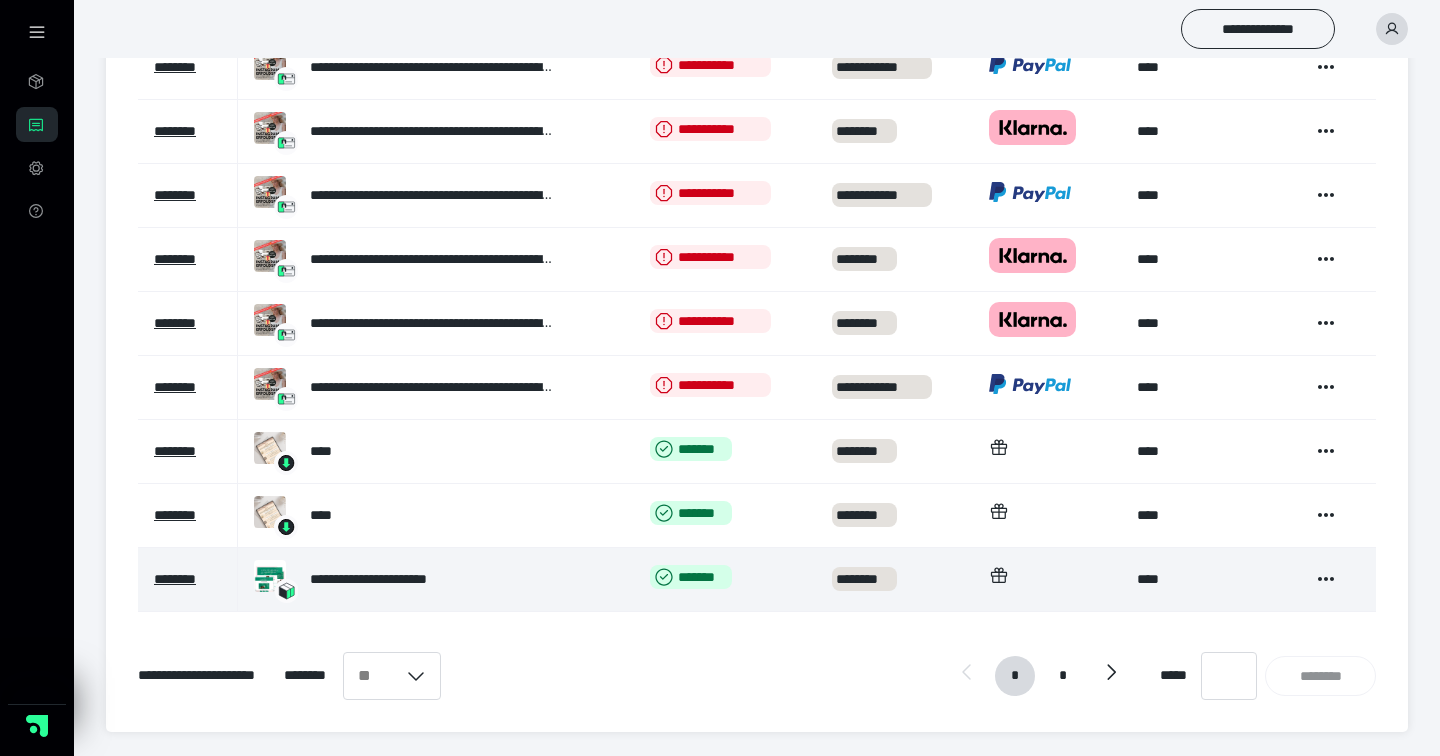 click on "**********" at bounding box center [396, 579] 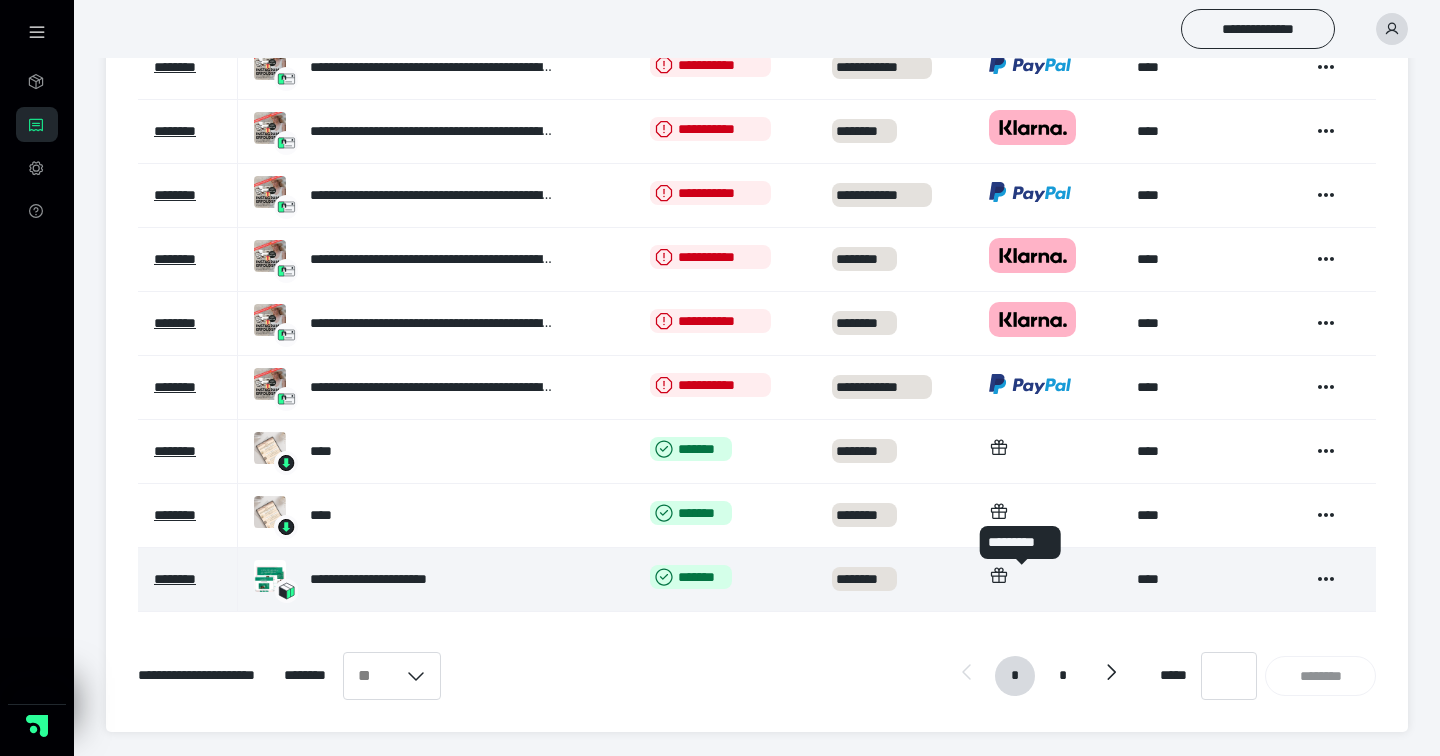 click 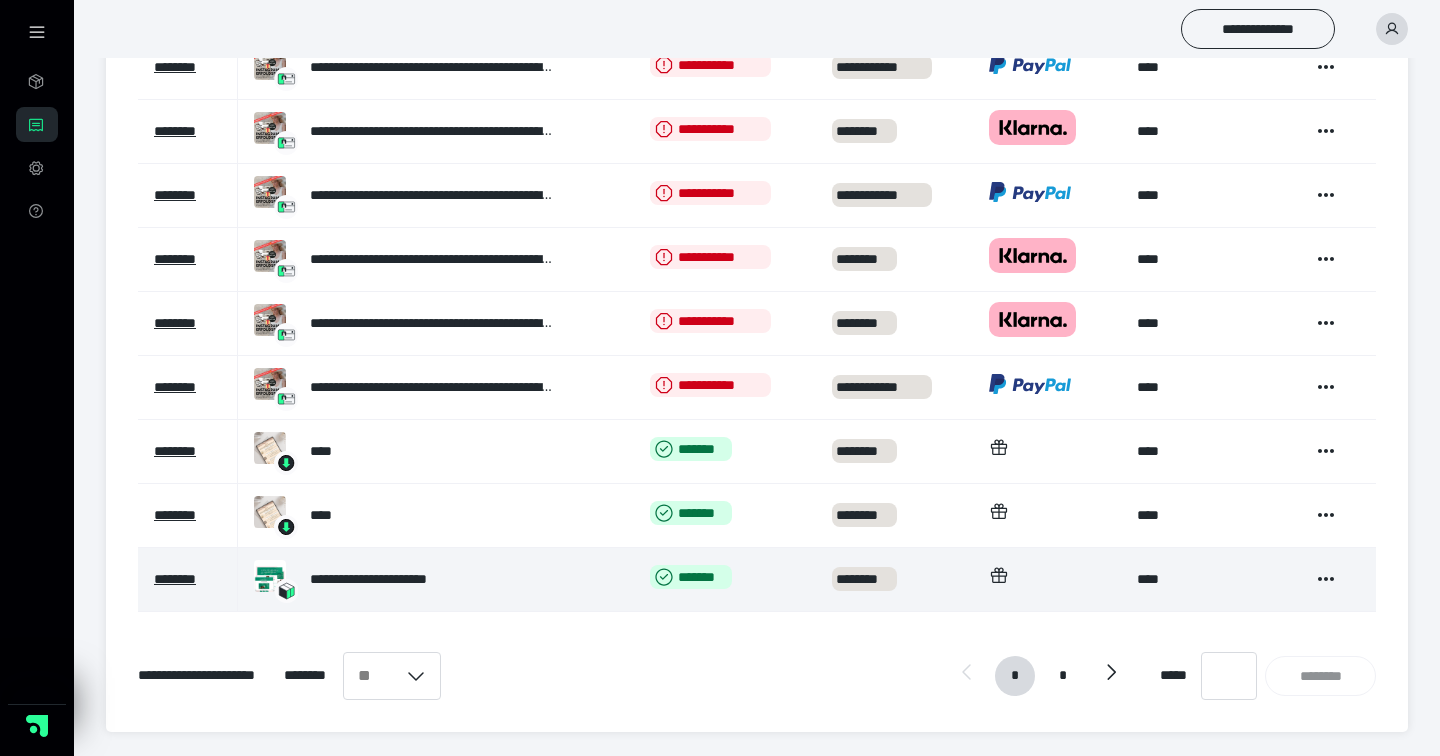 click on "**********" at bounding box center [1206, 580] 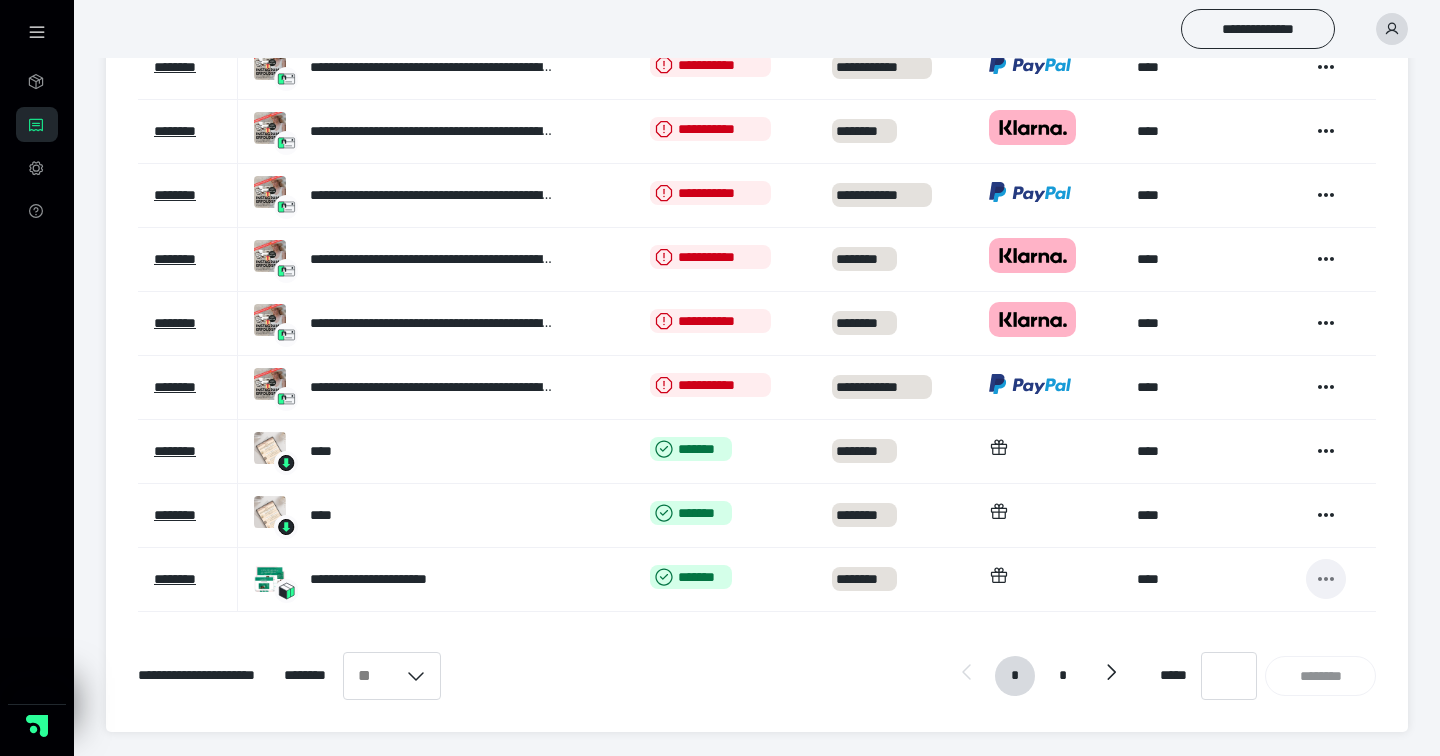 click 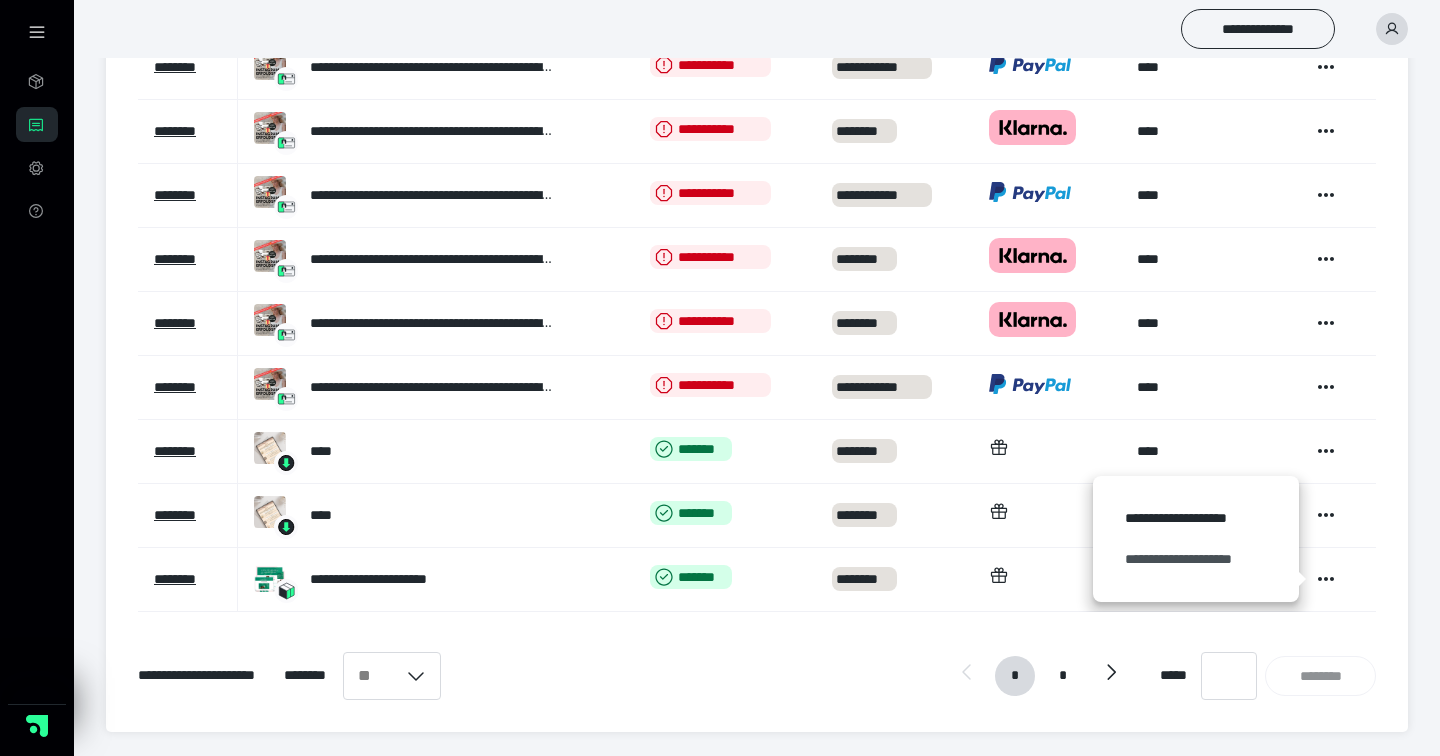 click on "**********" at bounding box center [1196, 559] 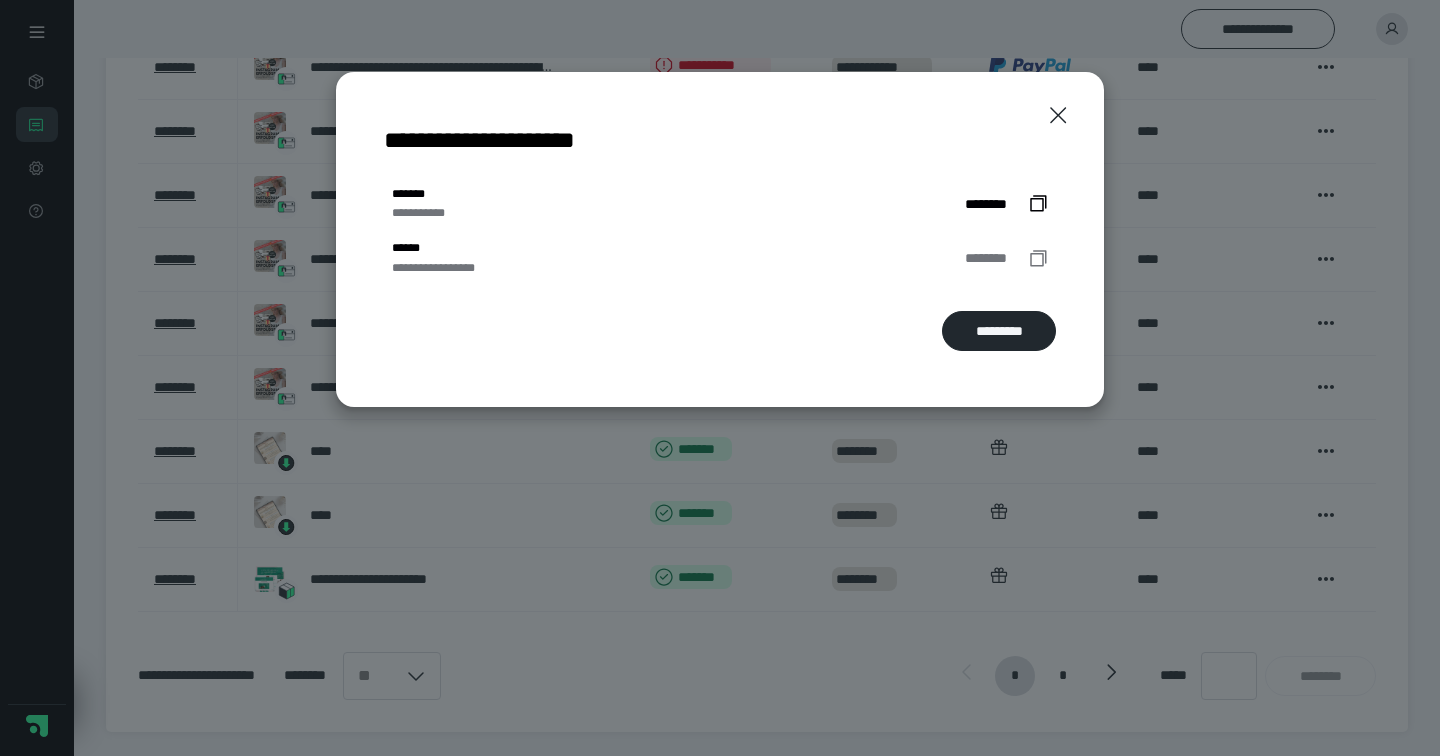 click 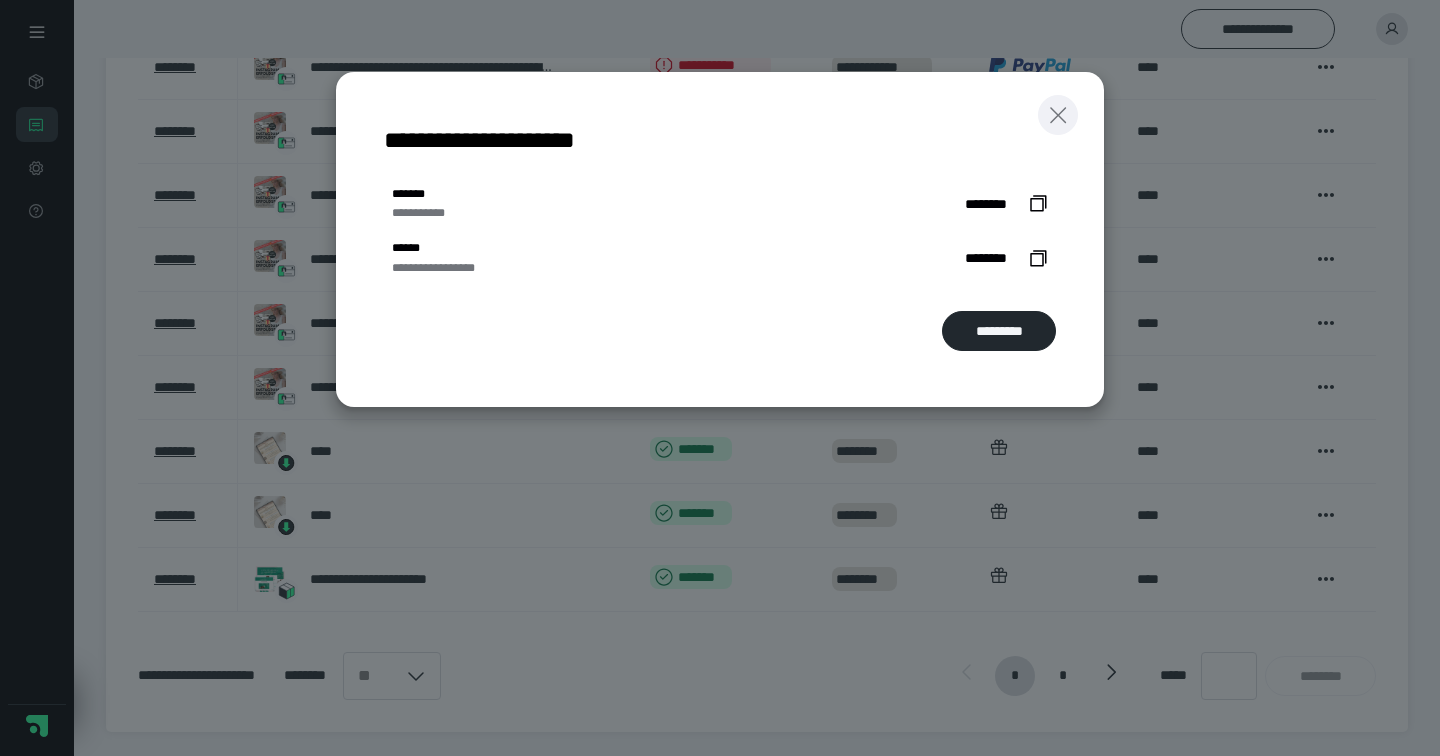 click 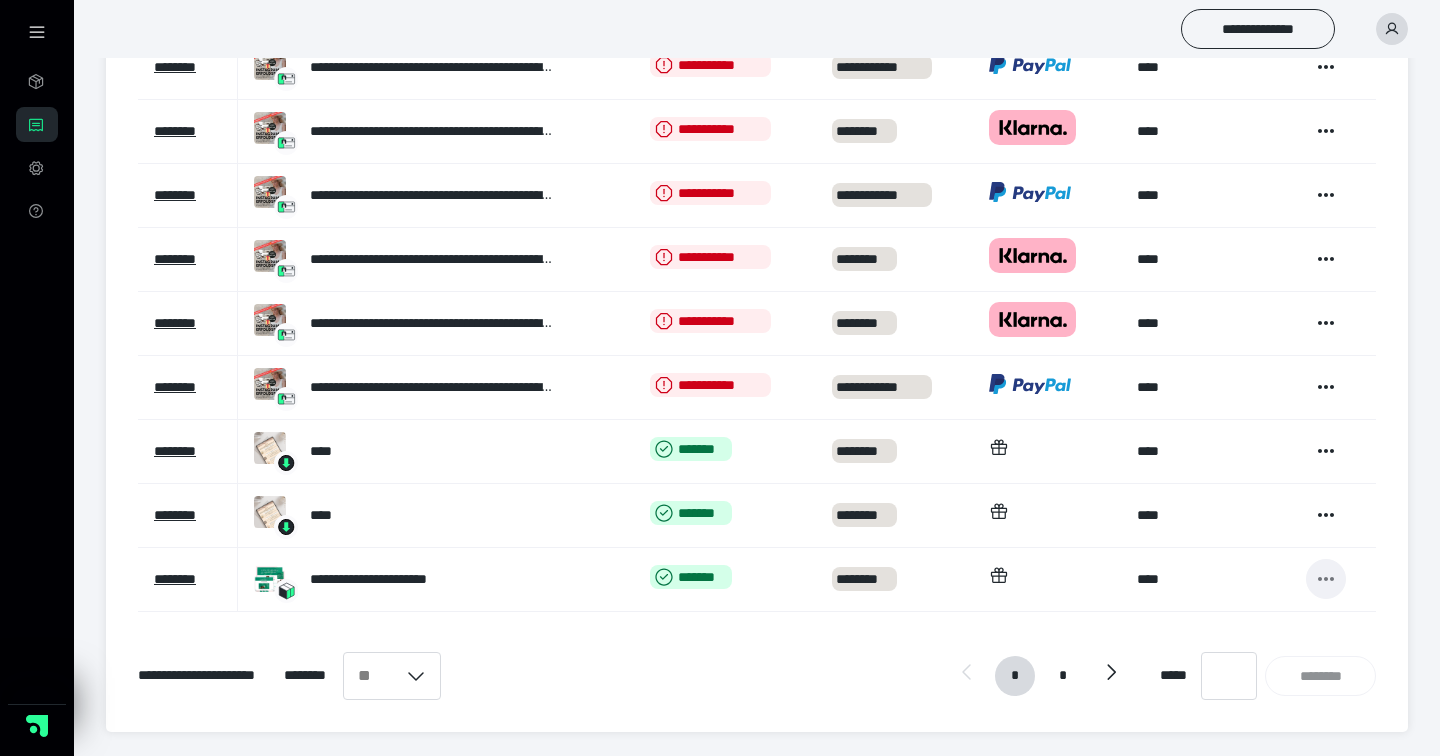 click 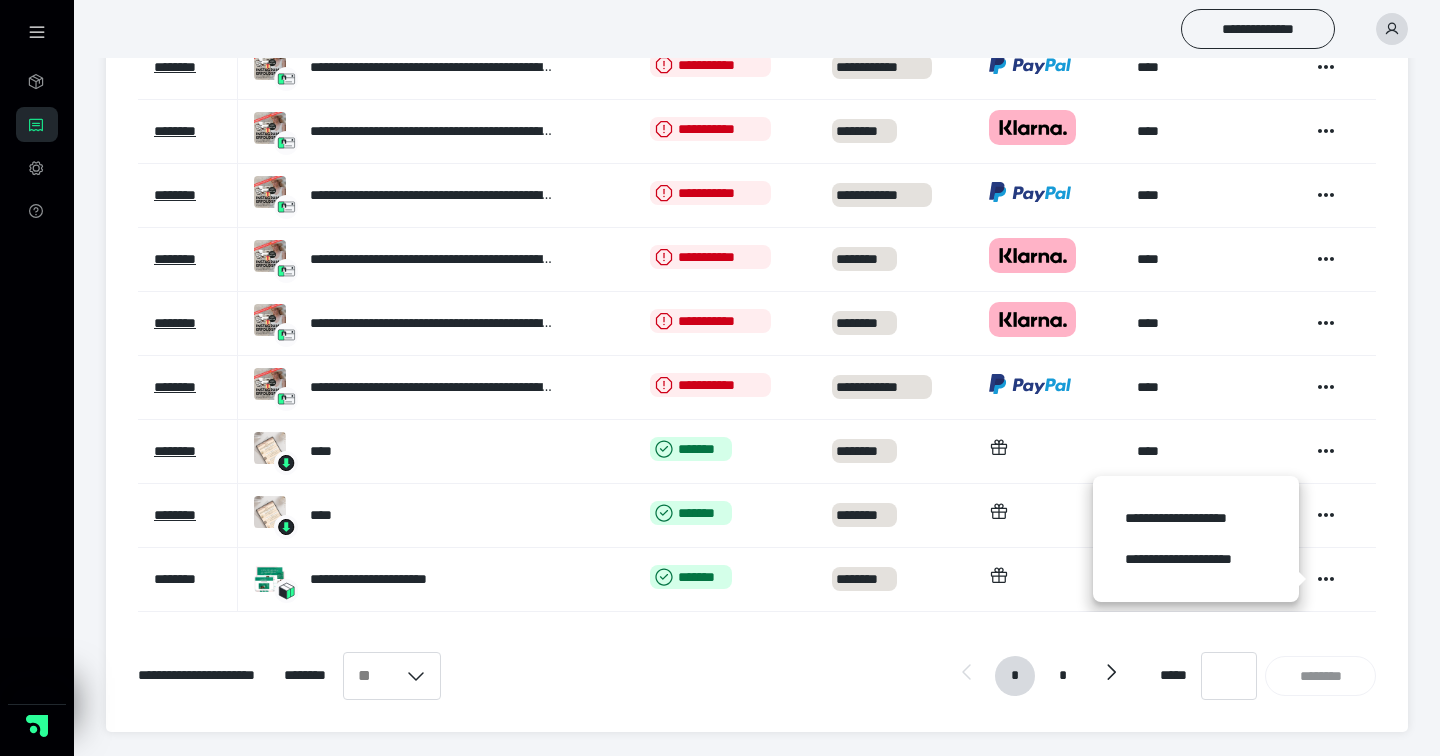 click on "********" at bounding box center [175, 579] 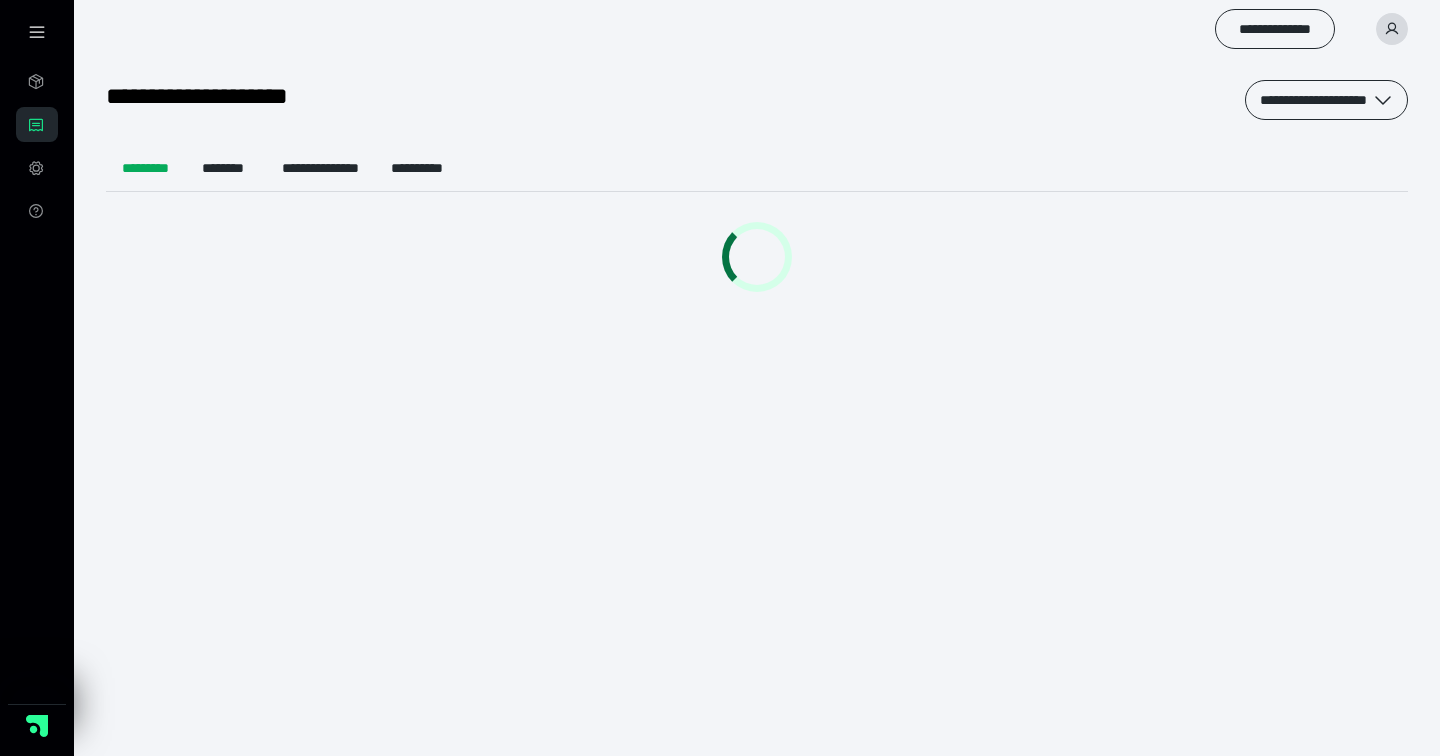scroll, scrollTop: 0, scrollLeft: 0, axis: both 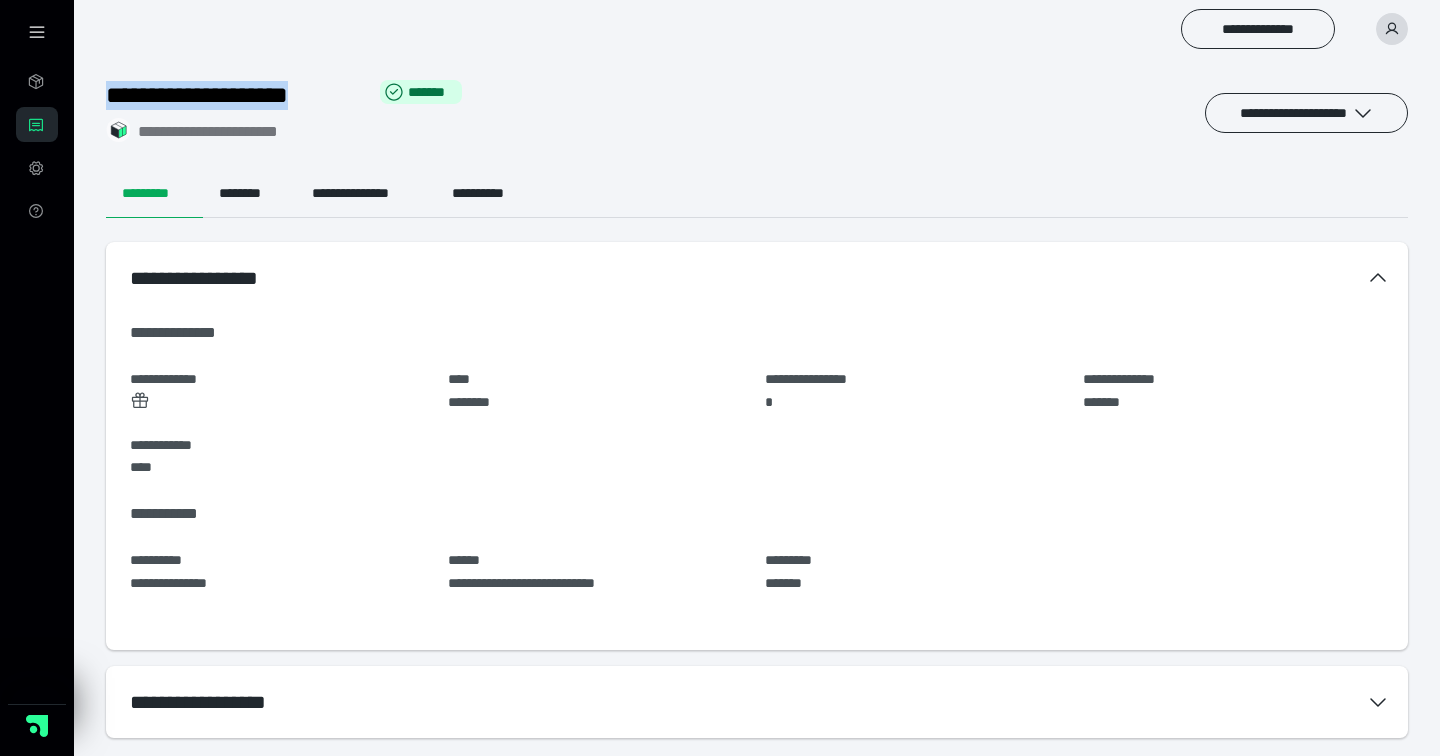 drag, startPoint x: 109, startPoint y: 93, endPoint x: 369, endPoint y: 90, distance: 260.0173 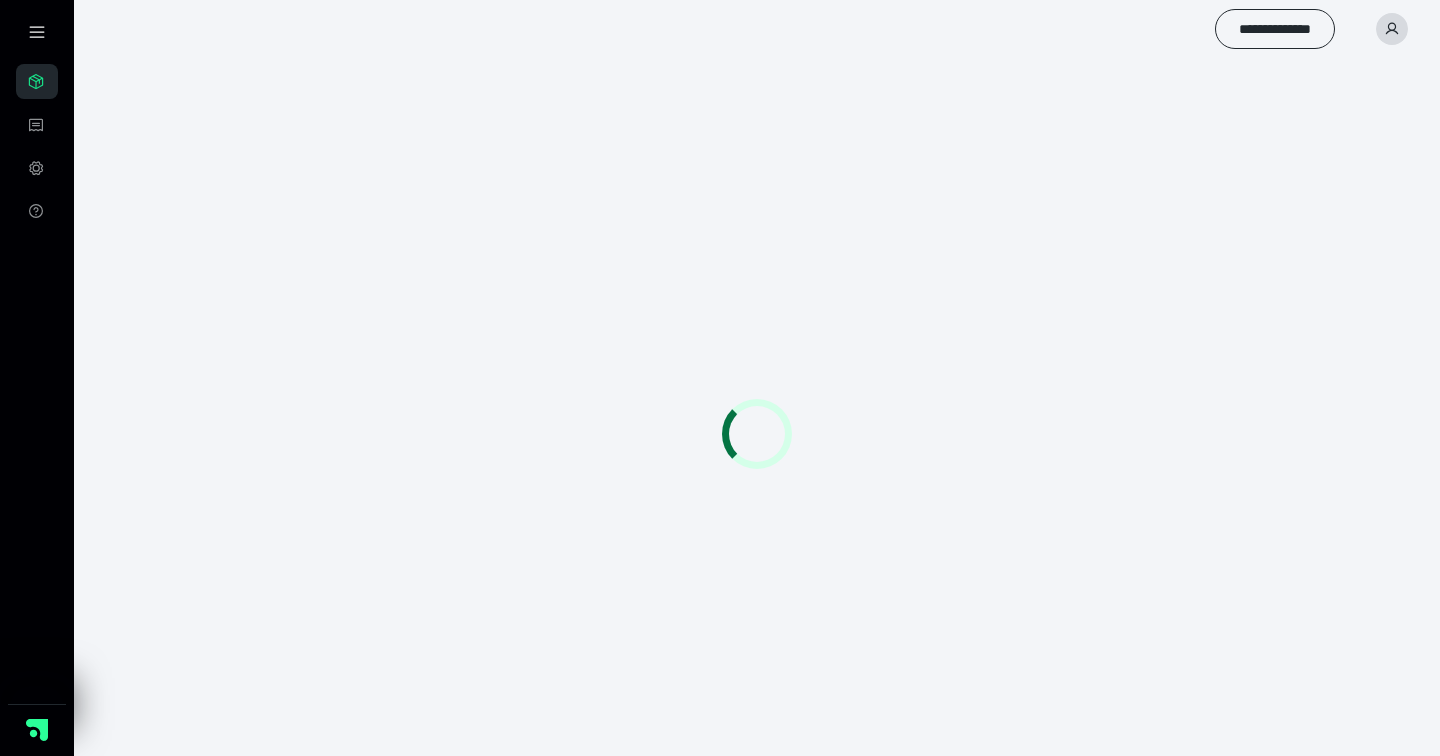 scroll, scrollTop: 0, scrollLeft: 0, axis: both 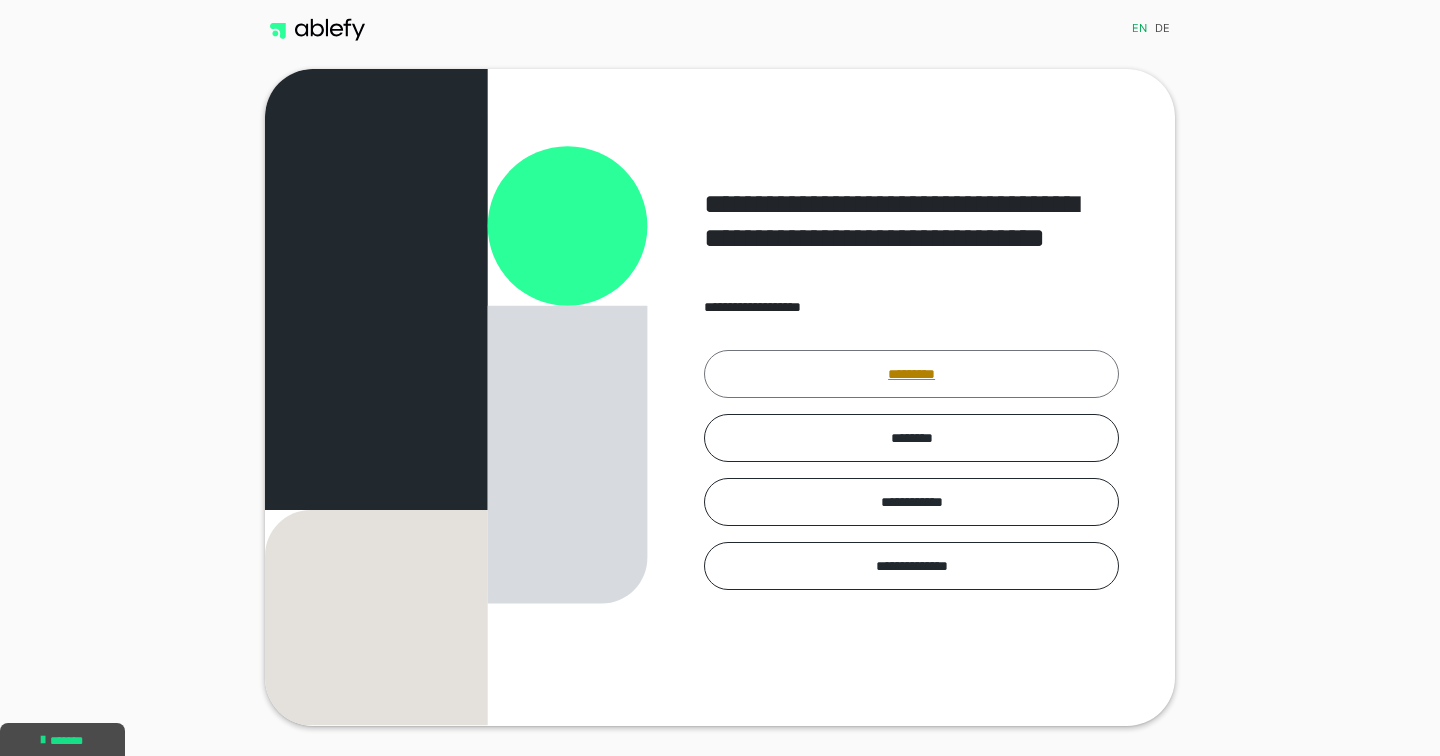 click on "*********" at bounding box center (911, 374) 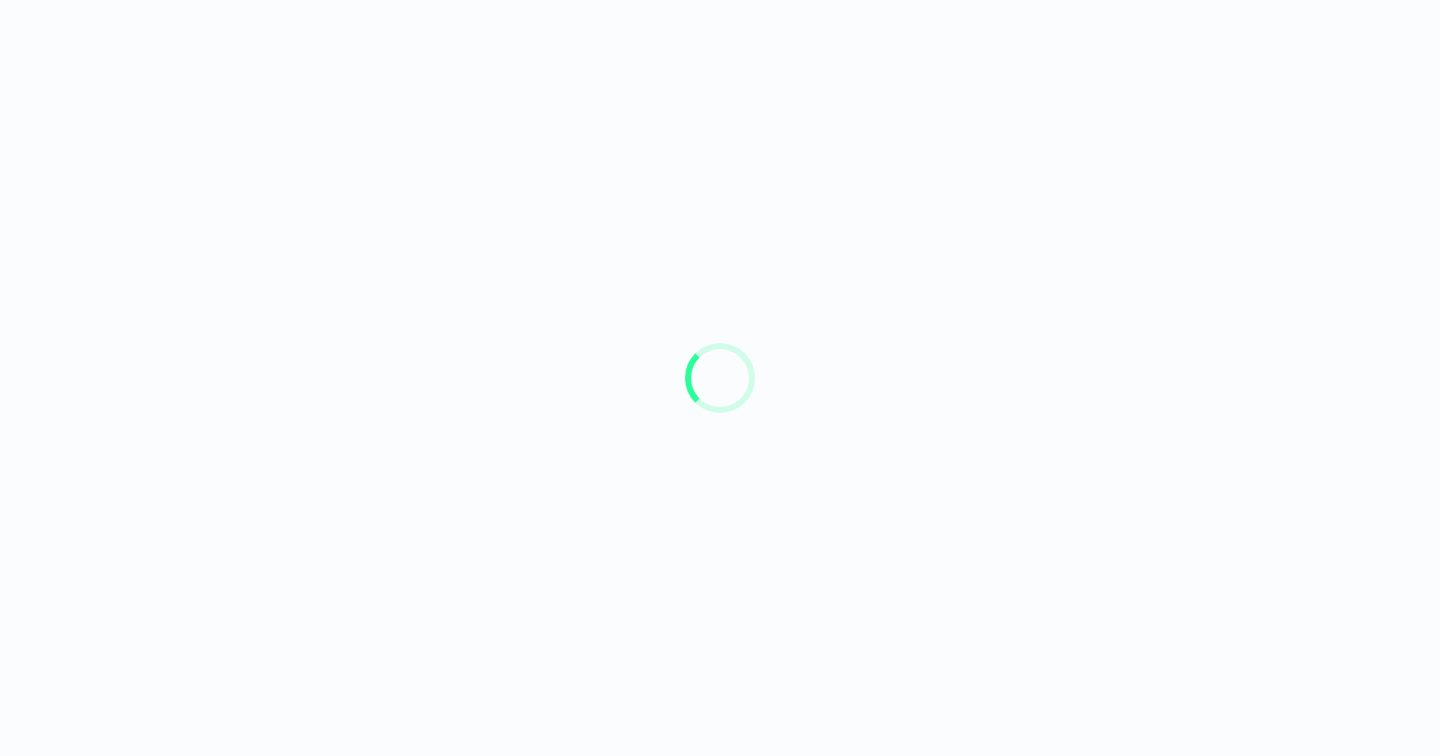 scroll, scrollTop: 0, scrollLeft: 0, axis: both 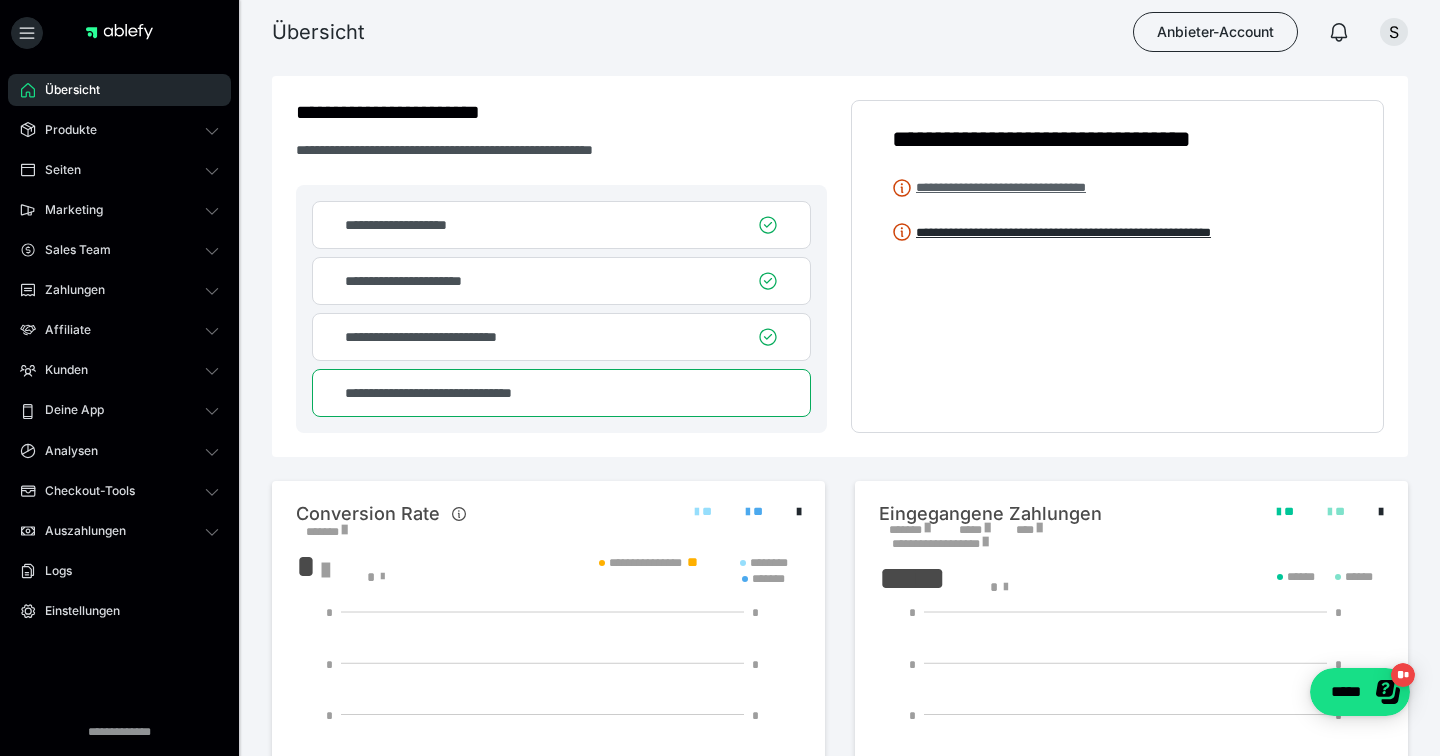 click on "**********" at bounding box center [1001, 187] 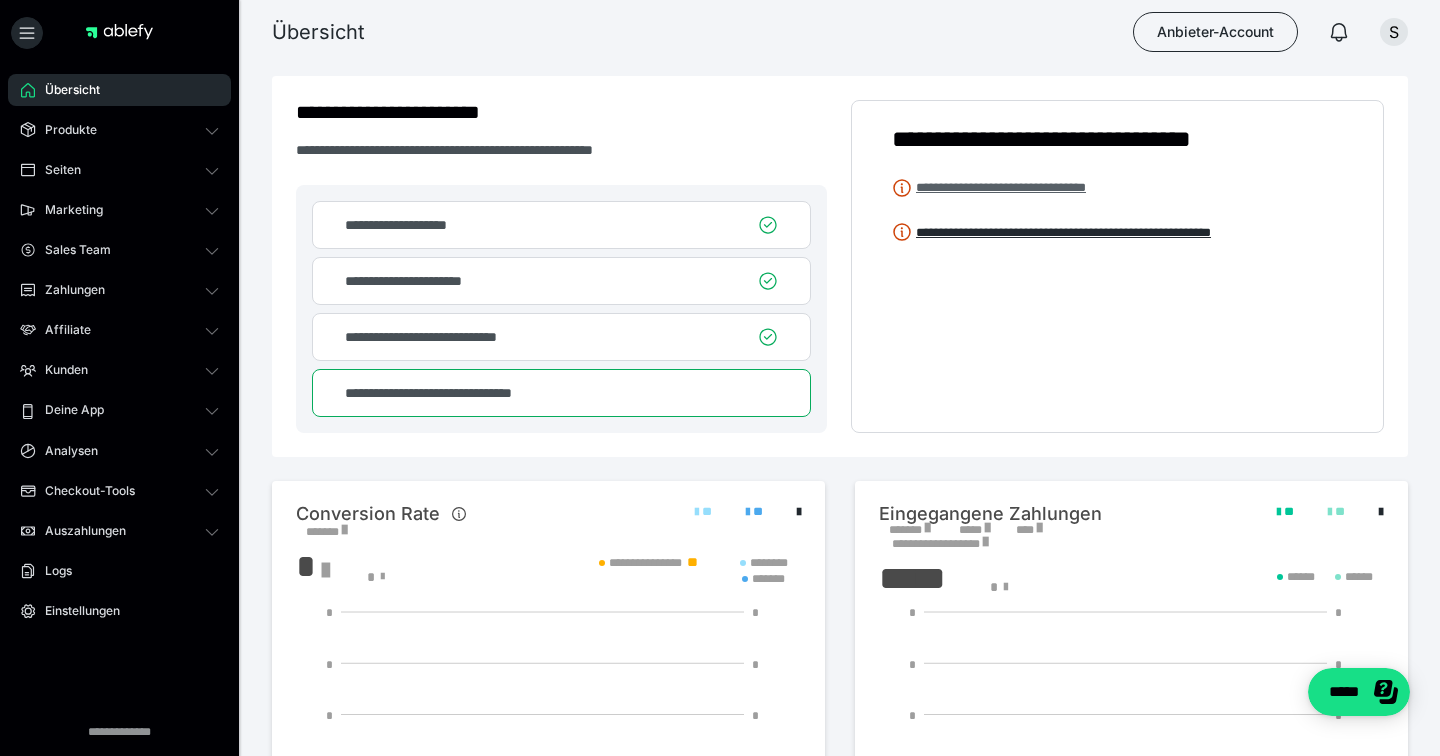 scroll, scrollTop: 0, scrollLeft: 0, axis: both 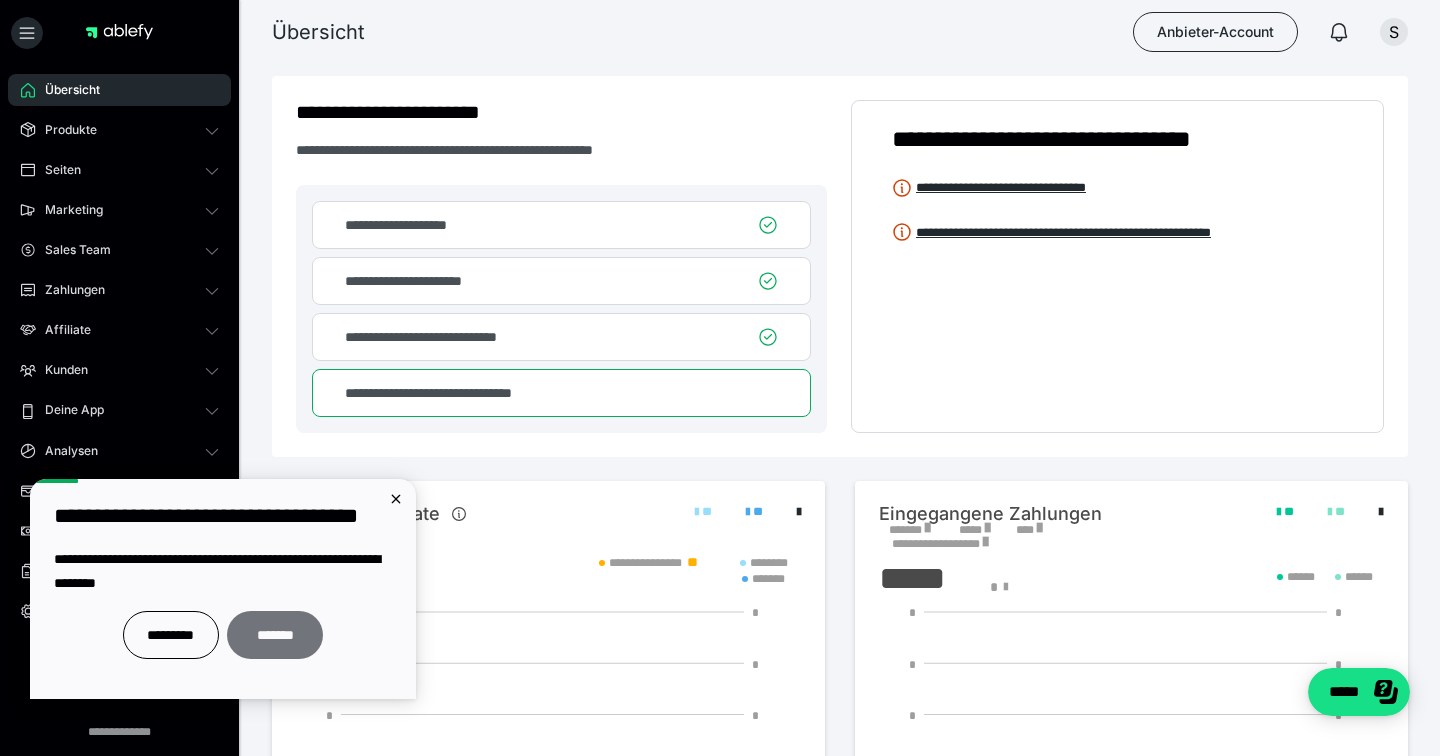 click on "*******" at bounding box center (275, 635) 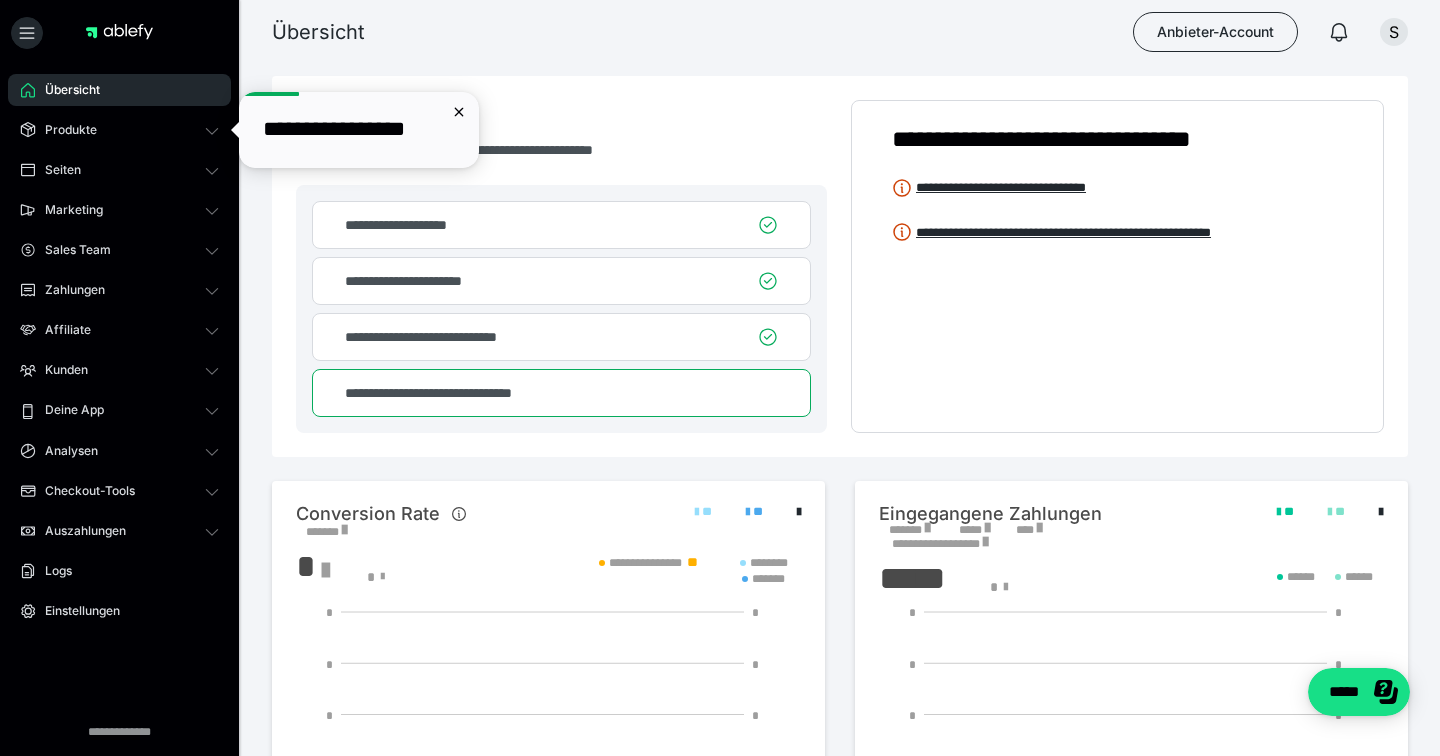 click on "**********" at bounding box center [334, 129] 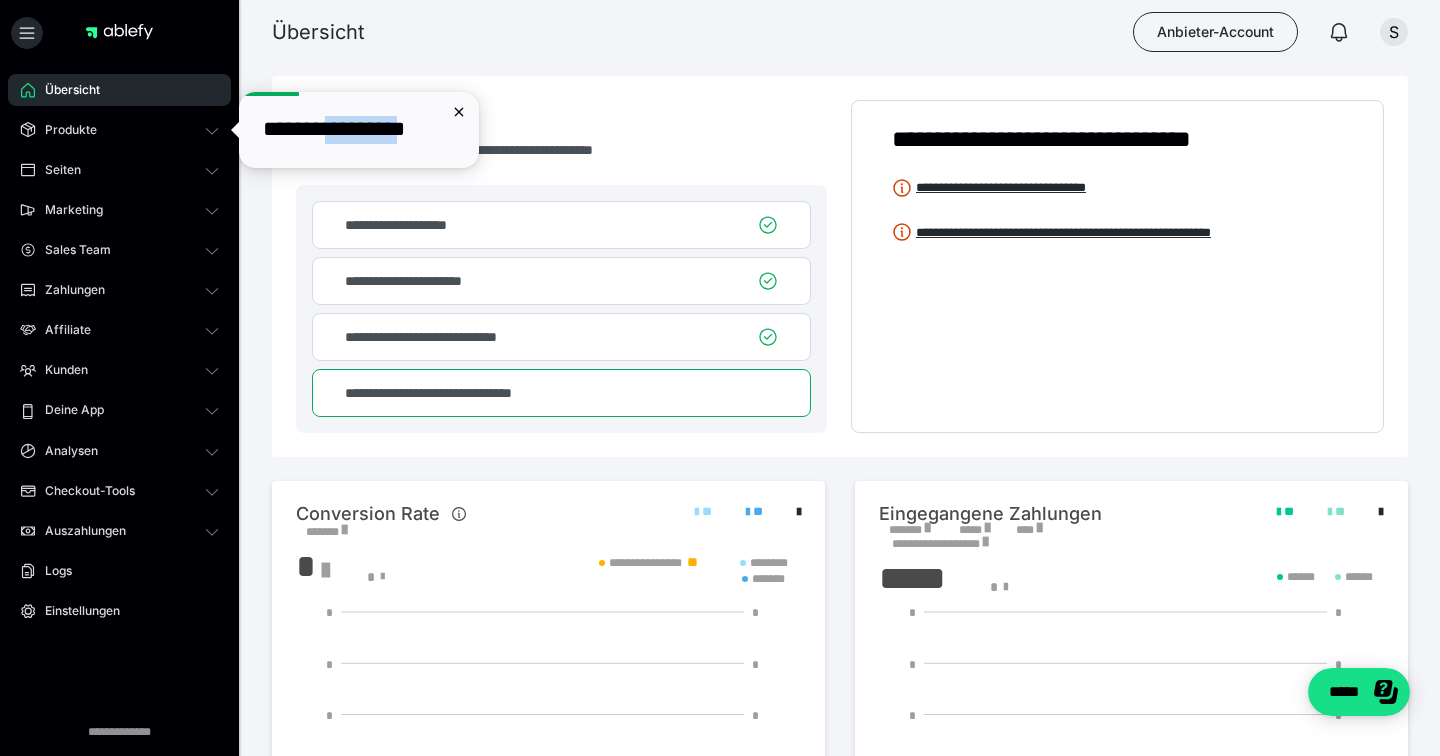 click on "**********" at bounding box center (334, 129) 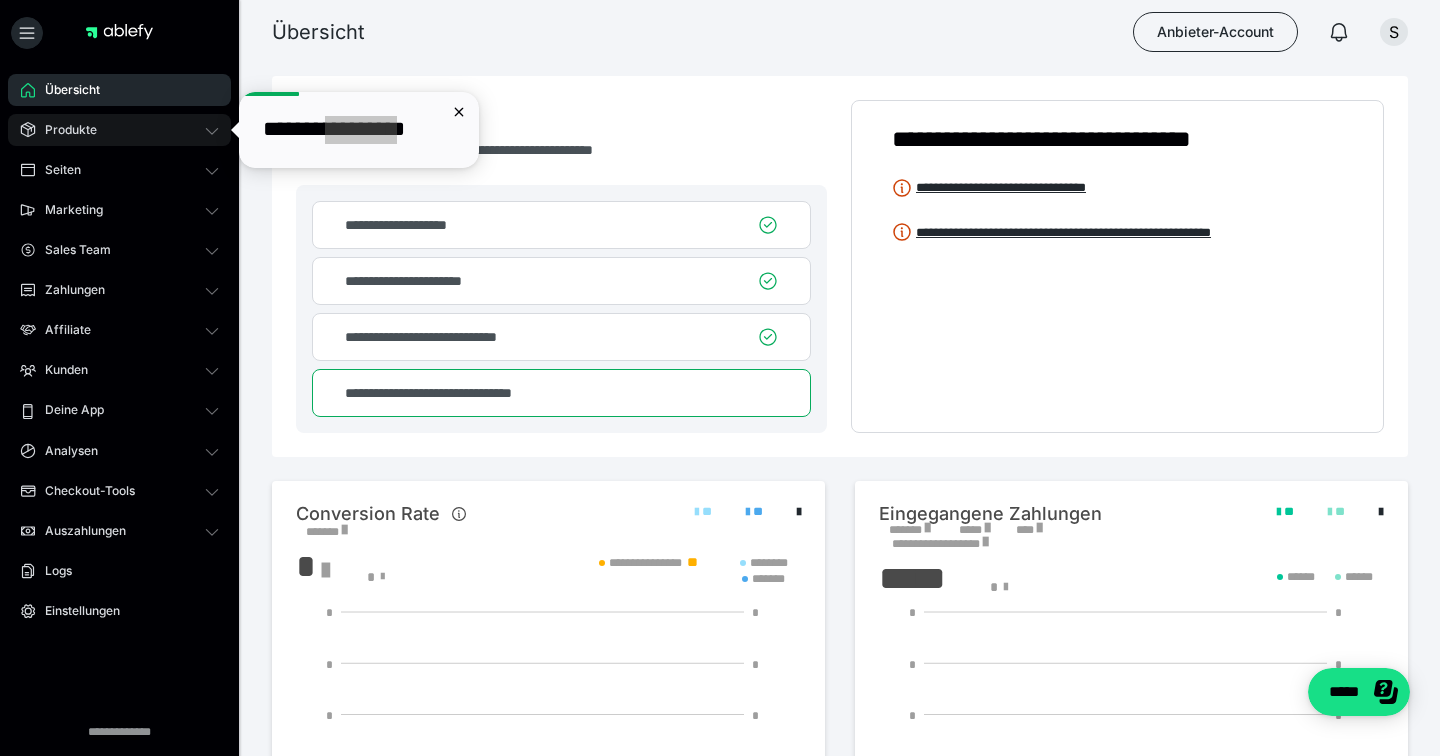 click on "Produkte" at bounding box center (119, 130) 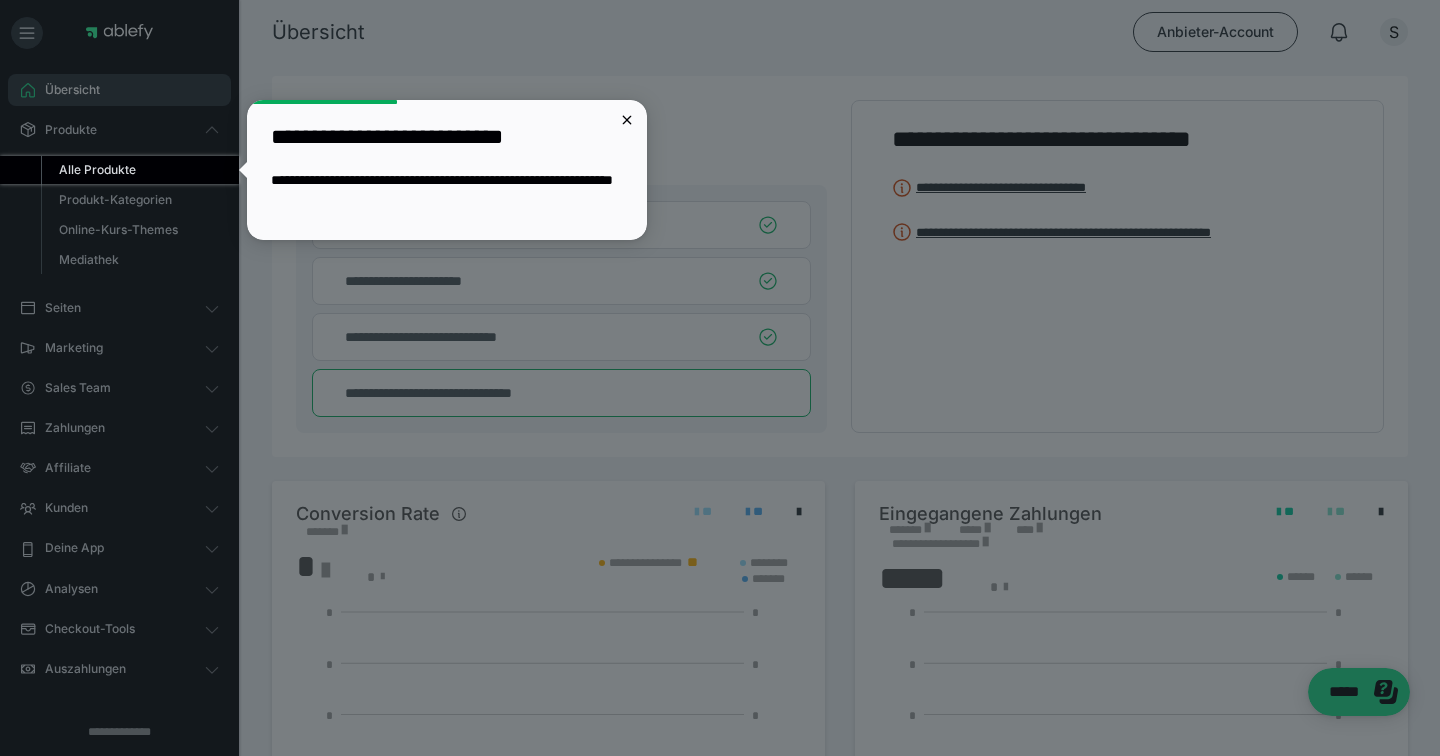 click at bounding box center (720, 470) 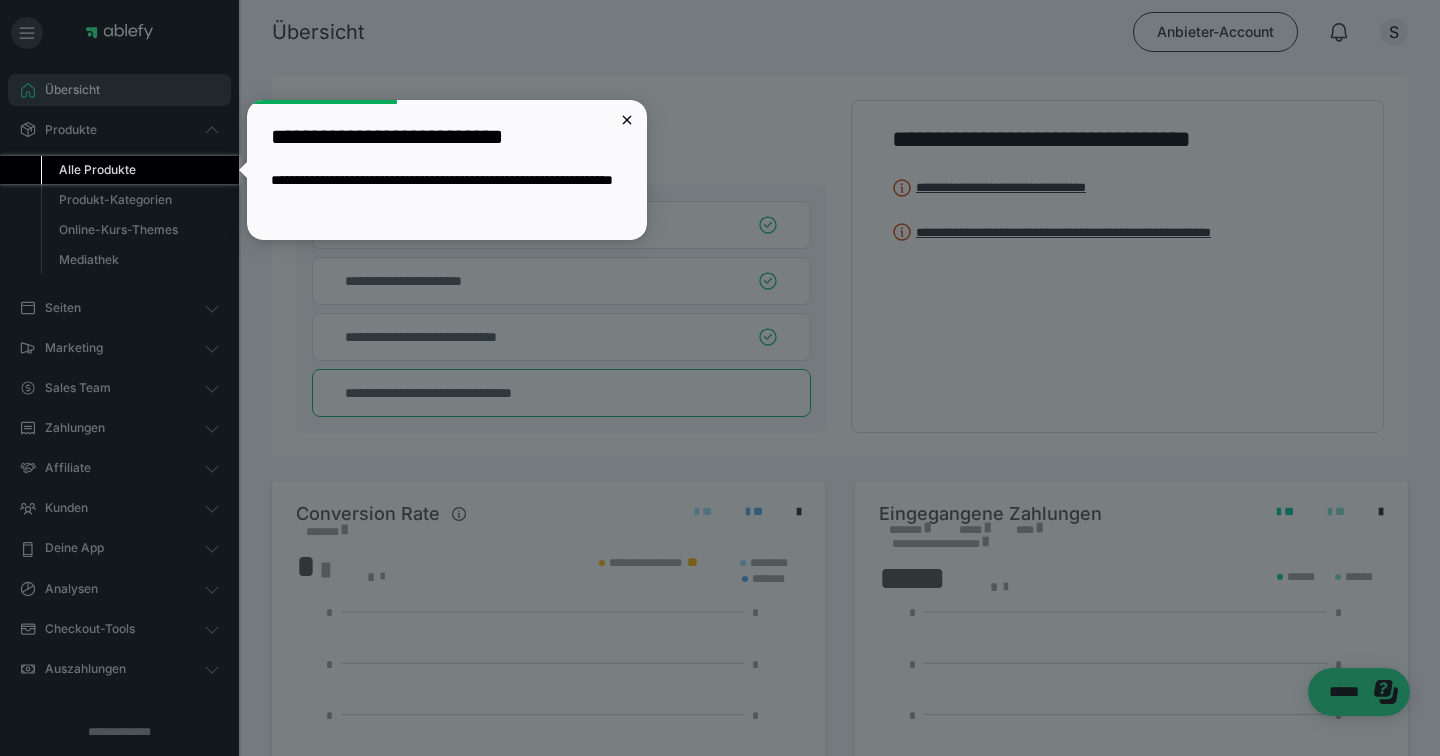 click on "Alle Produkte" at bounding box center [97, 169] 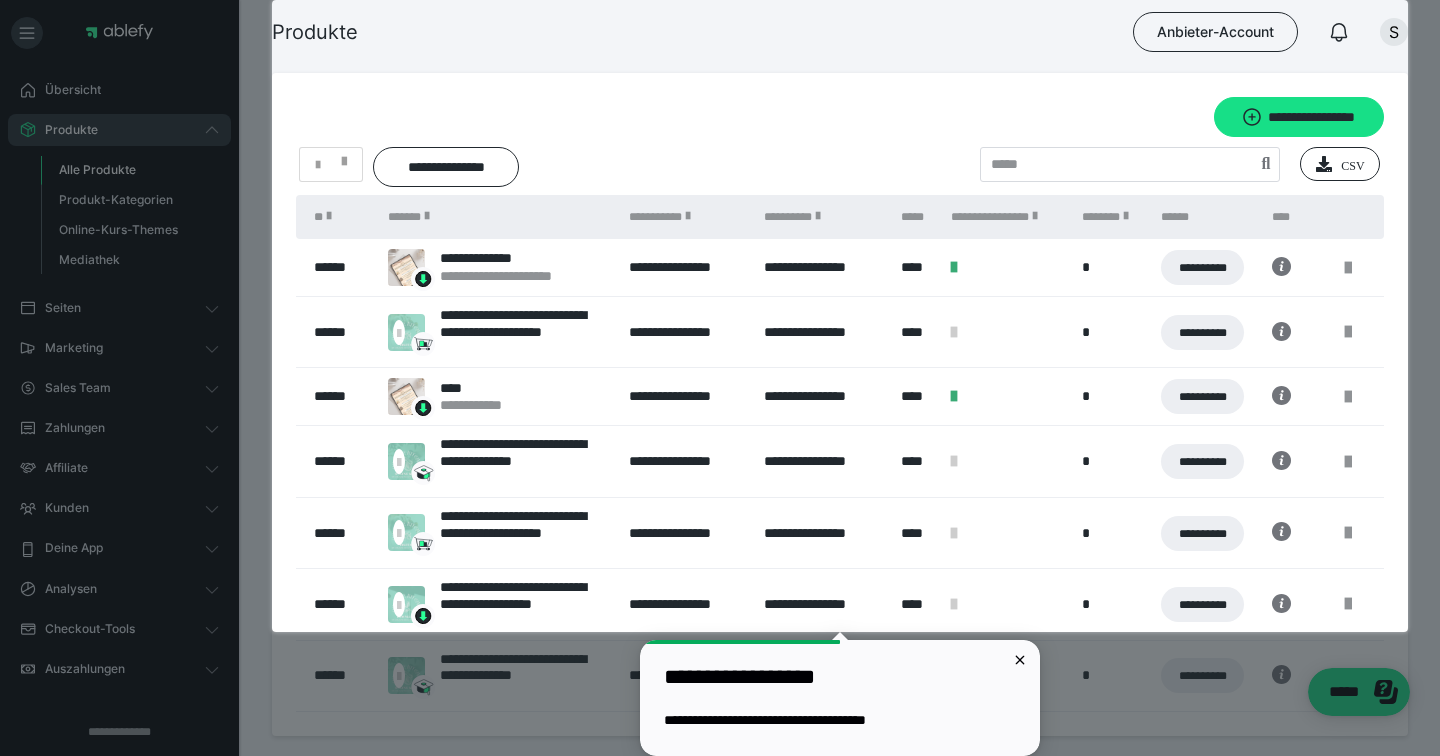 scroll, scrollTop: 0, scrollLeft: 0, axis: both 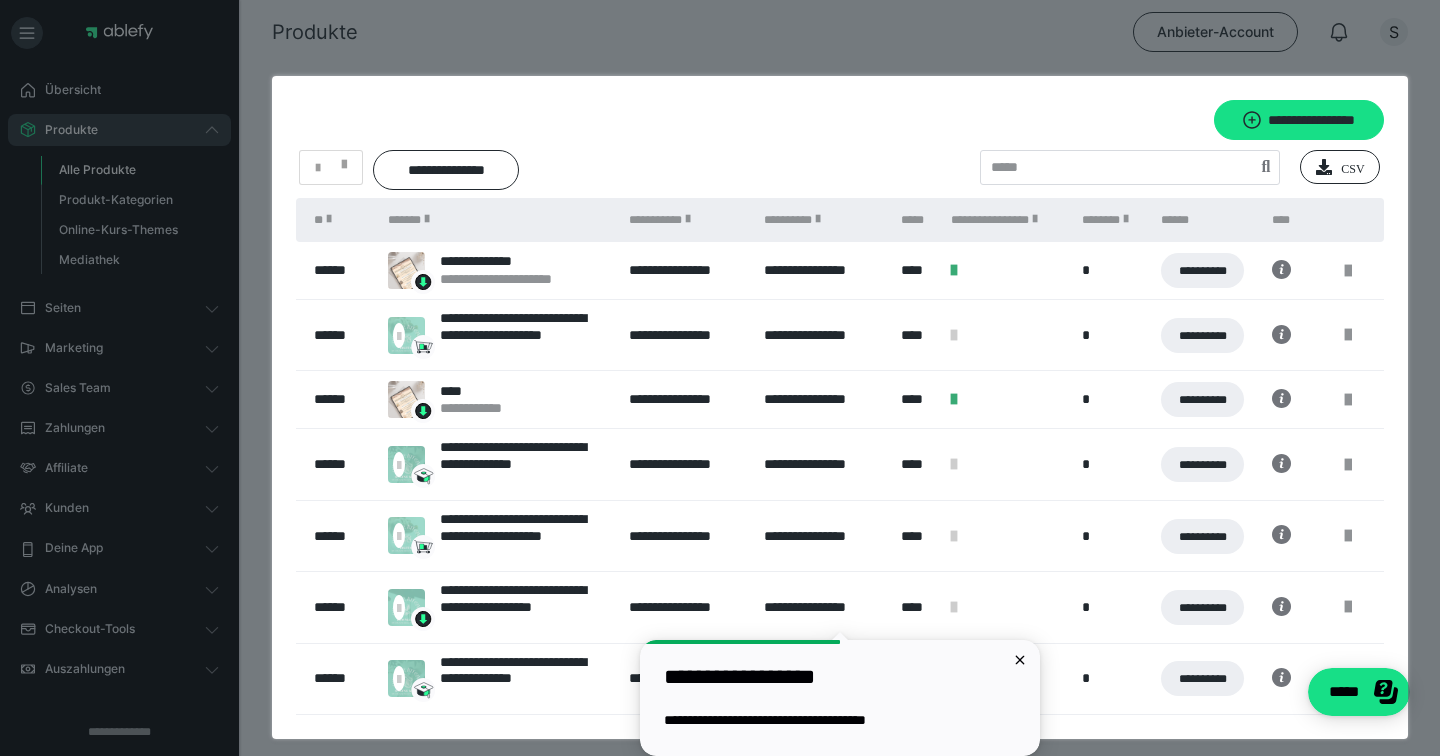 click at bounding box center [136, 416] 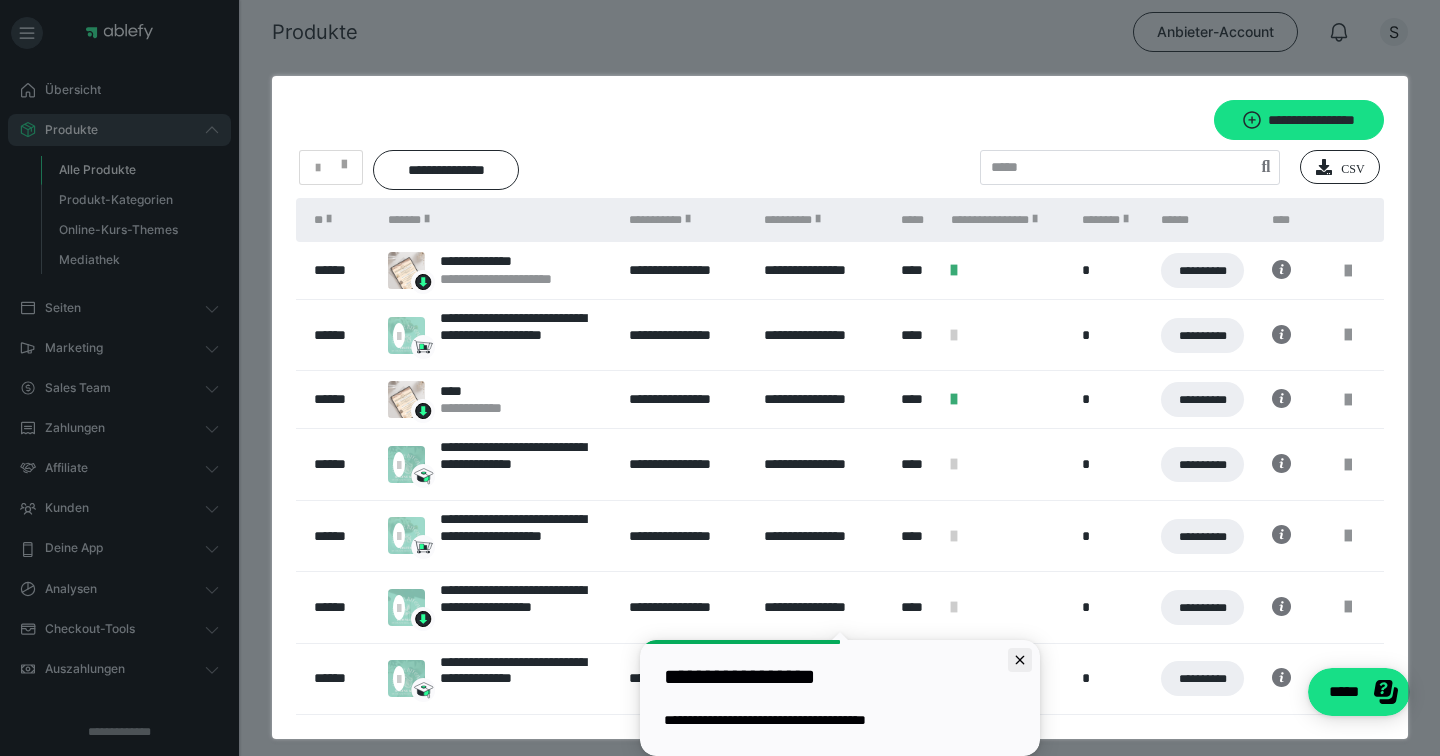 click 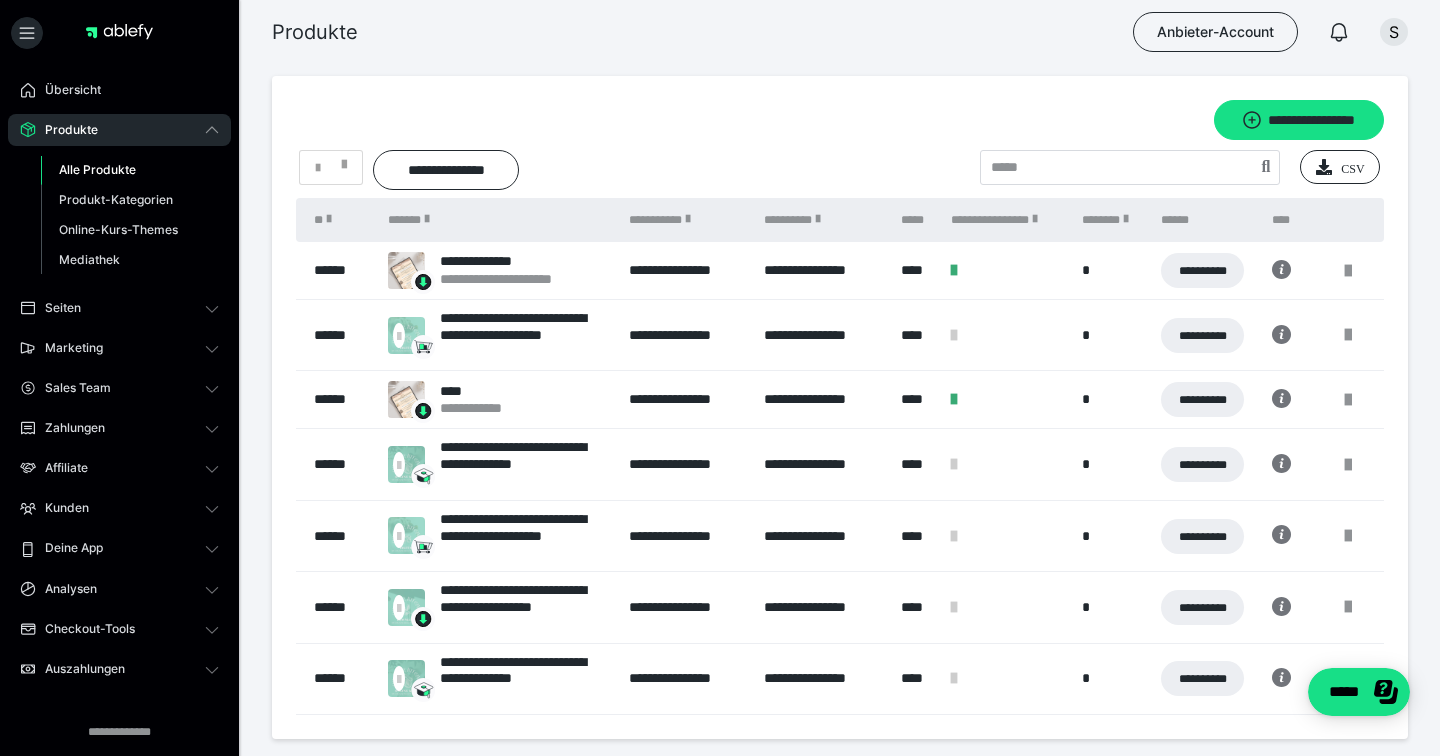 scroll, scrollTop: 0, scrollLeft: 0, axis: both 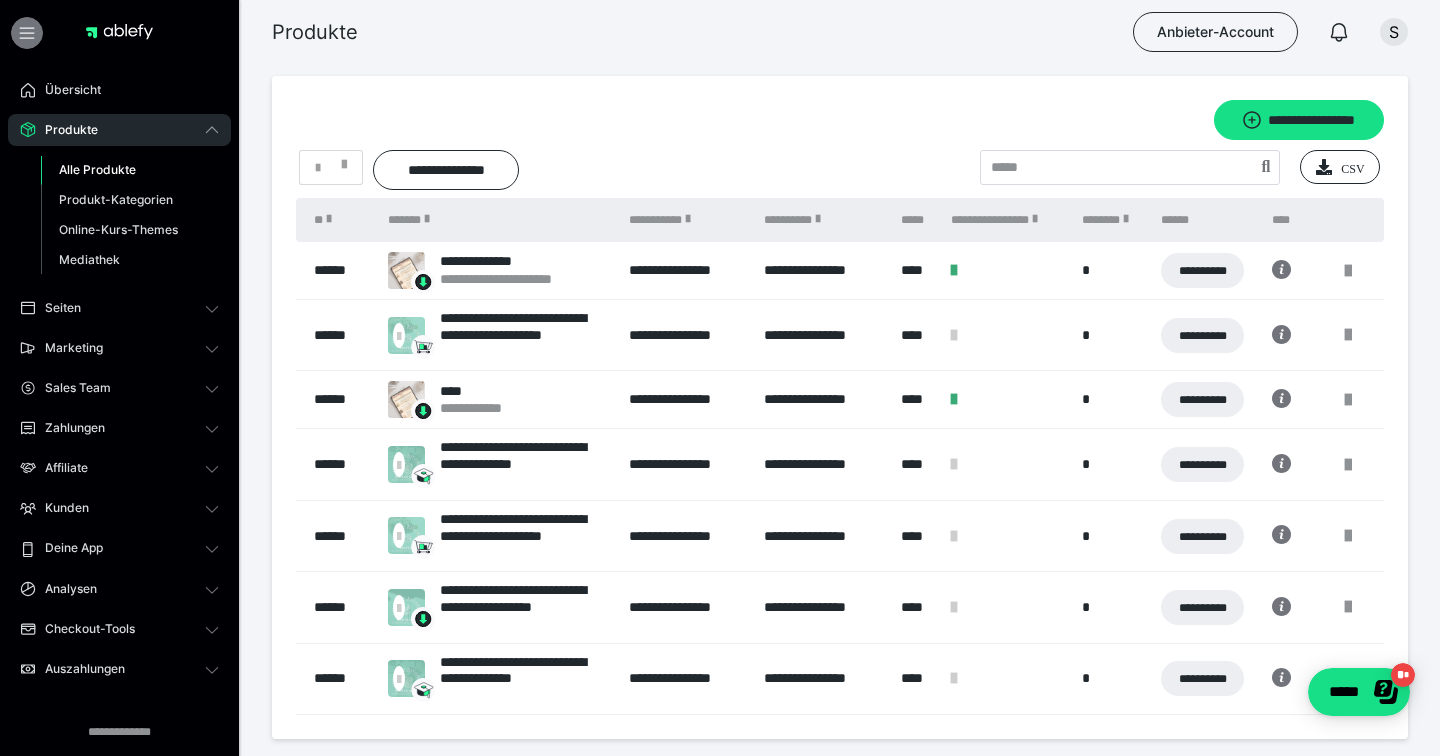 click at bounding box center (27, 33) 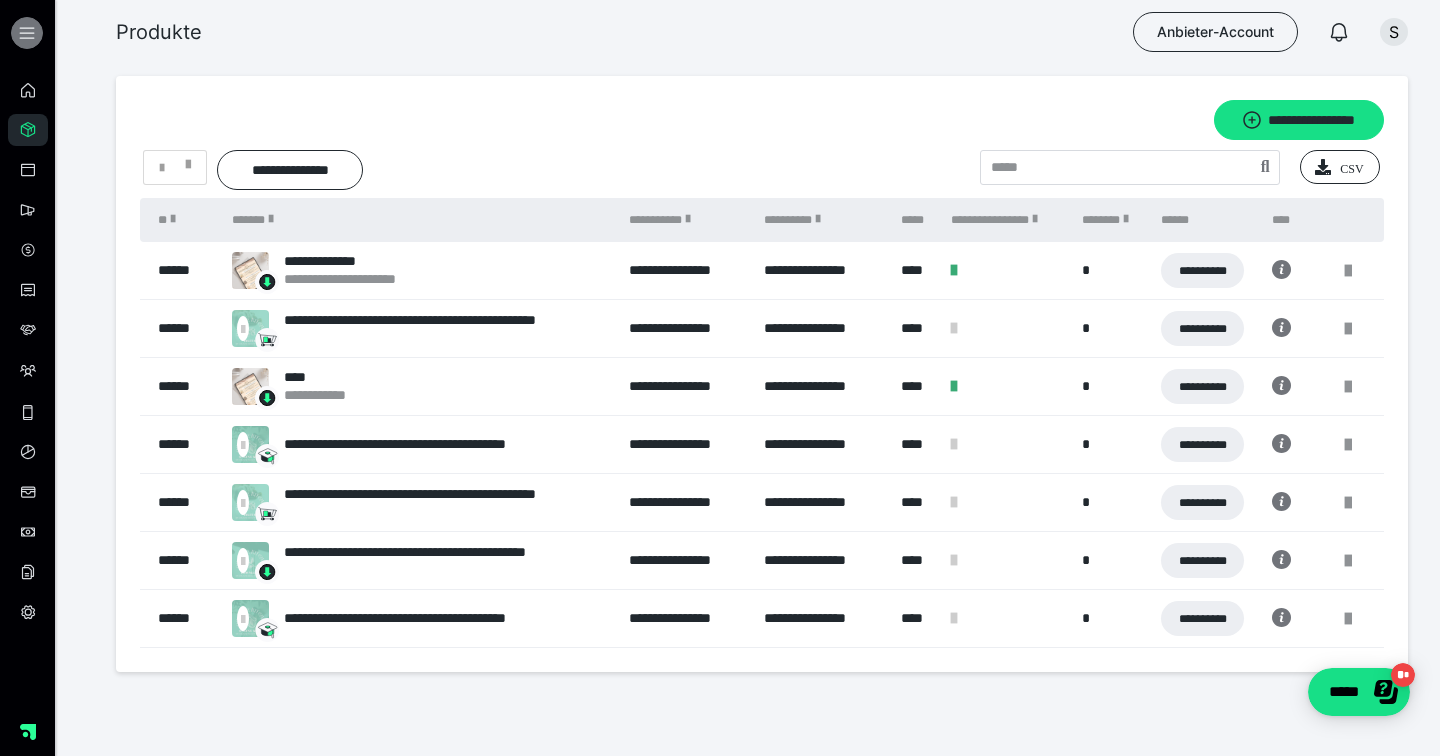 click at bounding box center [27, 33] 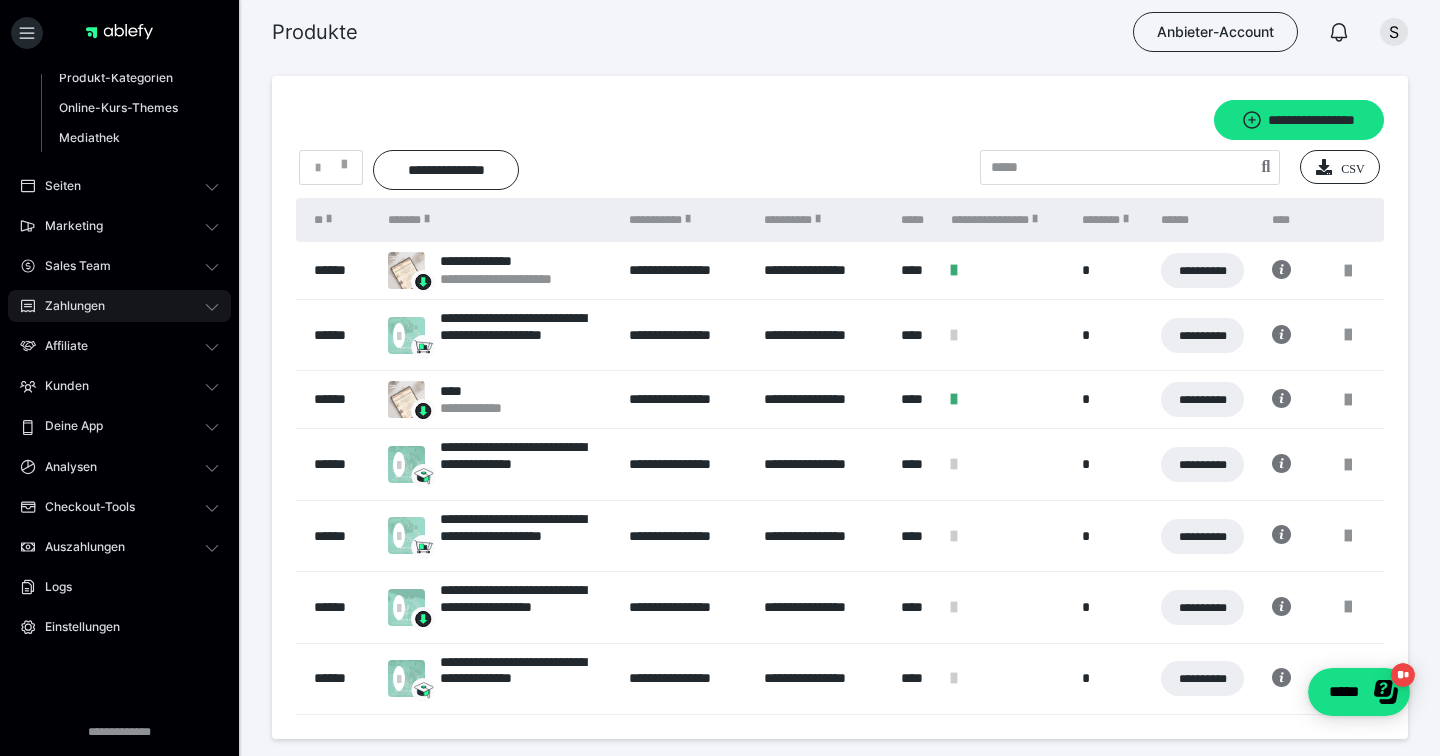 scroll, scrollTop: 0, scrollLeft: 0, axis: both 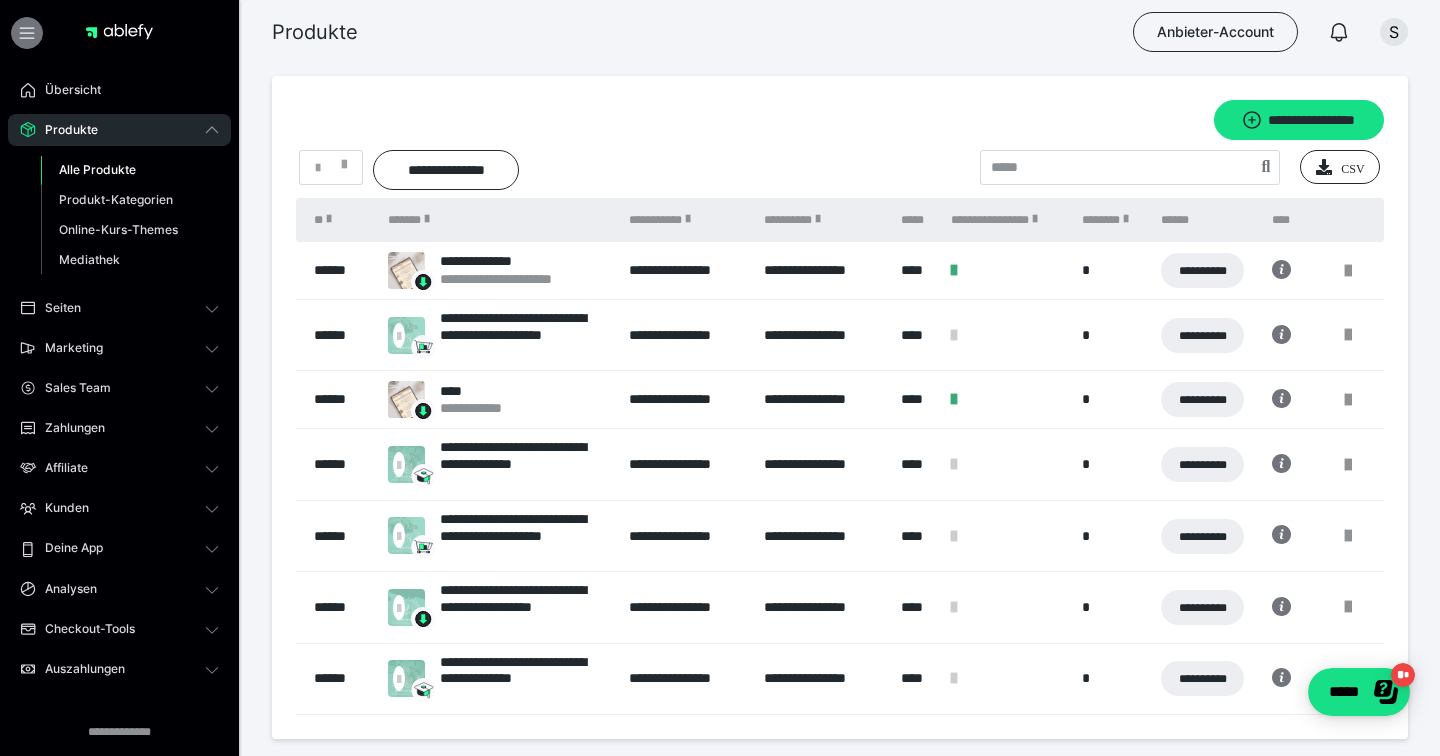 click 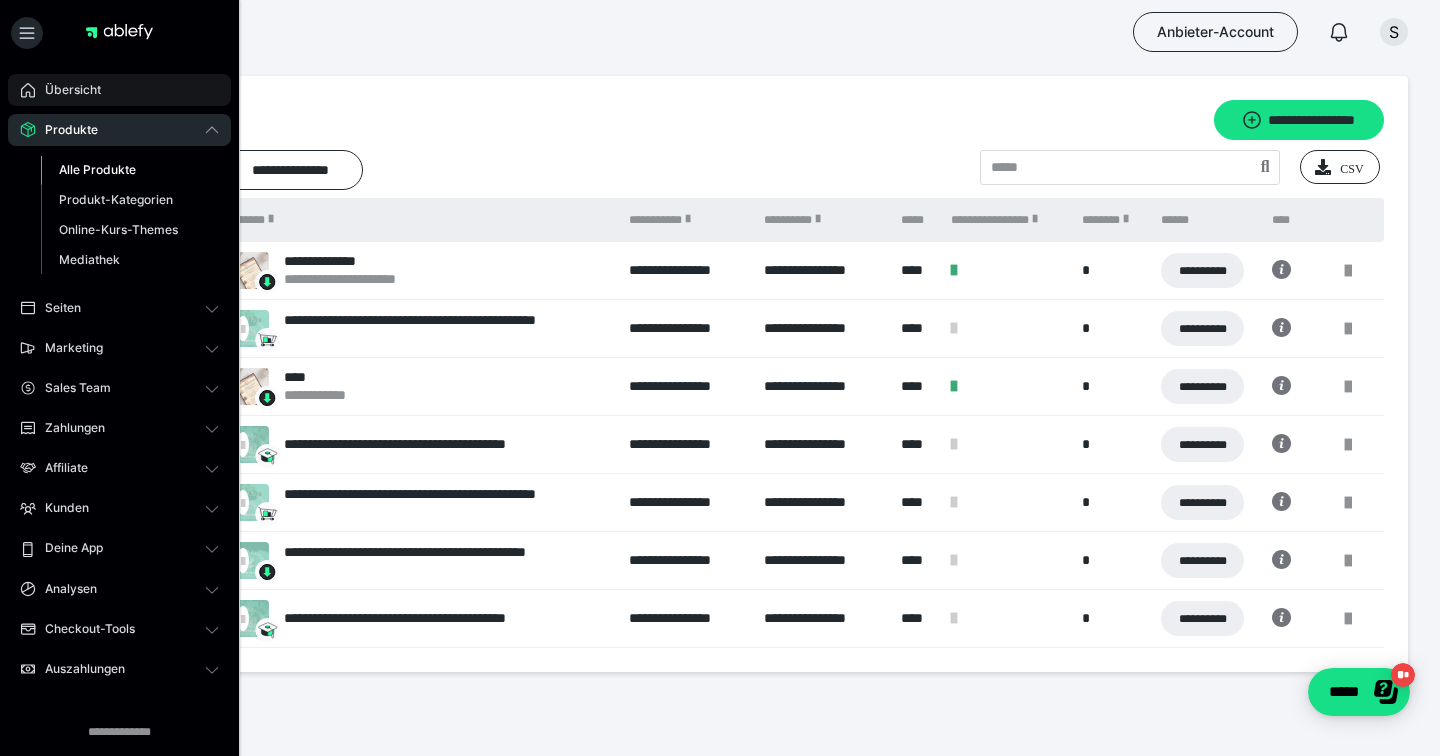 click 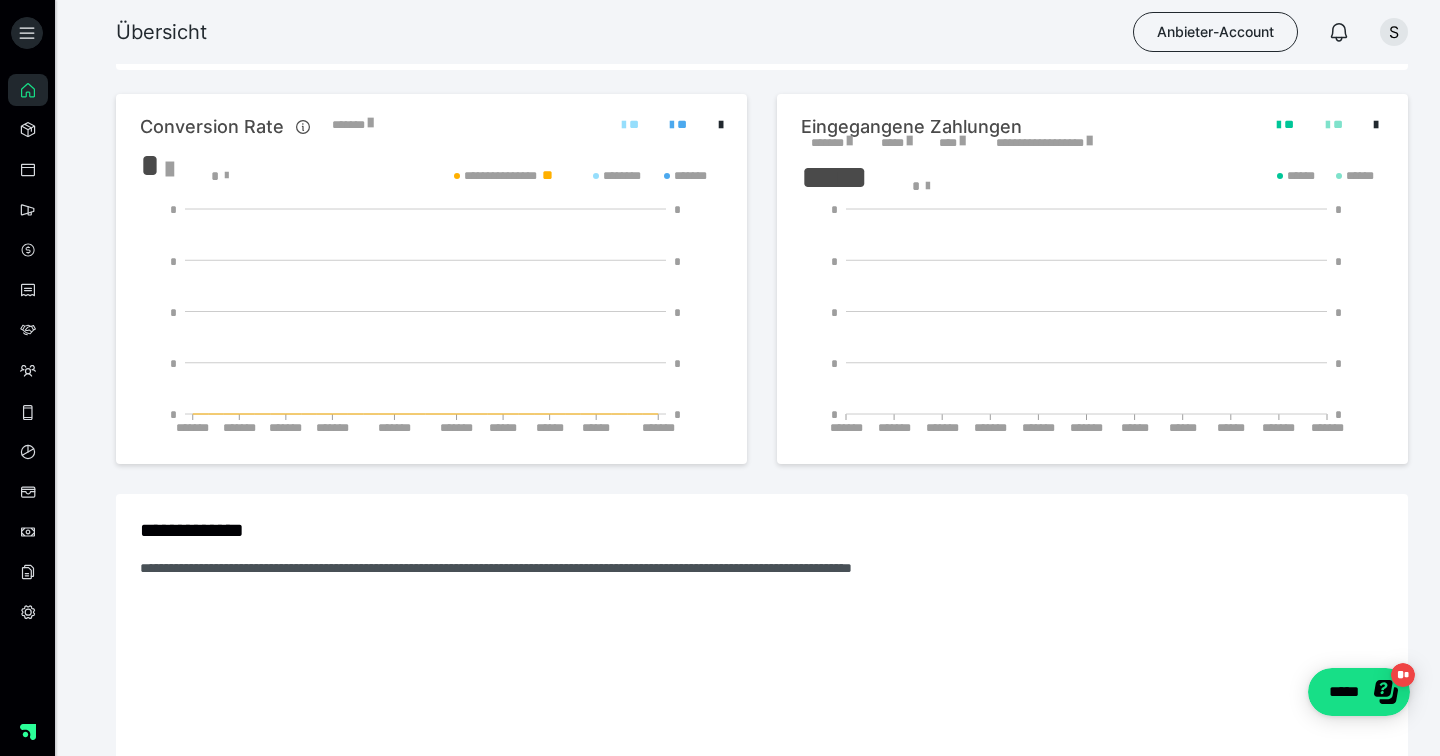 scroll, scrollTop: 0, scrollLeft: 0, axis: both 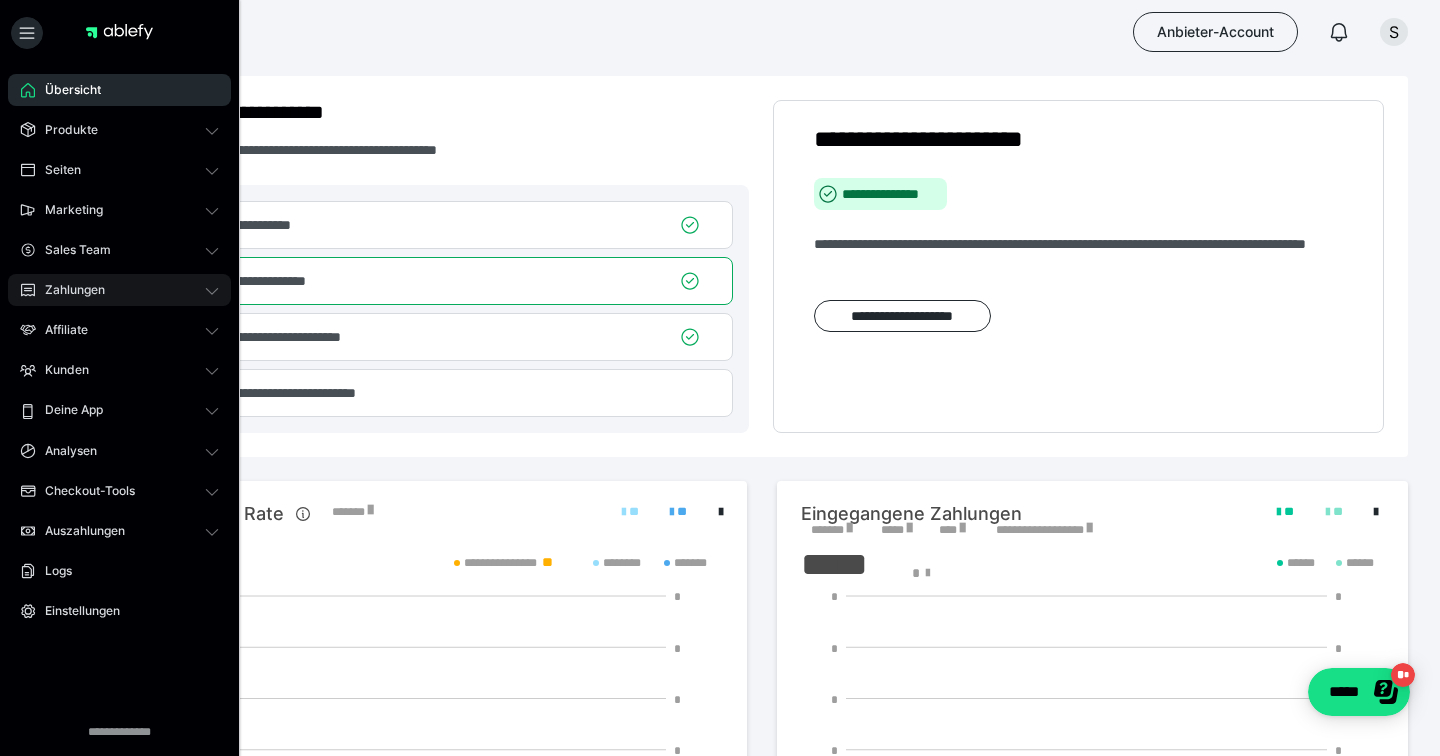 click 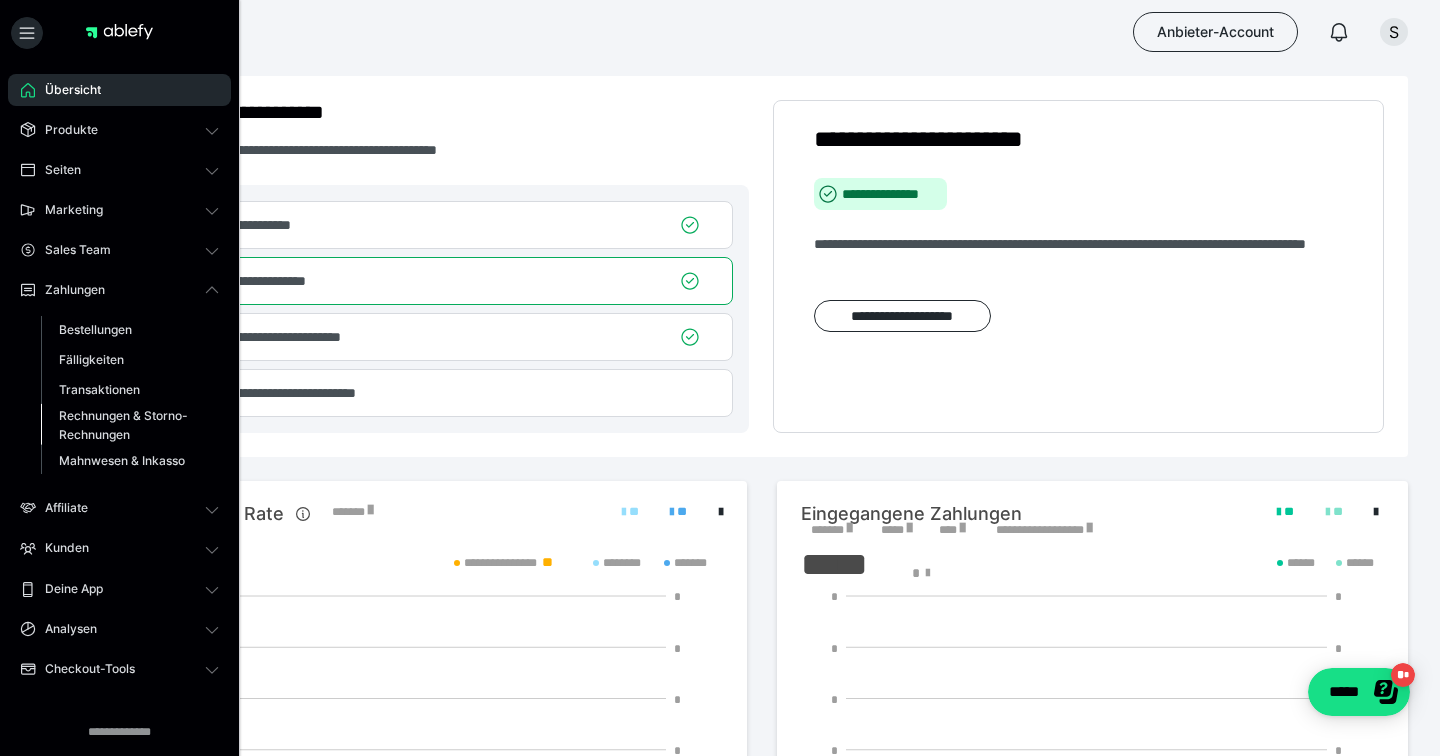click on "Rechnungen & Storno-Rechnungen" at bounding box center (126, 425) 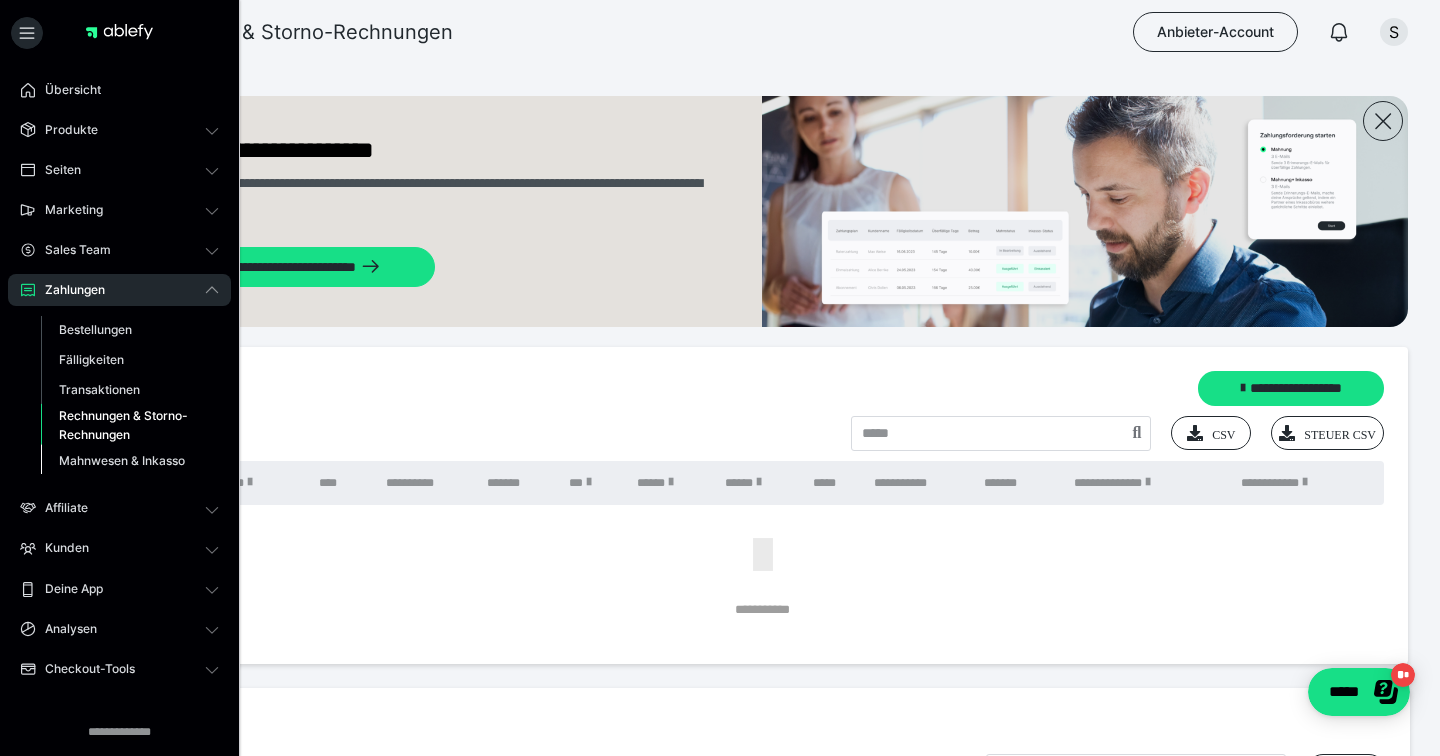 click on "Mahnwesen & Inkasso" at bounding box center (122, 460) 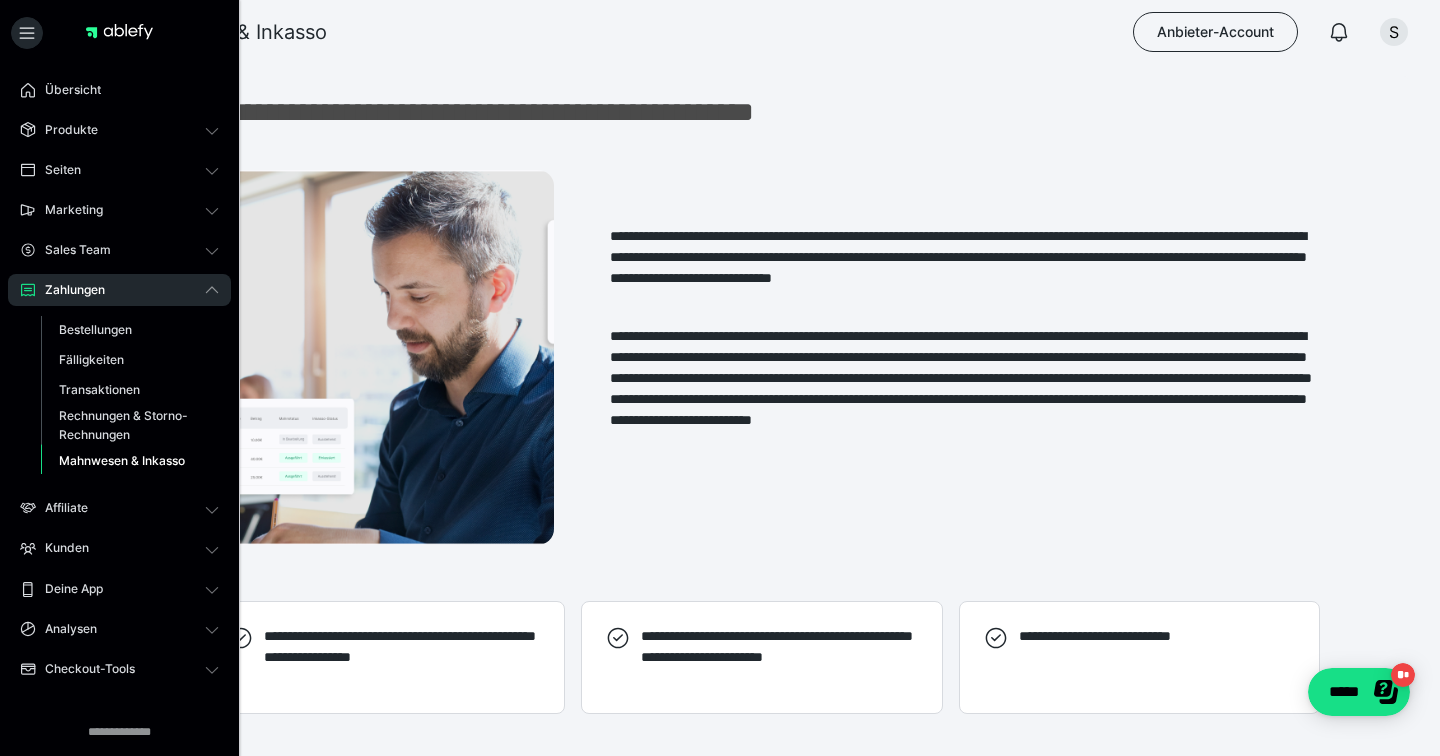 scroll, scrollTop: 0, scrollLeft: 0, axis: both 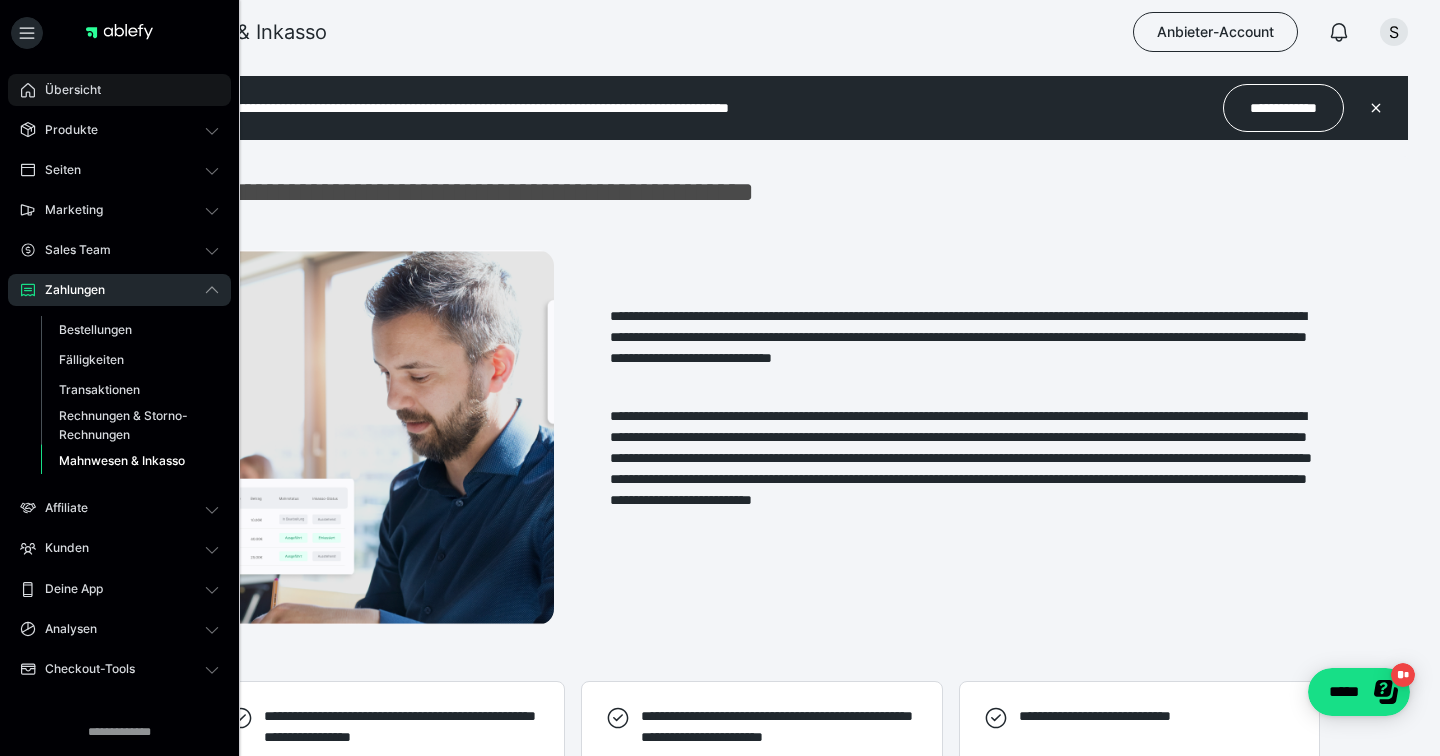 click on "Übersicht" at bounding box center [119, 90] 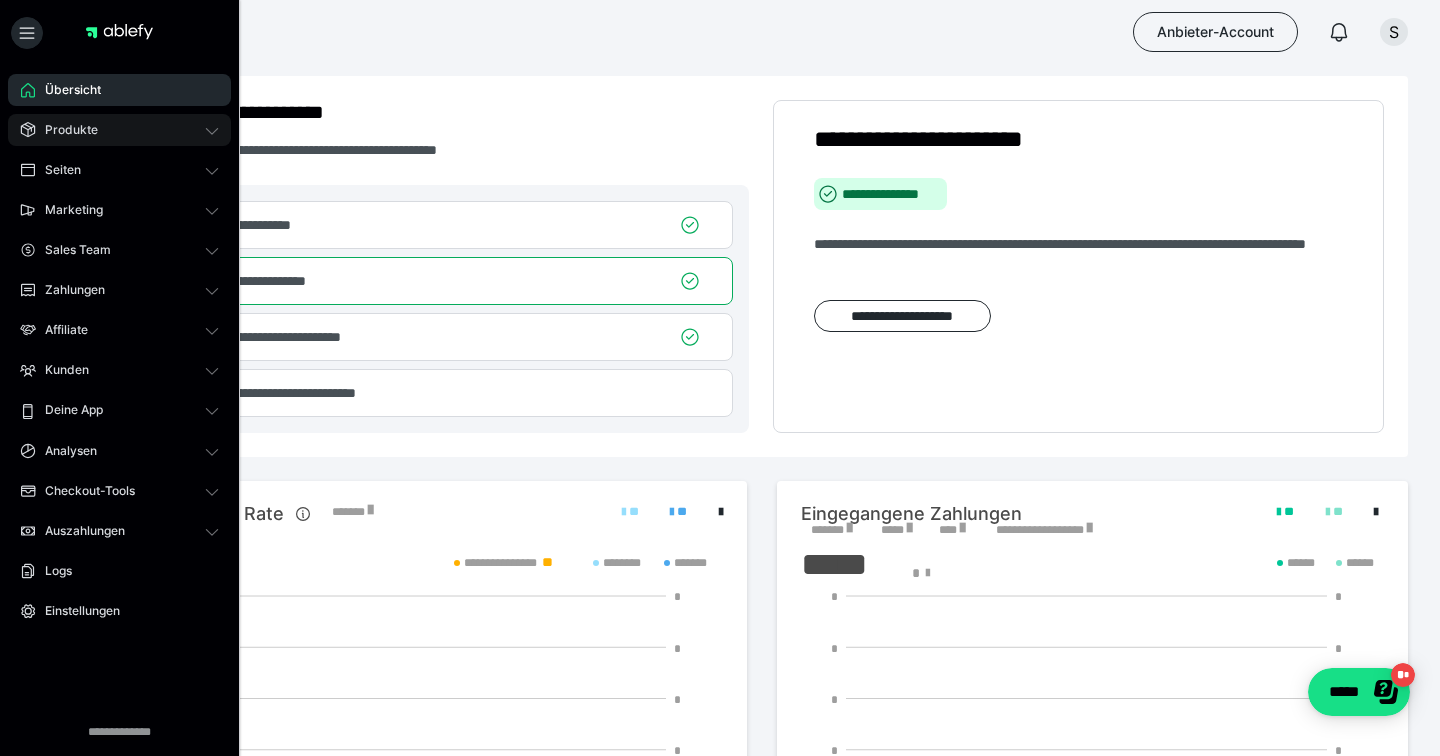 click on "Produkte" at bounding box center (119, 130) 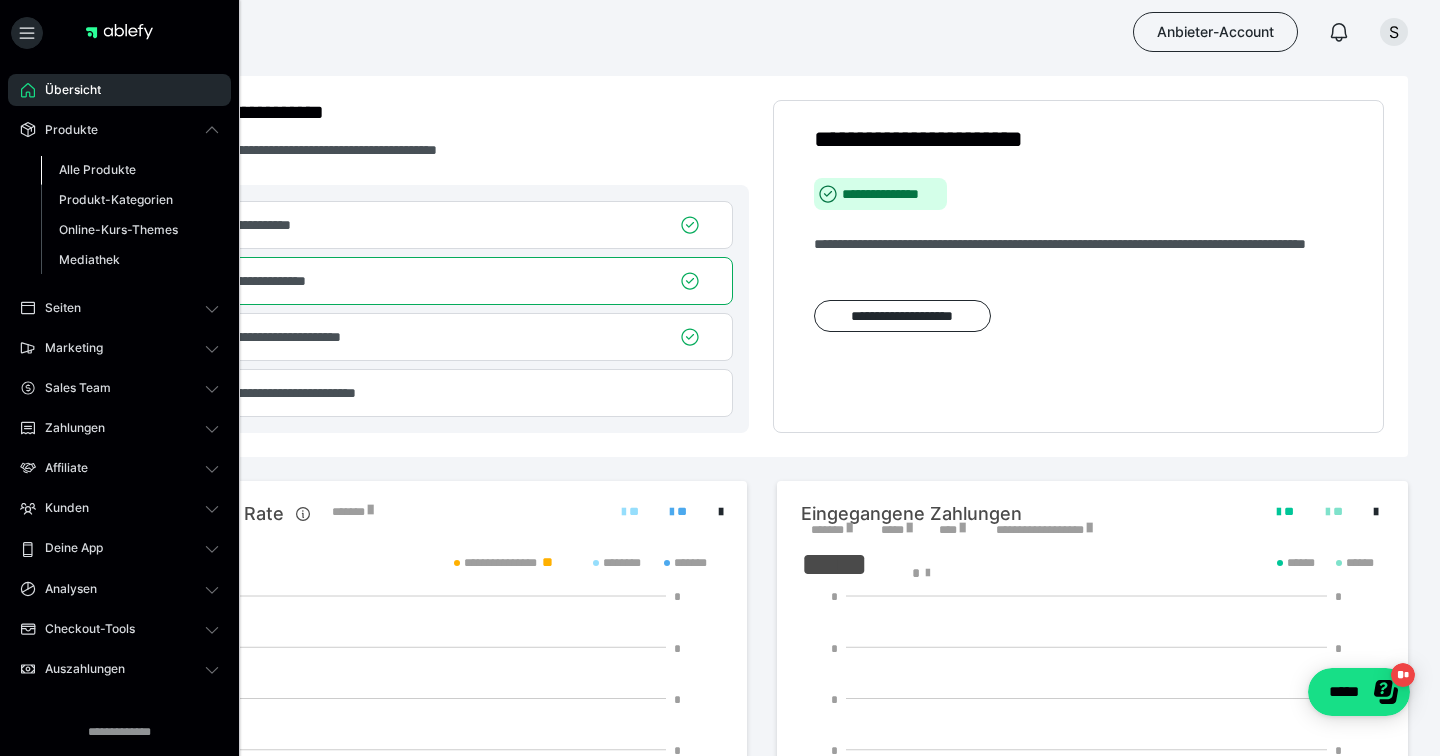 click on "Alle Produkte" at bounding box center (97, 169) 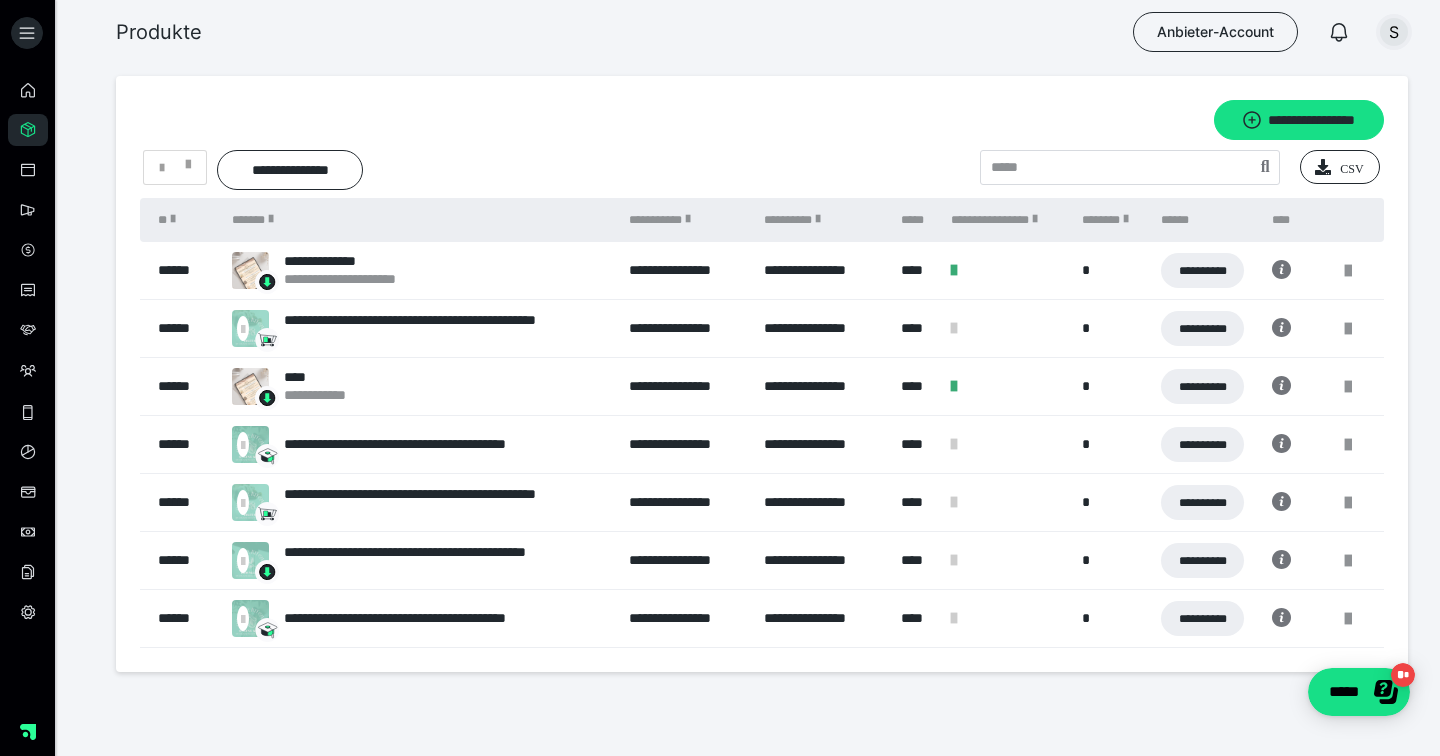click on "S" at bounding box center (1394, 32) 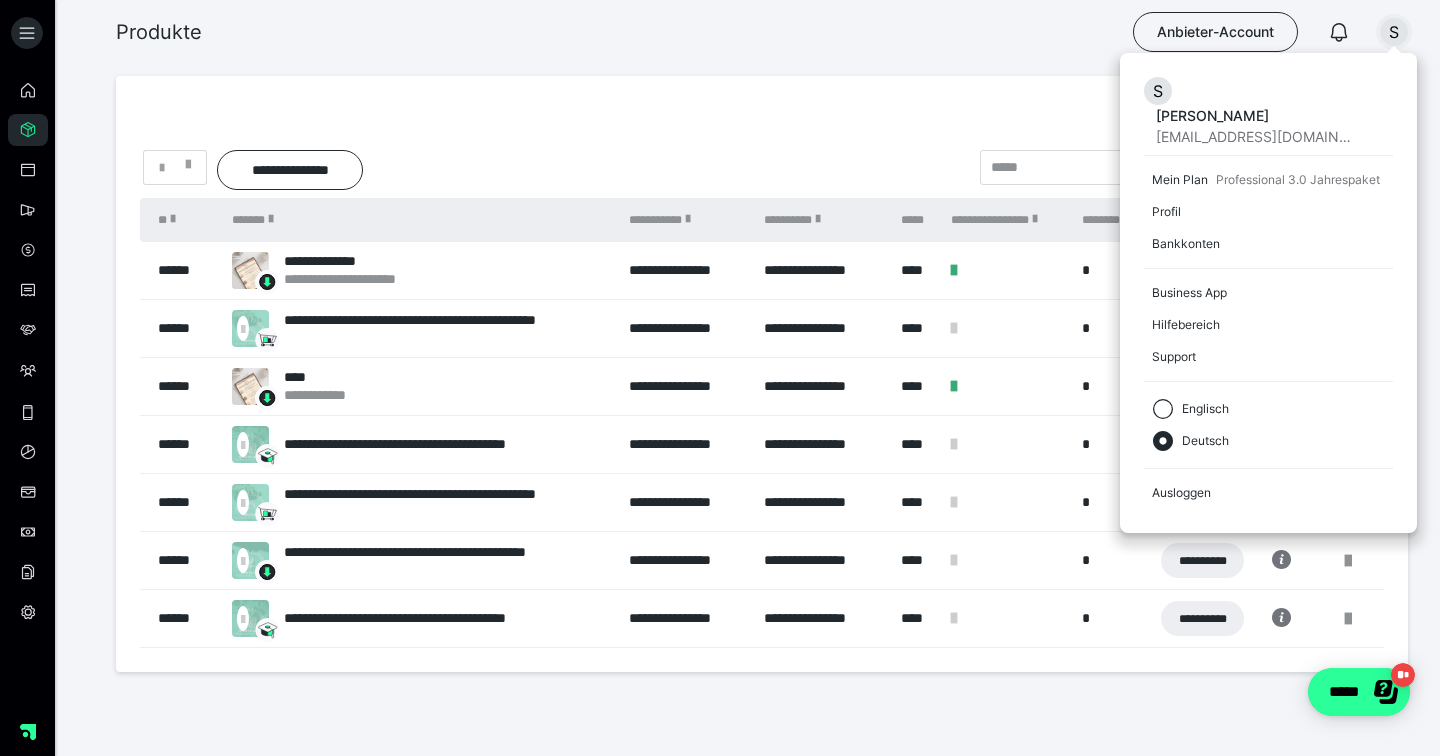 click on "*****" 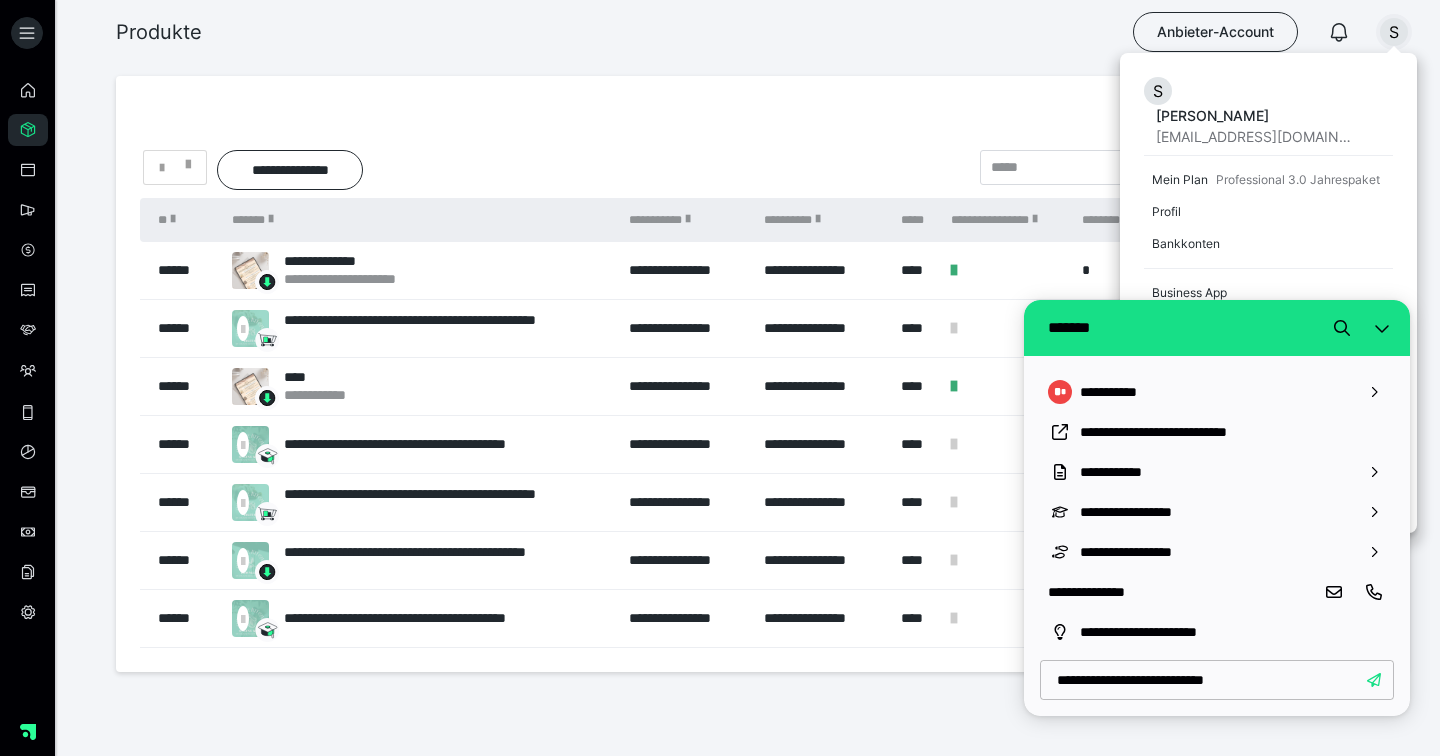 type on "**********" 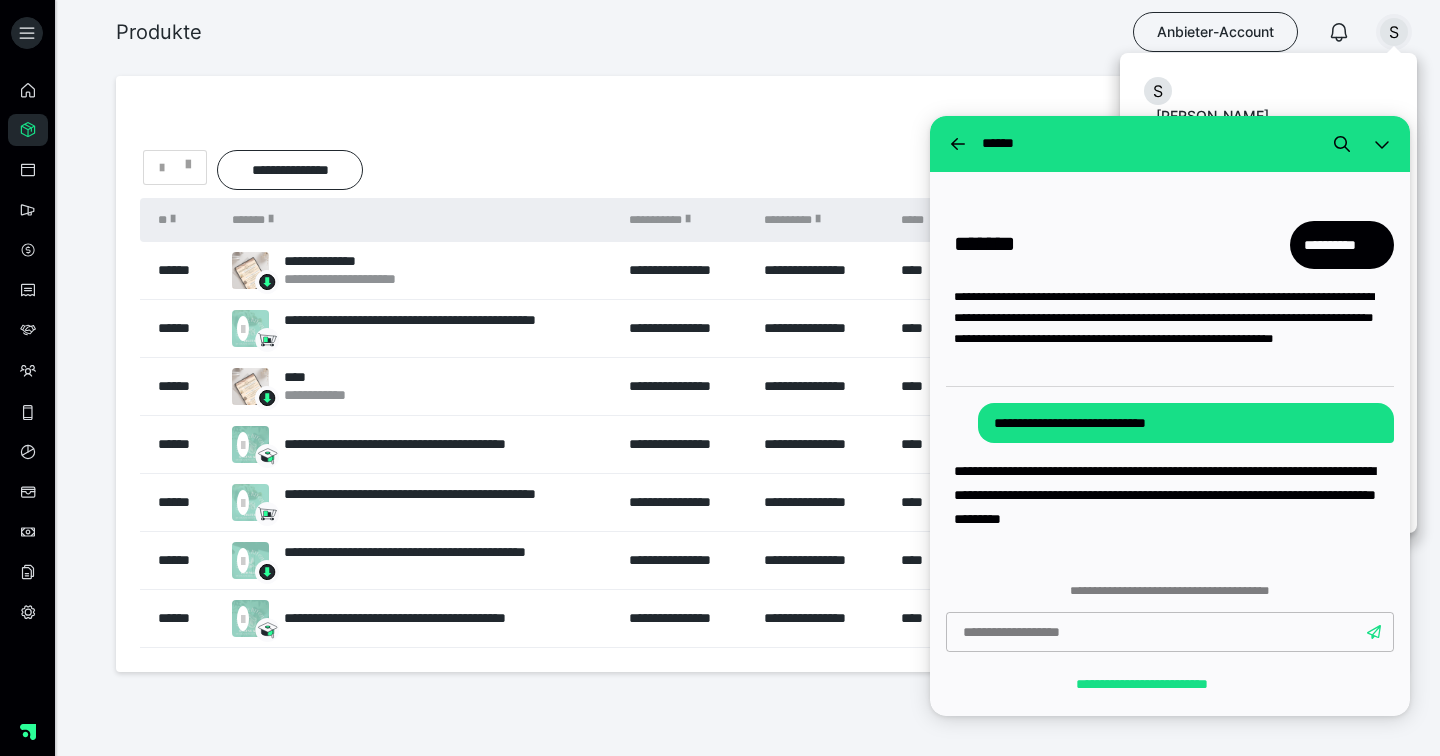 scroll, scrollTop: 55, scrollLeft: 0, axis: vertical 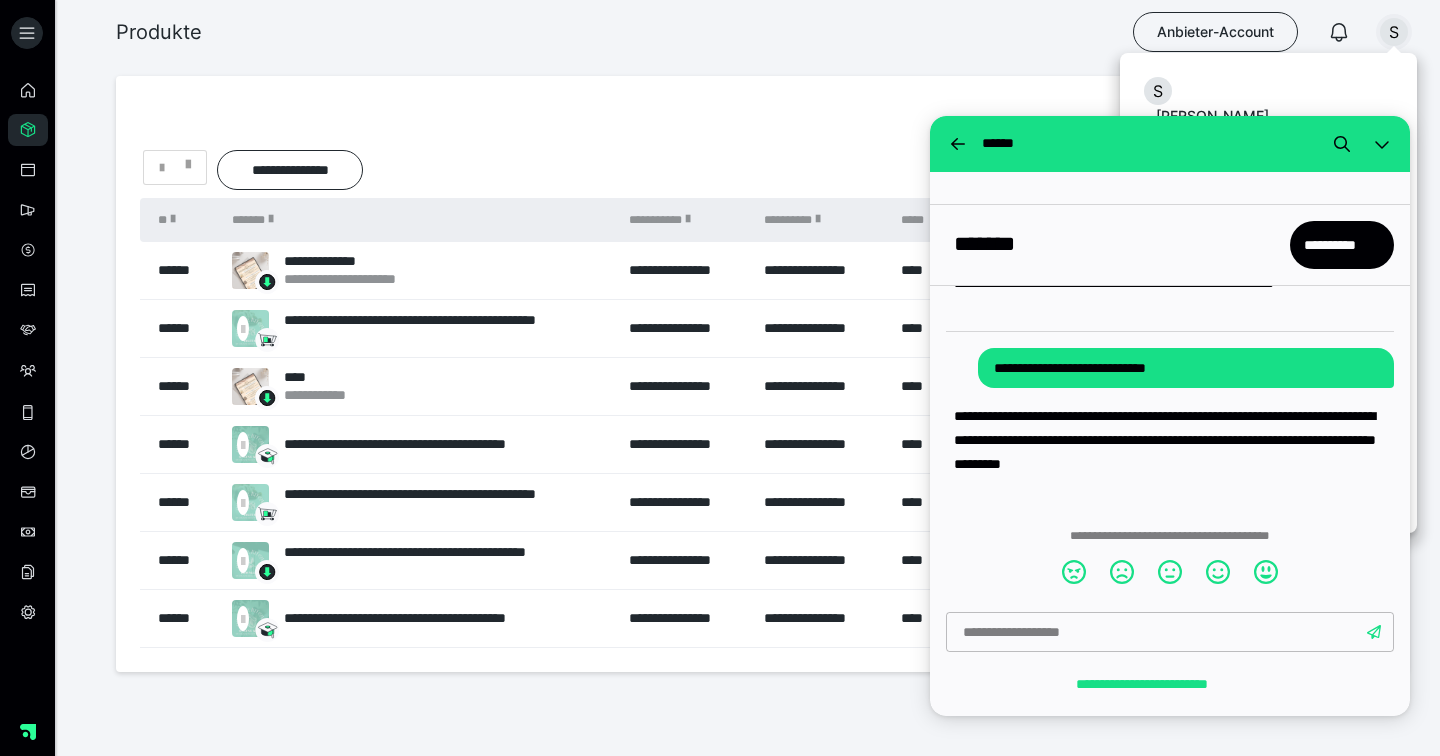 click on "**********" at bounding box center [762, 428] 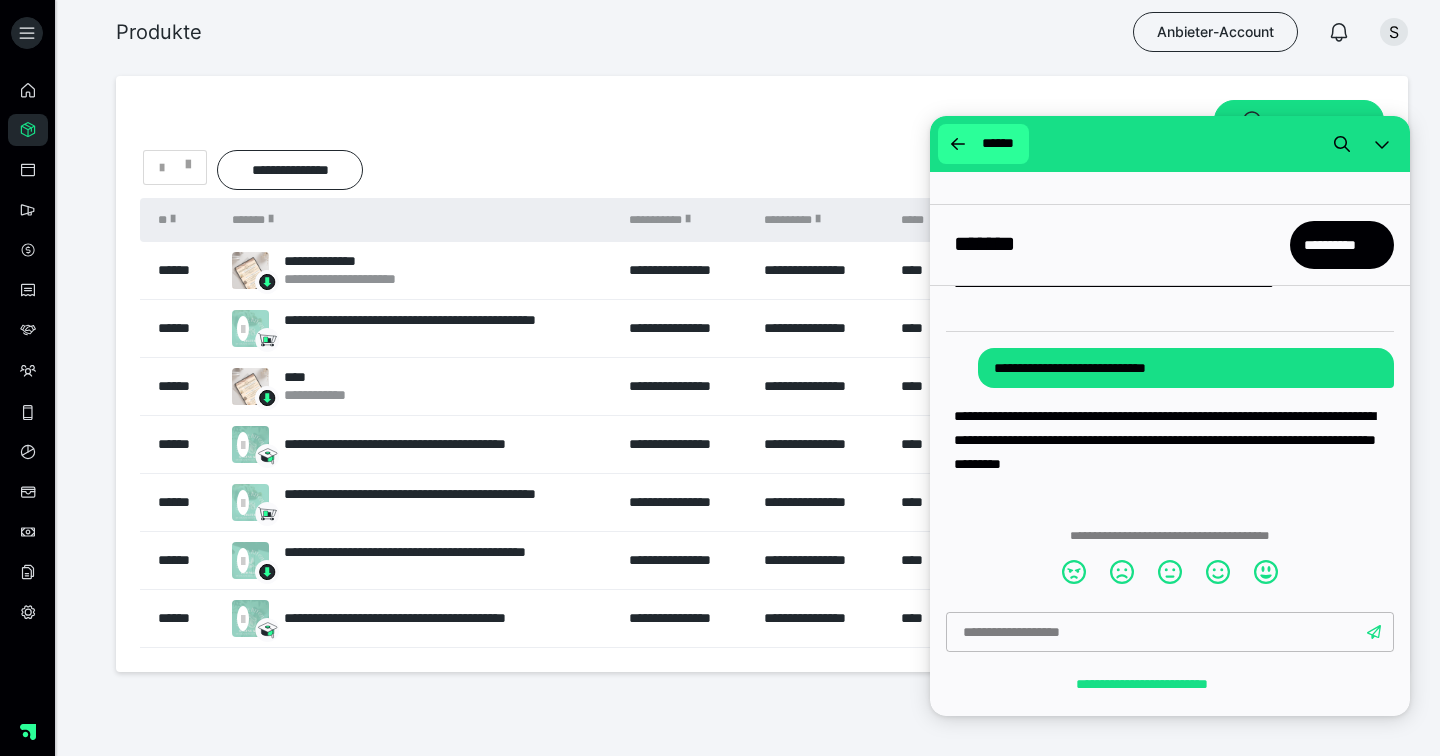 click 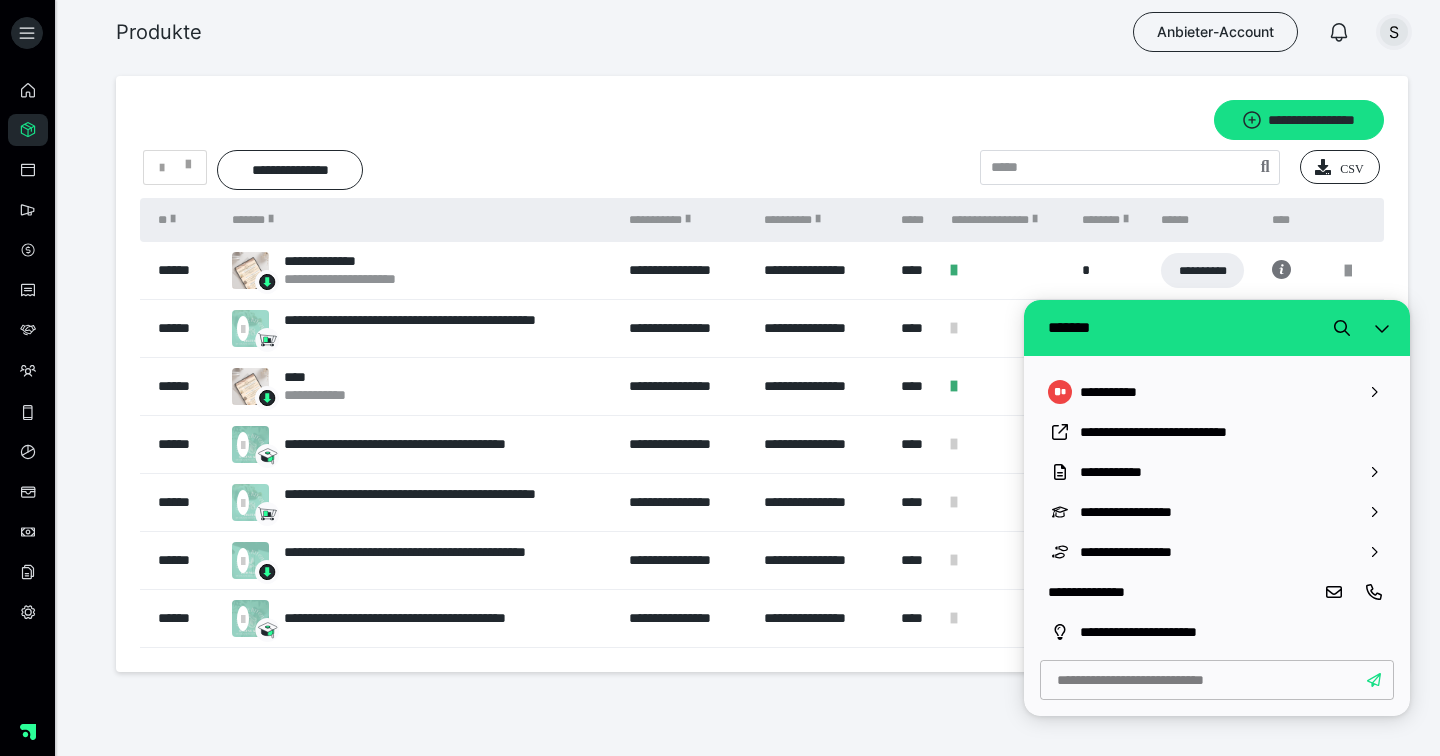 click on "S" at bounding box center (1394, 32) 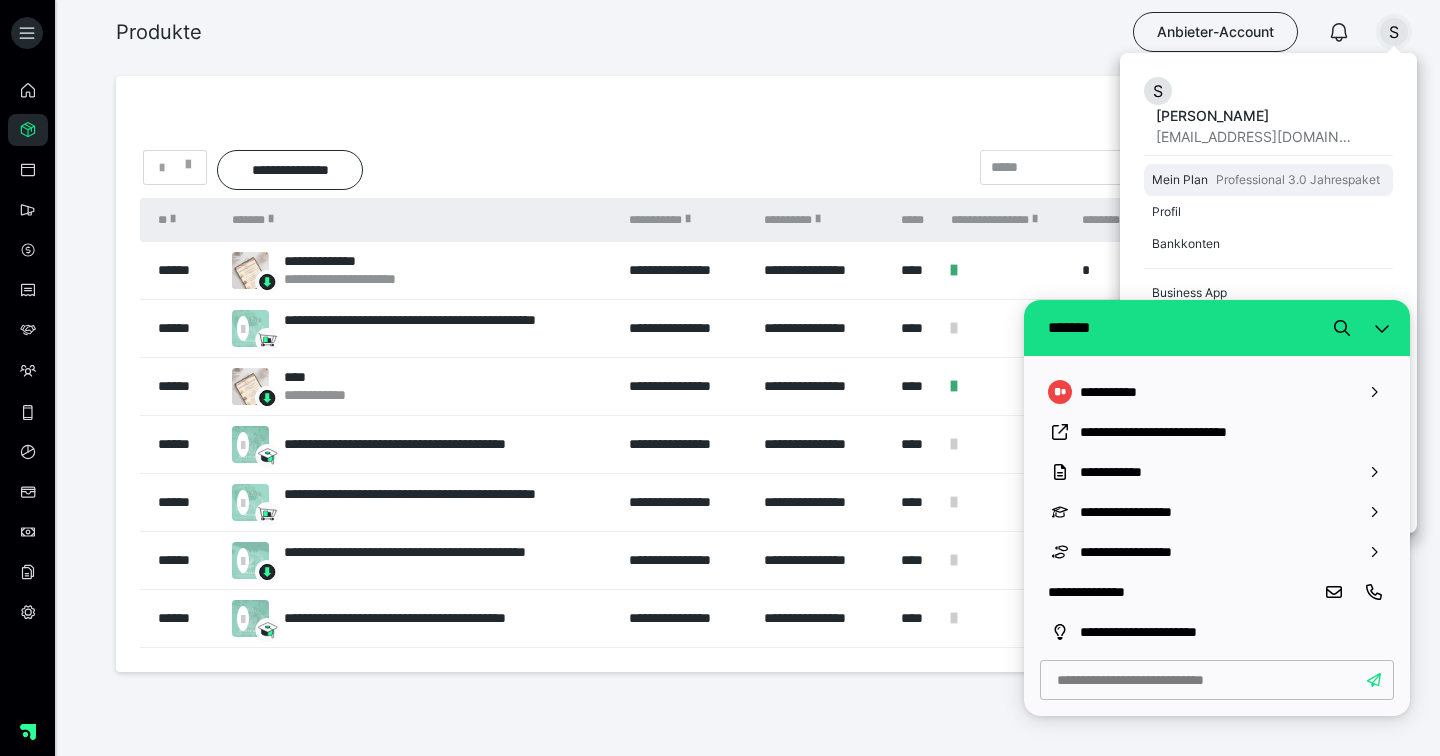 click on "Mein Plan Professional 3.0 Jahrespaket" at bounding box center (1268, 180) 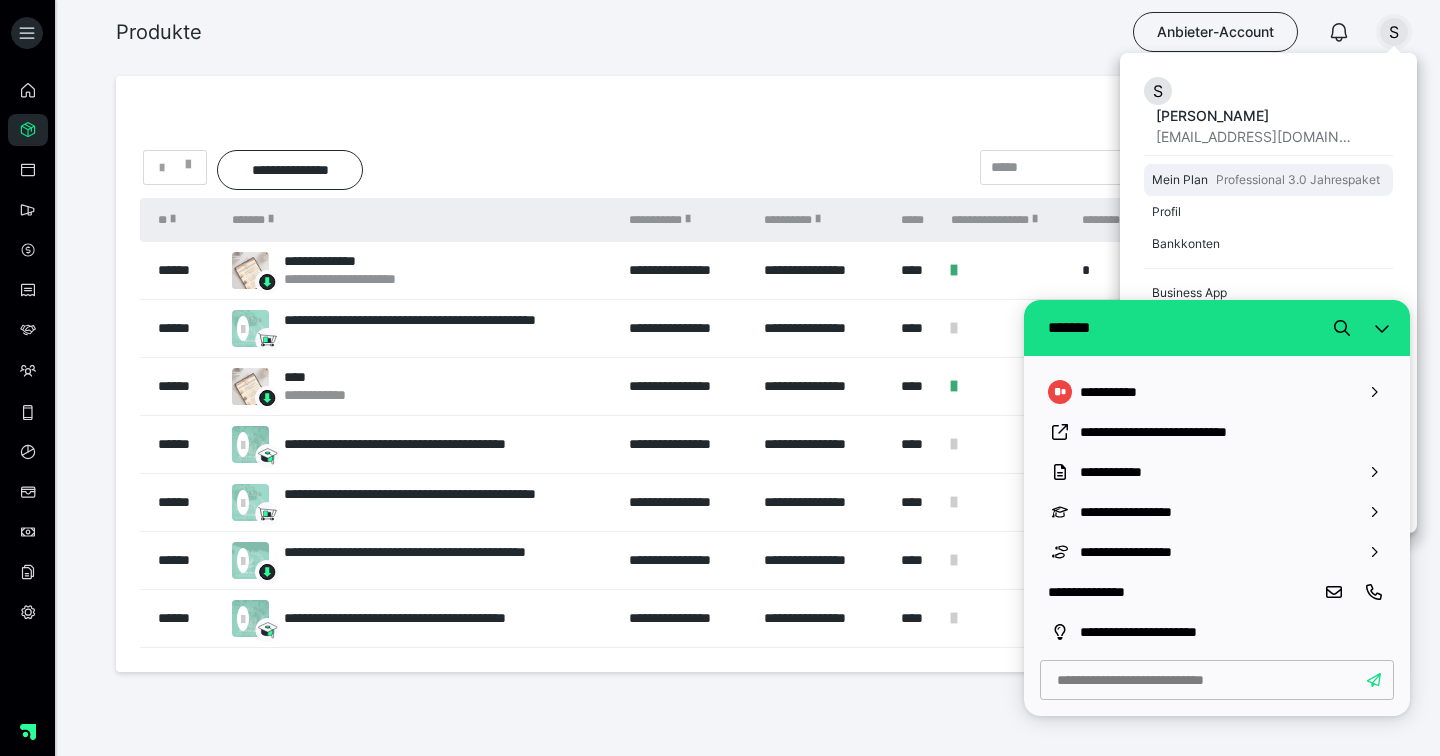 click on "Mein Plan" at bounding box center [1180, 180] 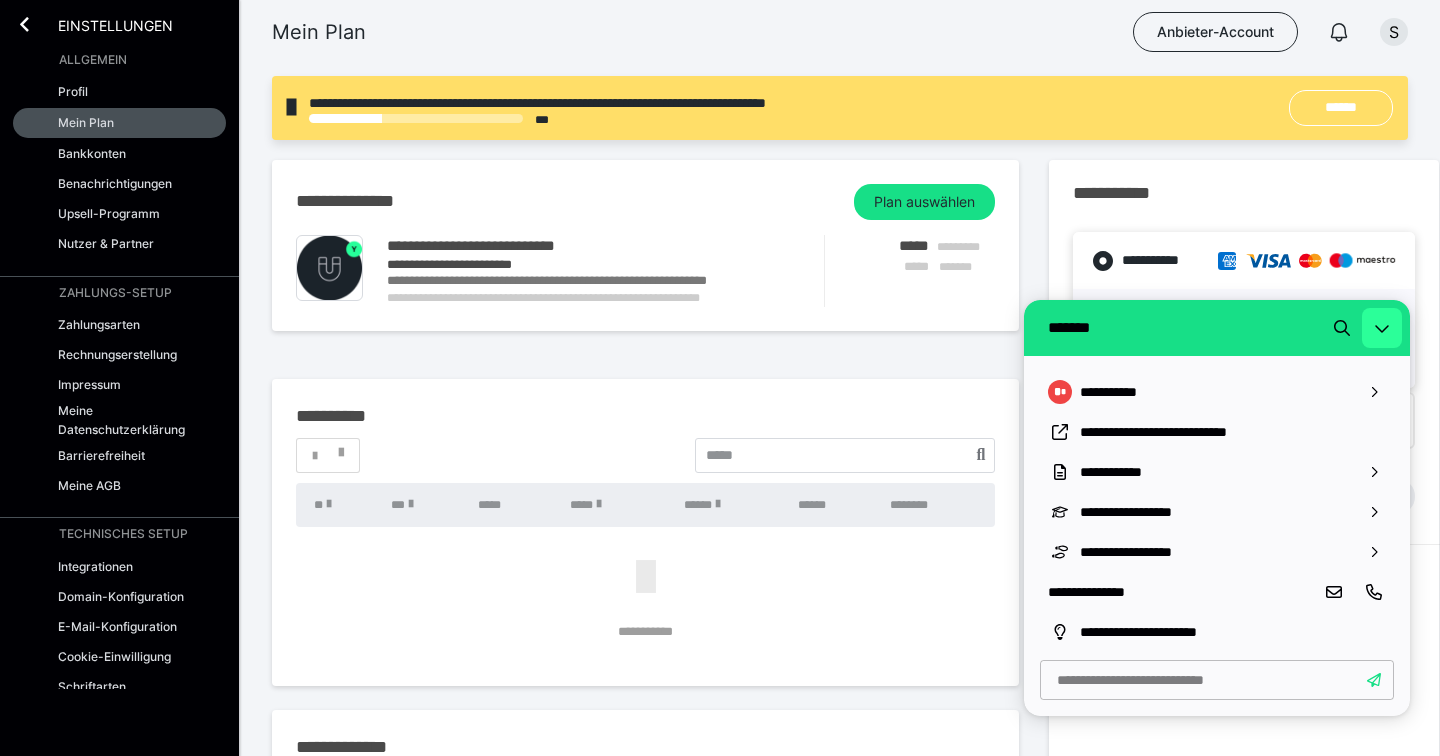 click at bounding box center (1382, 328) 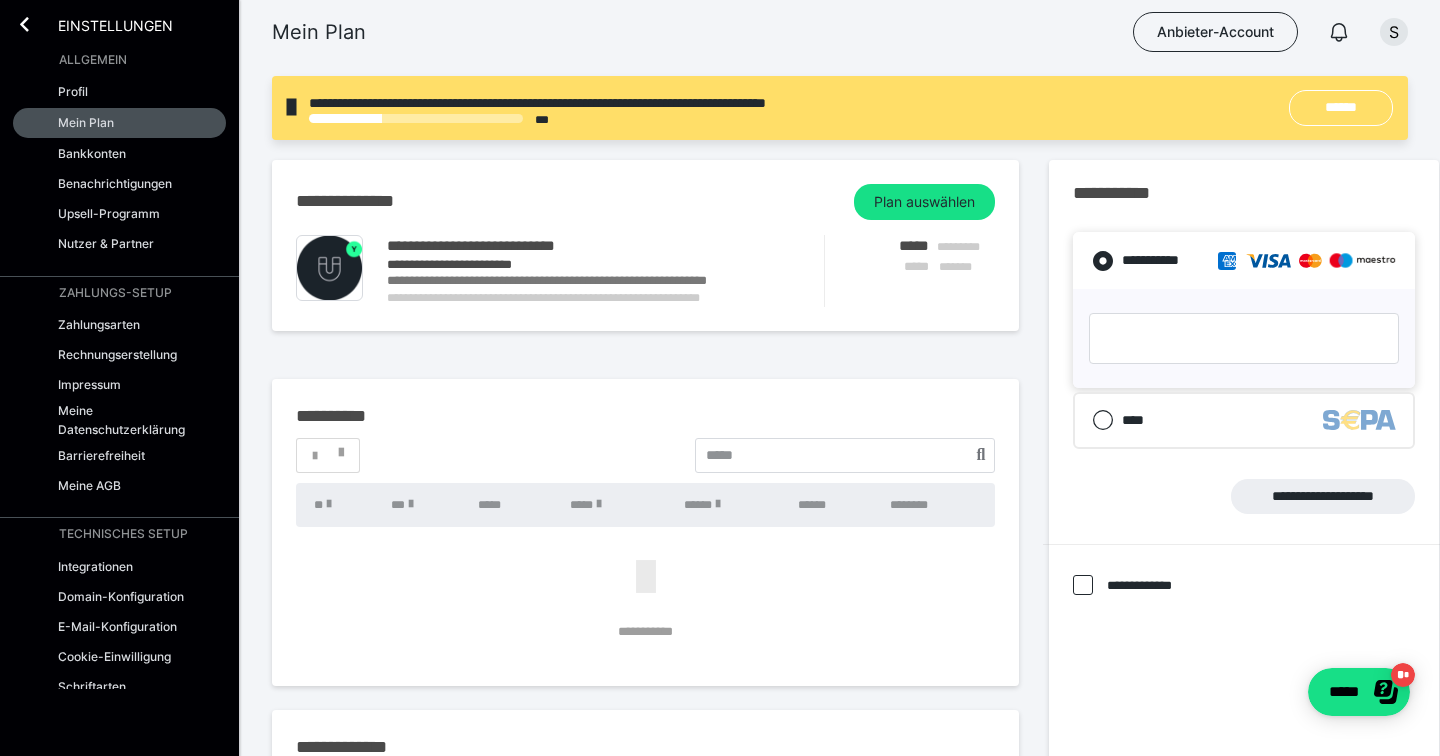 scroll, scrollTop: 0, scrollLeft: 0, axis: both 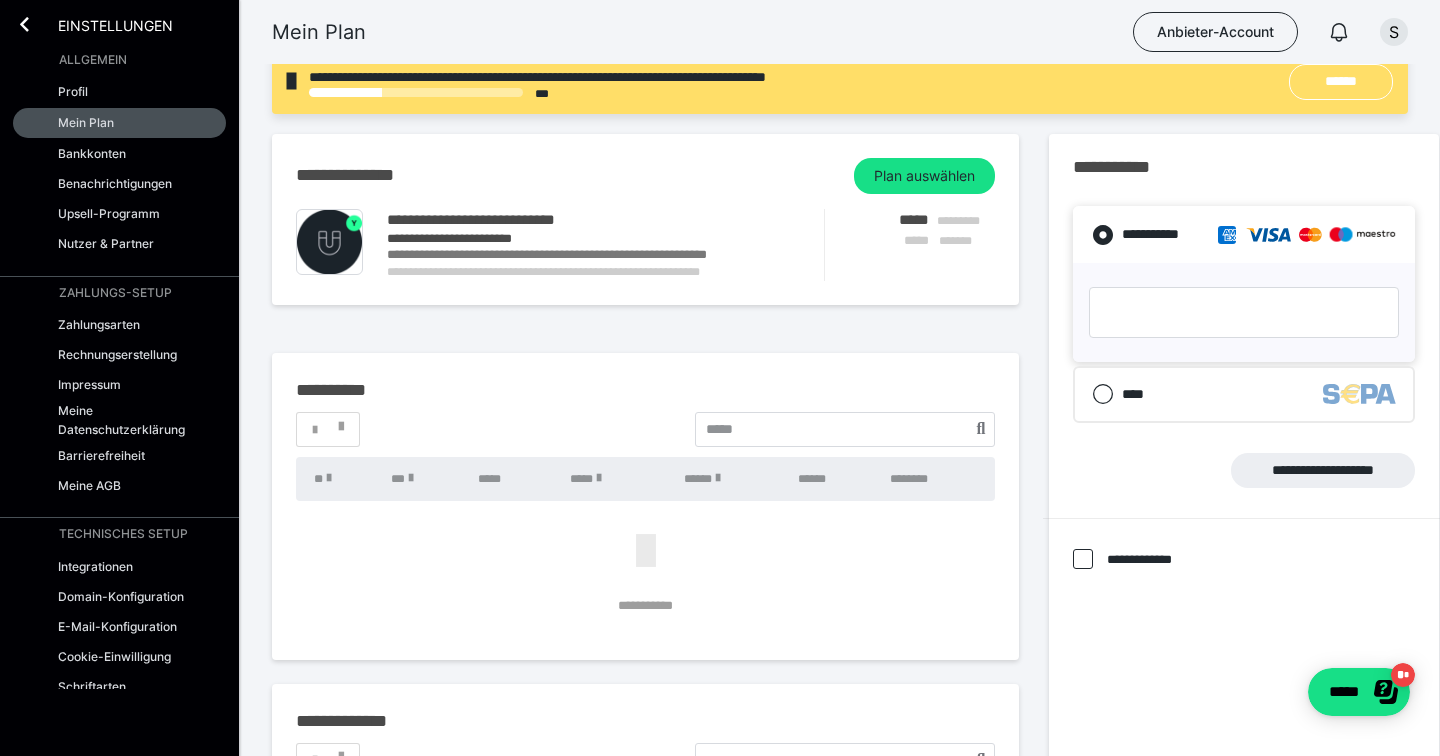 click on "**********" at bounding box center [590, 271] 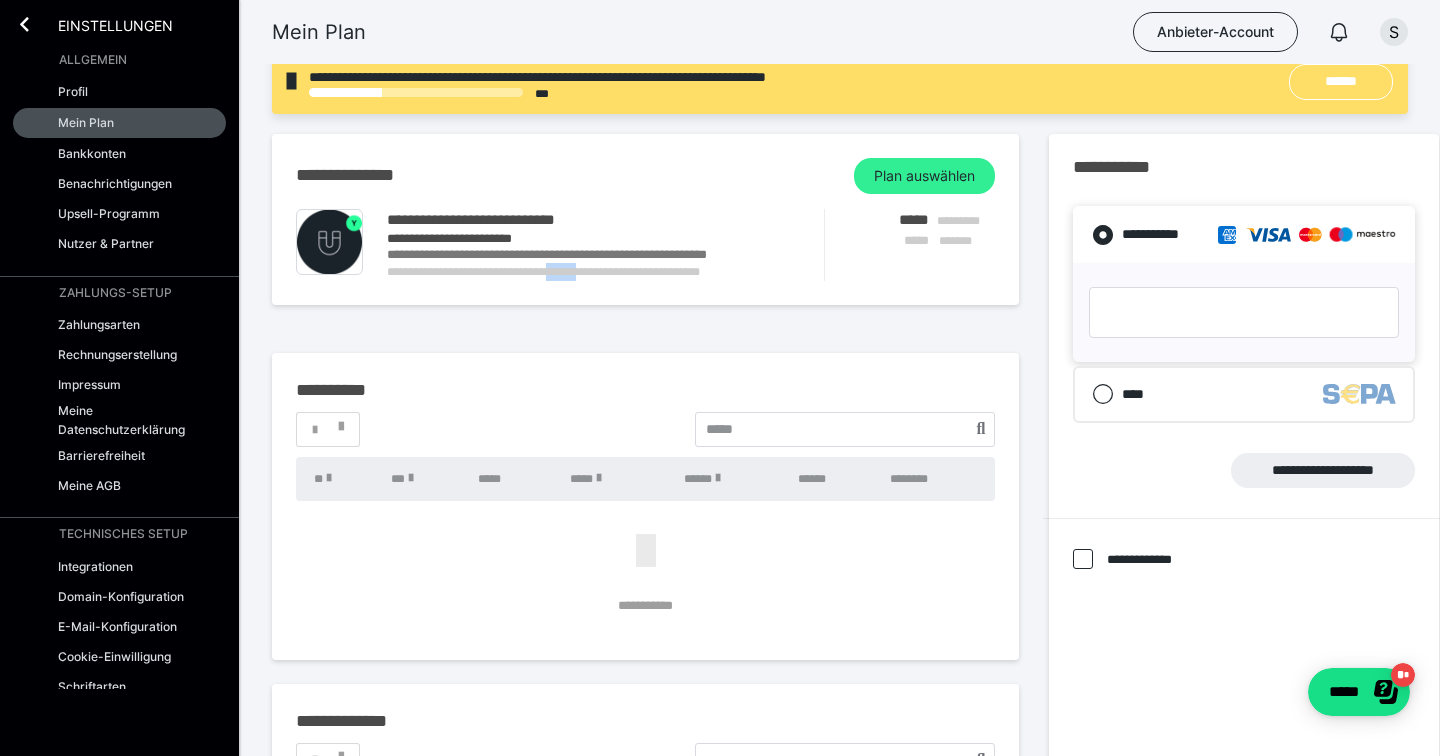 click on "Plan auswählen" at bounding box center (924, 176) 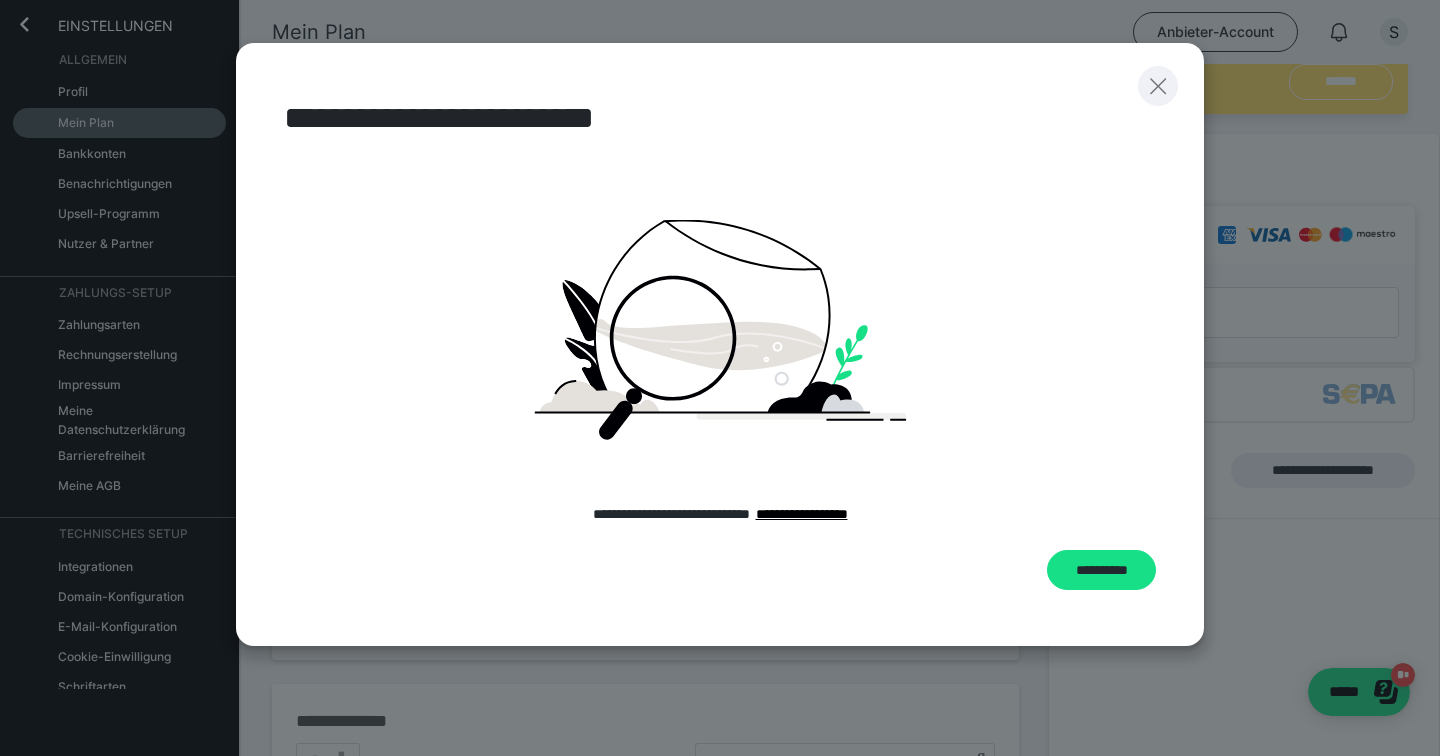 click 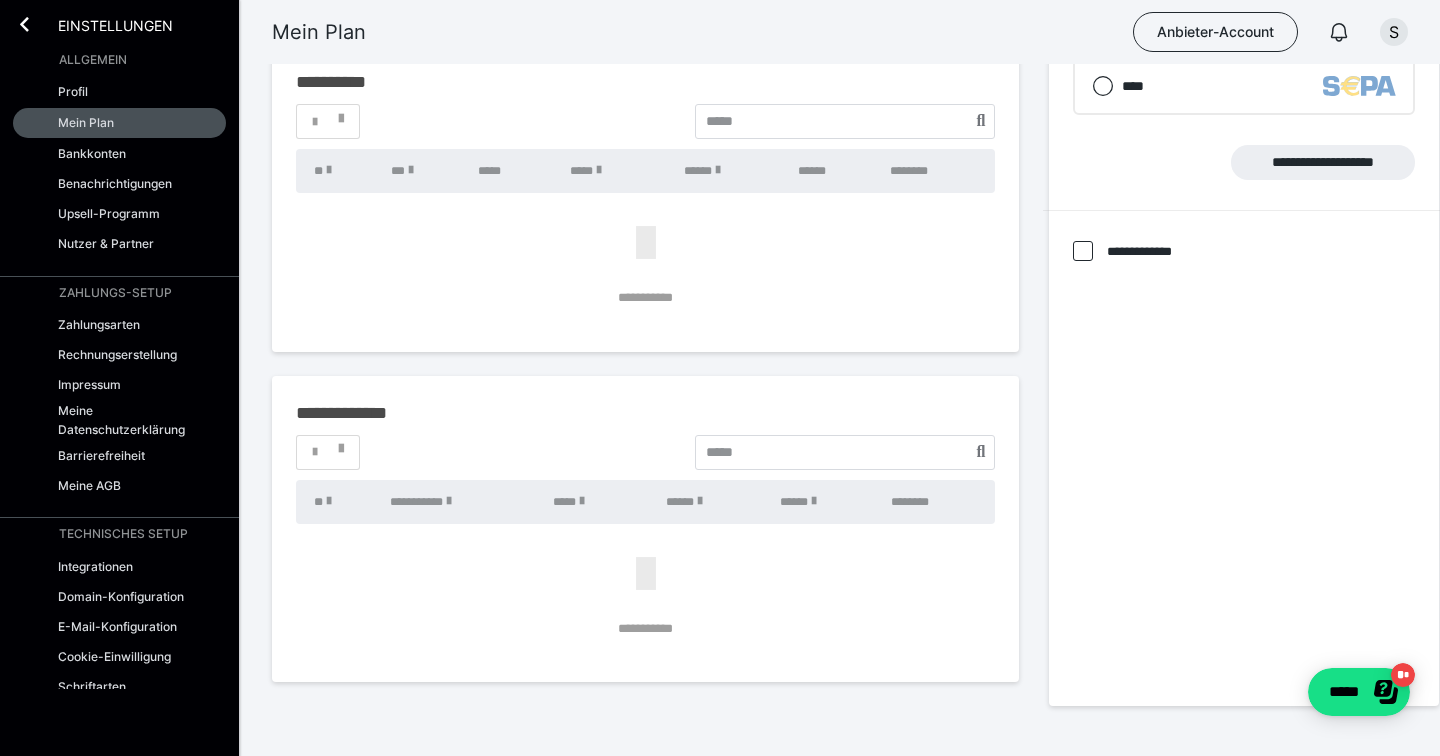 scroll, scrollTop: 338, scrollLeft: 0, axis: vertical 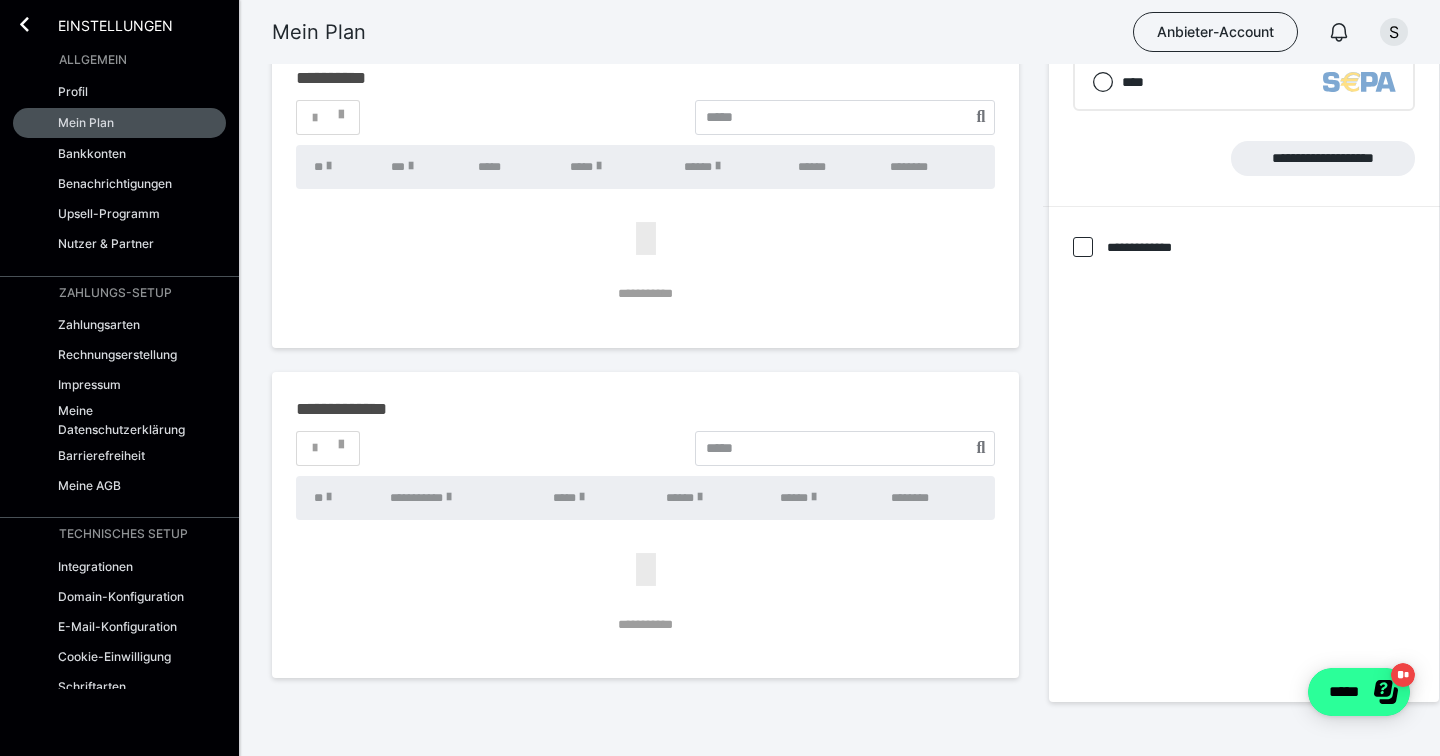 click on "*****" 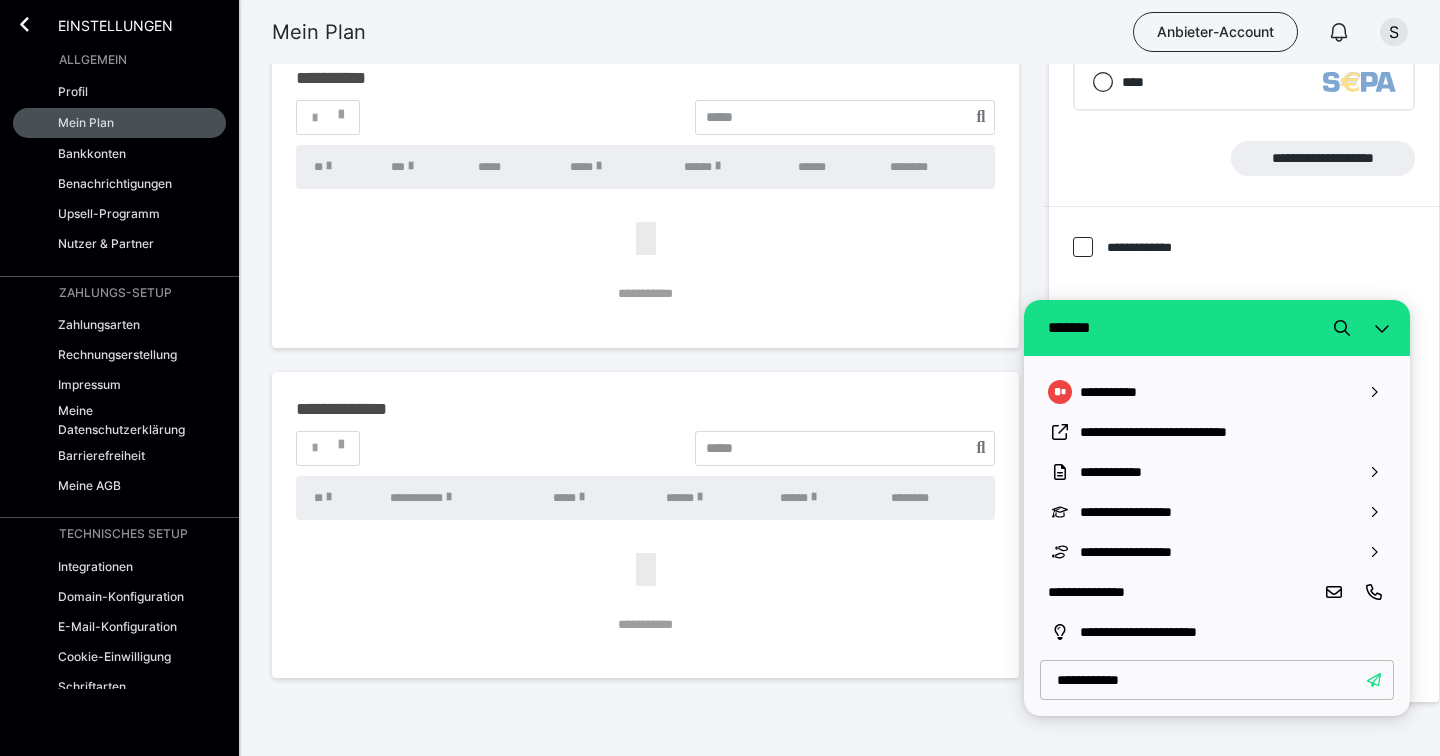 type on "**********" 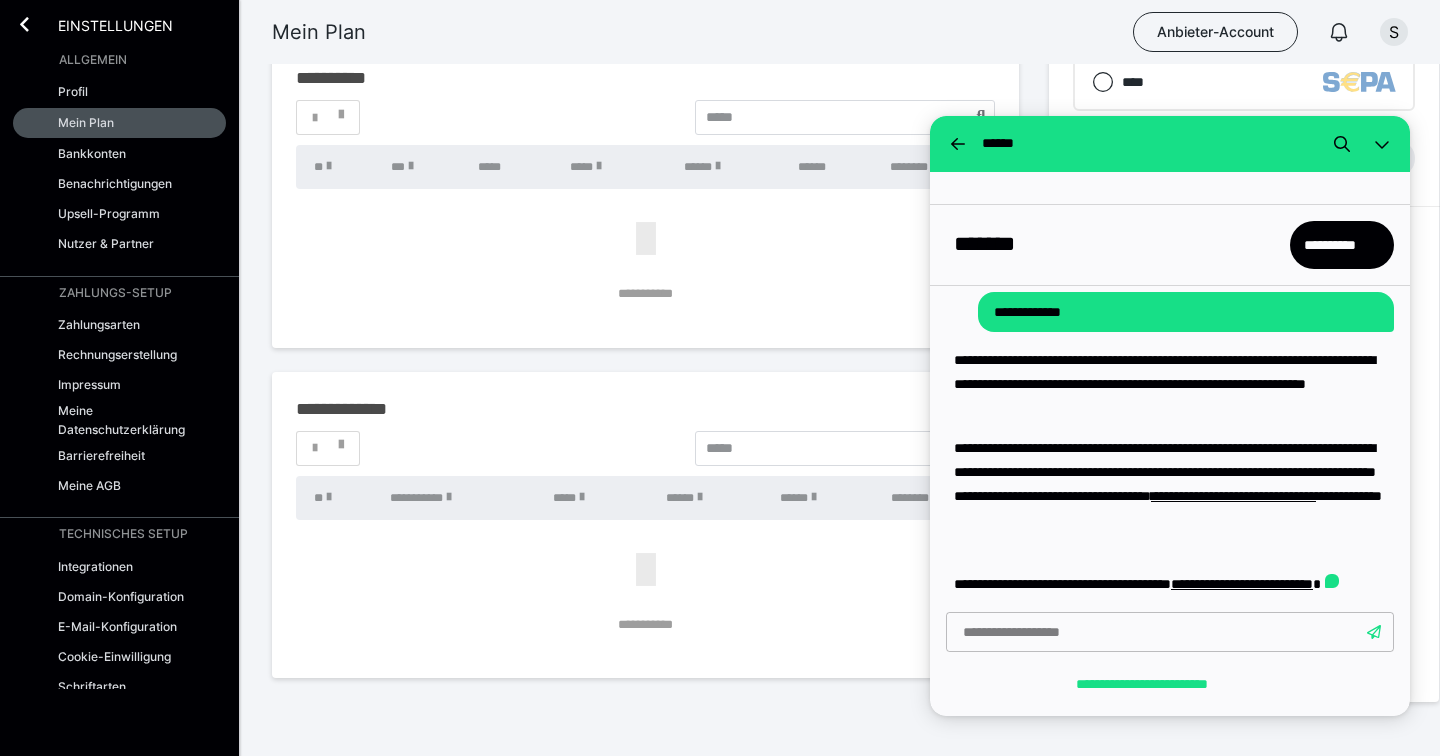 scroll, scrollTop: 303, scrollLeft: 0, axis: vertical 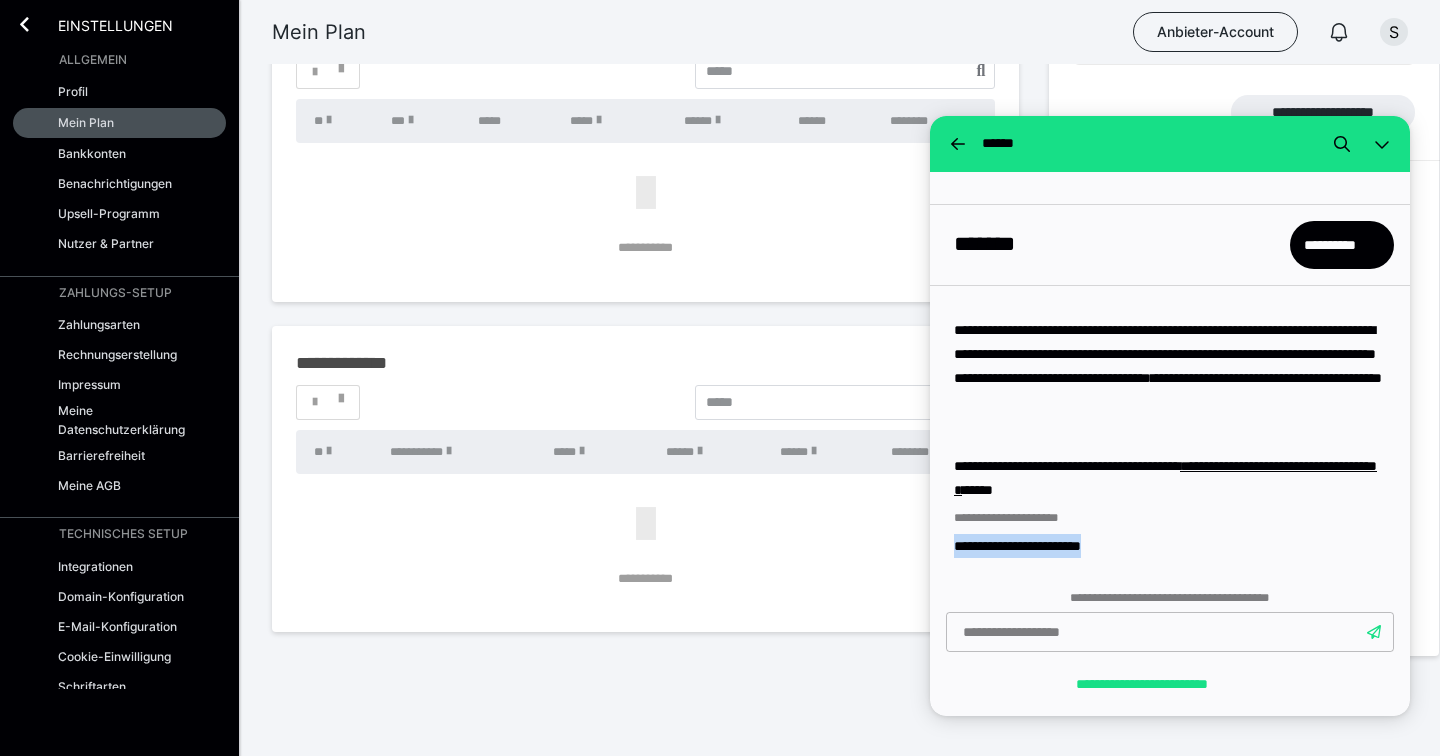 click on "**********" at bounding box center [1233, 378] 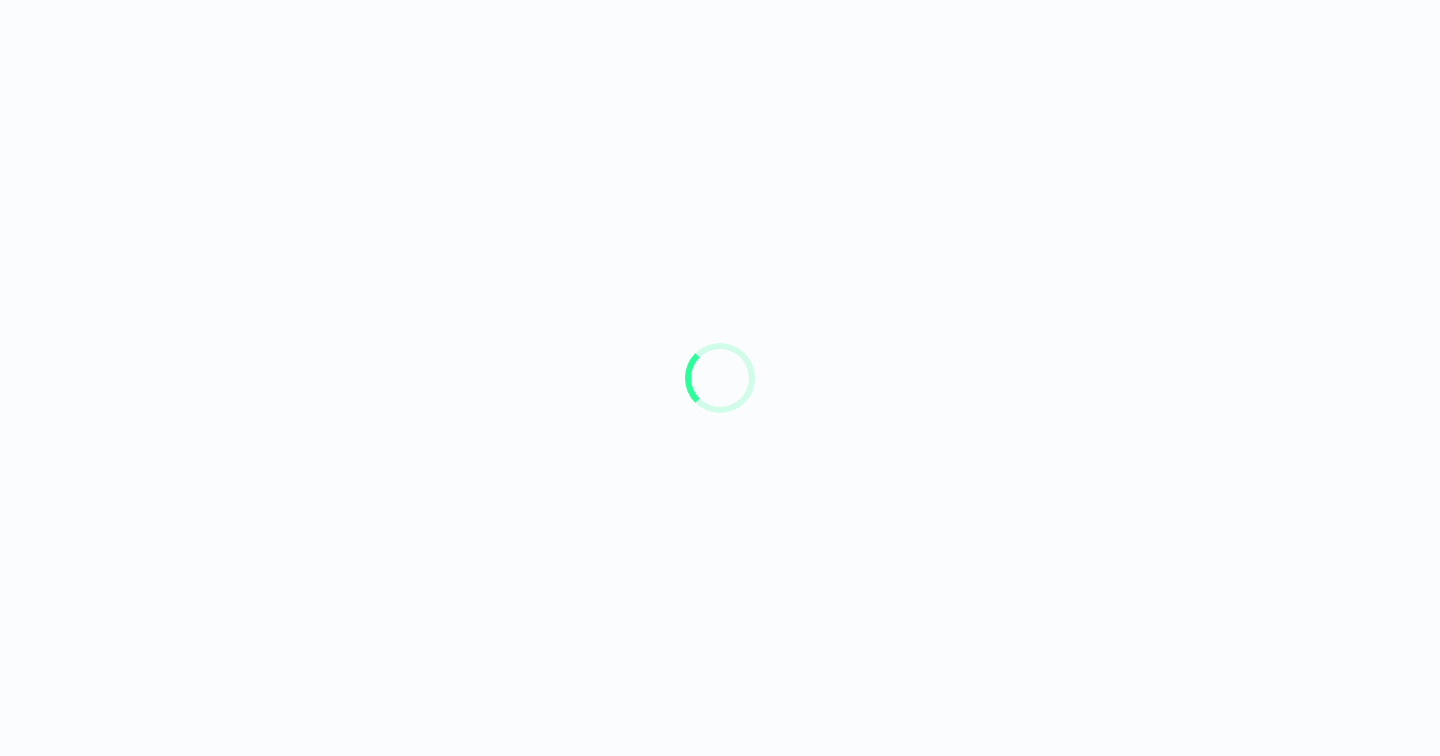 scroll, scrollTop: 0, scrollLeft: 0, axis: both 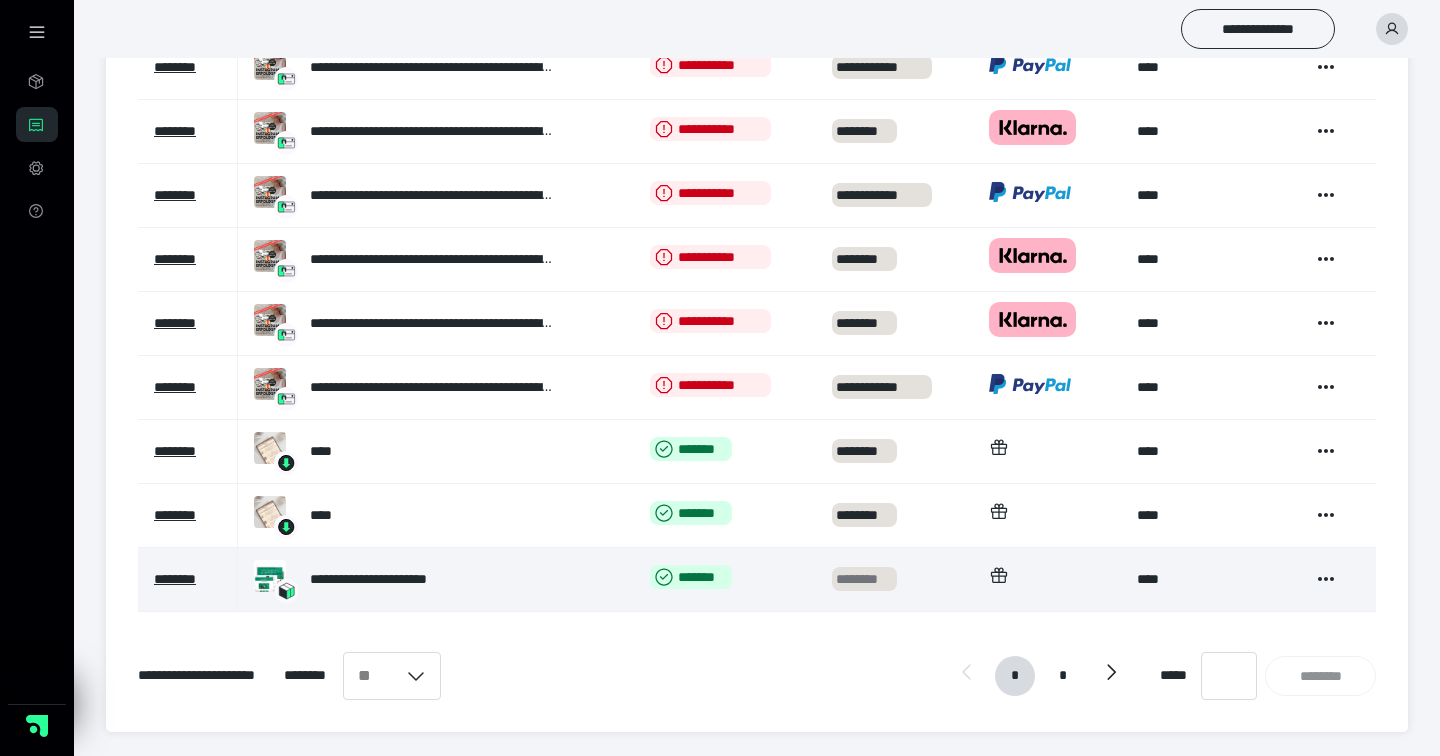 click on "********" at bounding box center [864, 579] 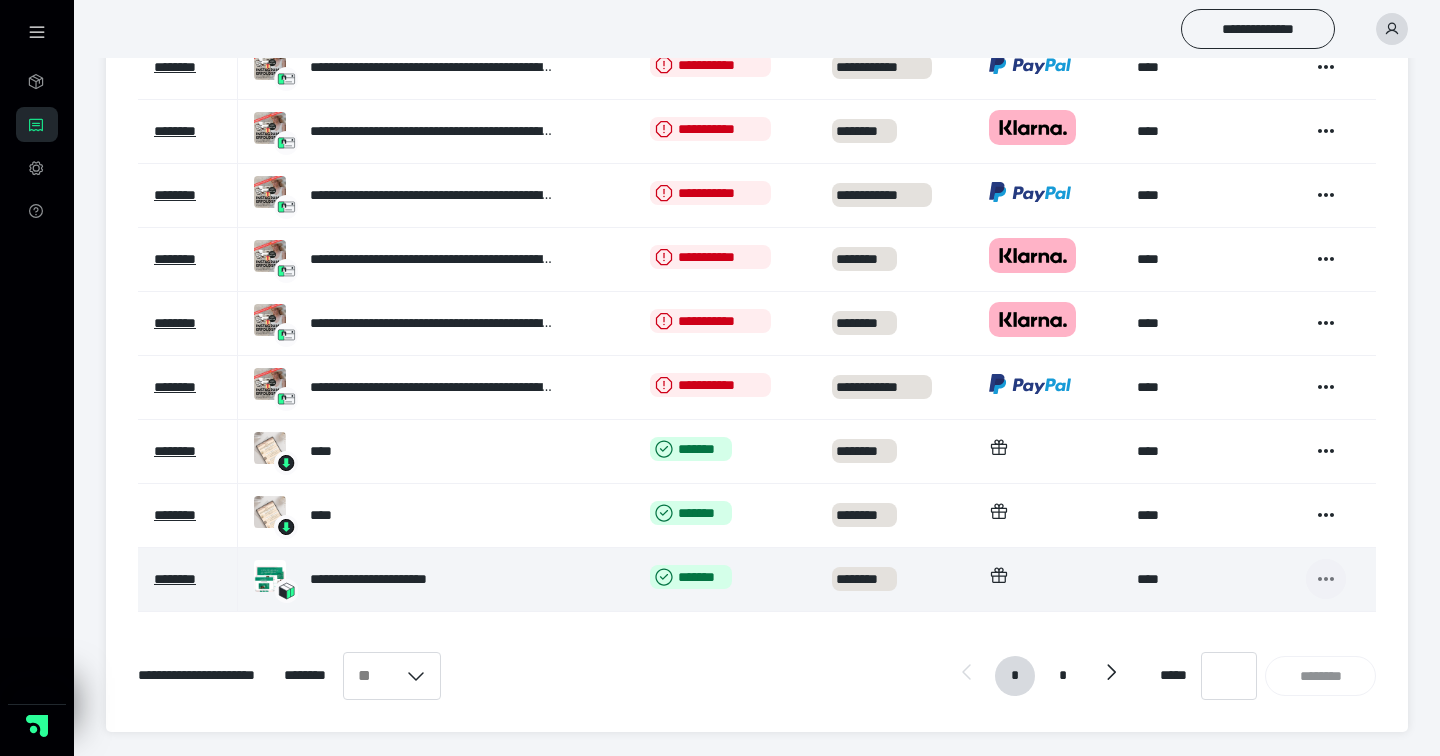 click 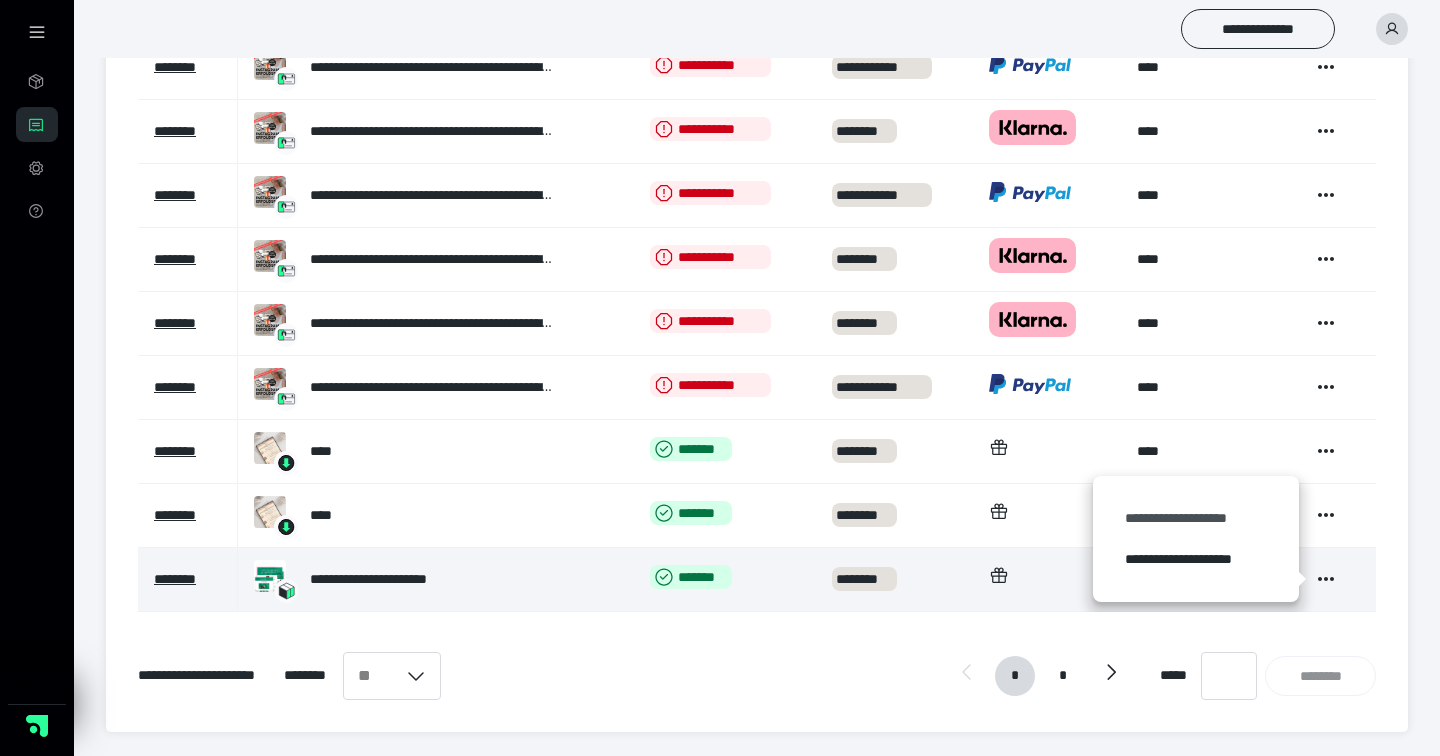 click on "**********" at bounding box center [1196, 518] 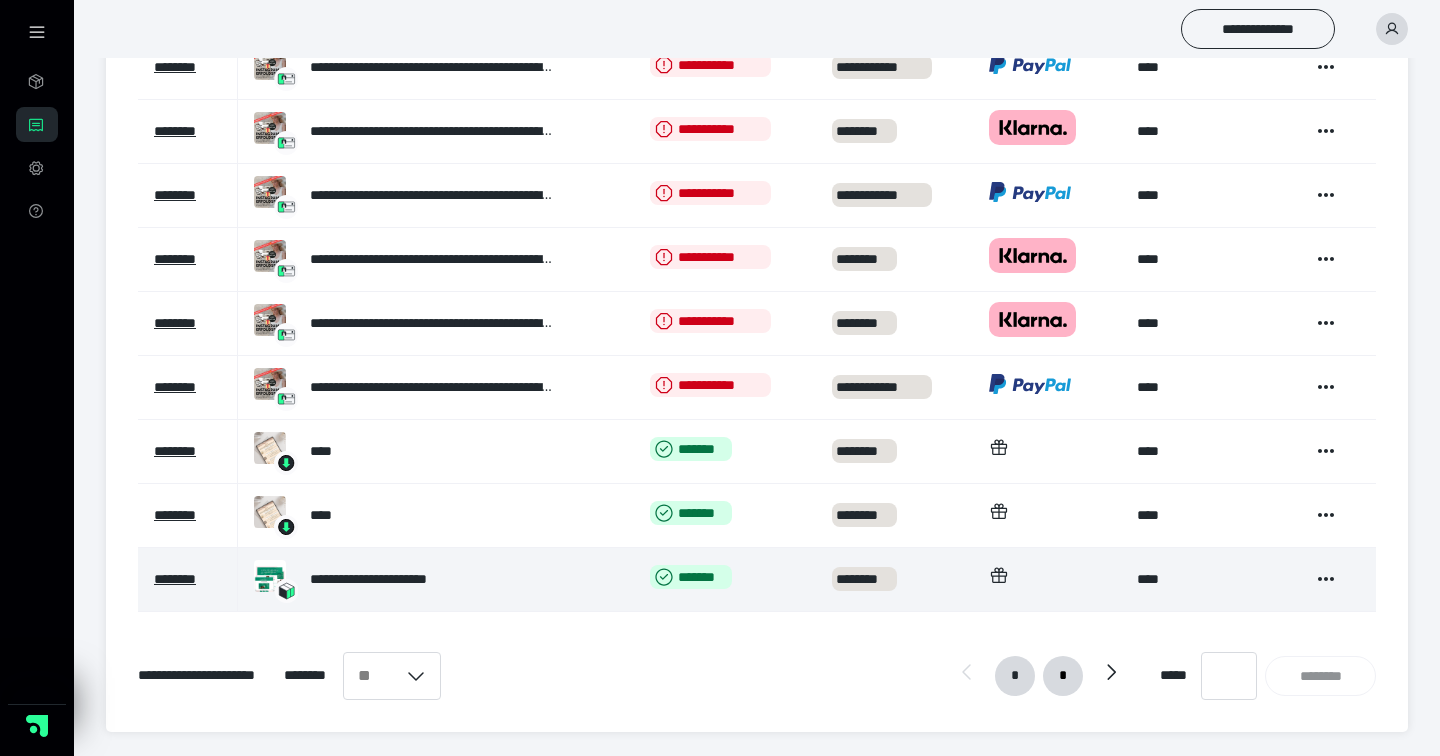 click on "*" at bounding box center [1063, 676] 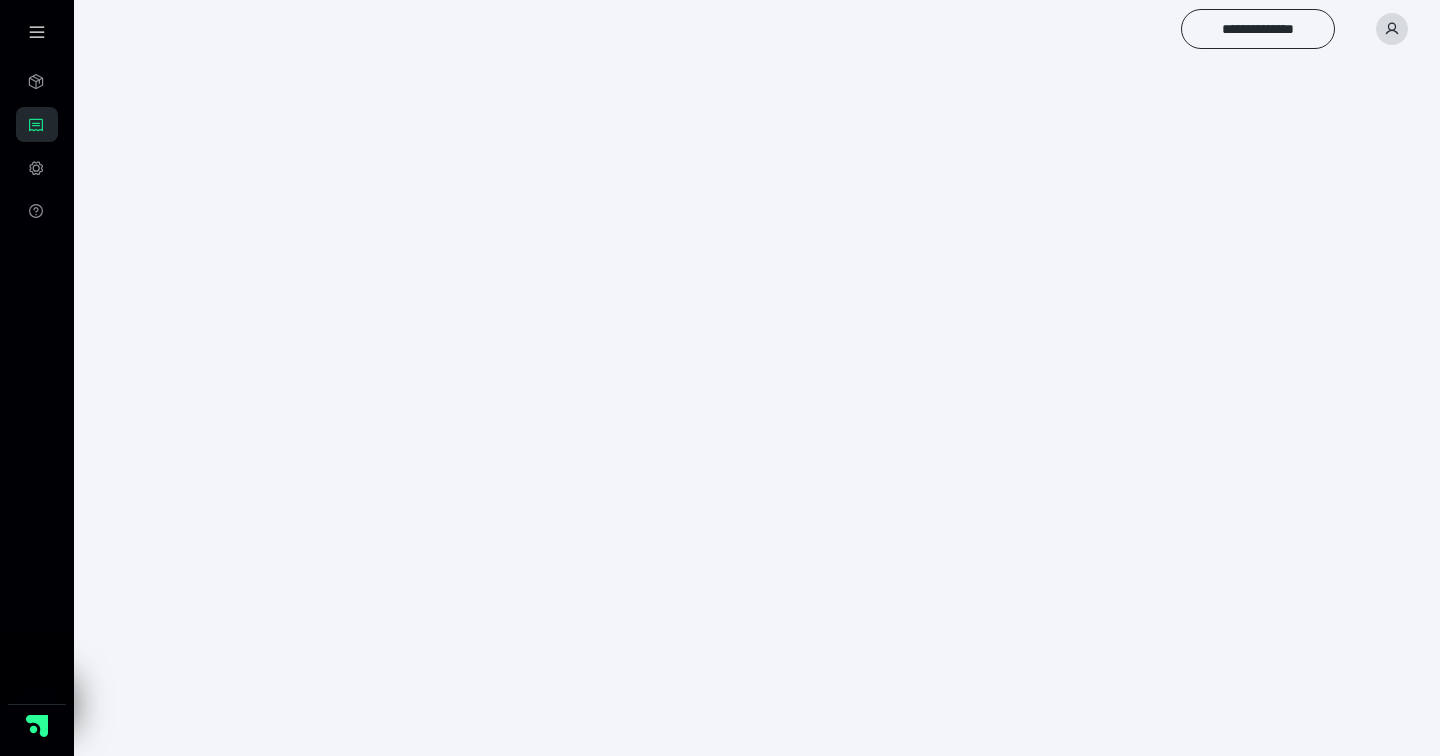 scroll, scrollTop: 0, scrollLeft: 0, axis: both 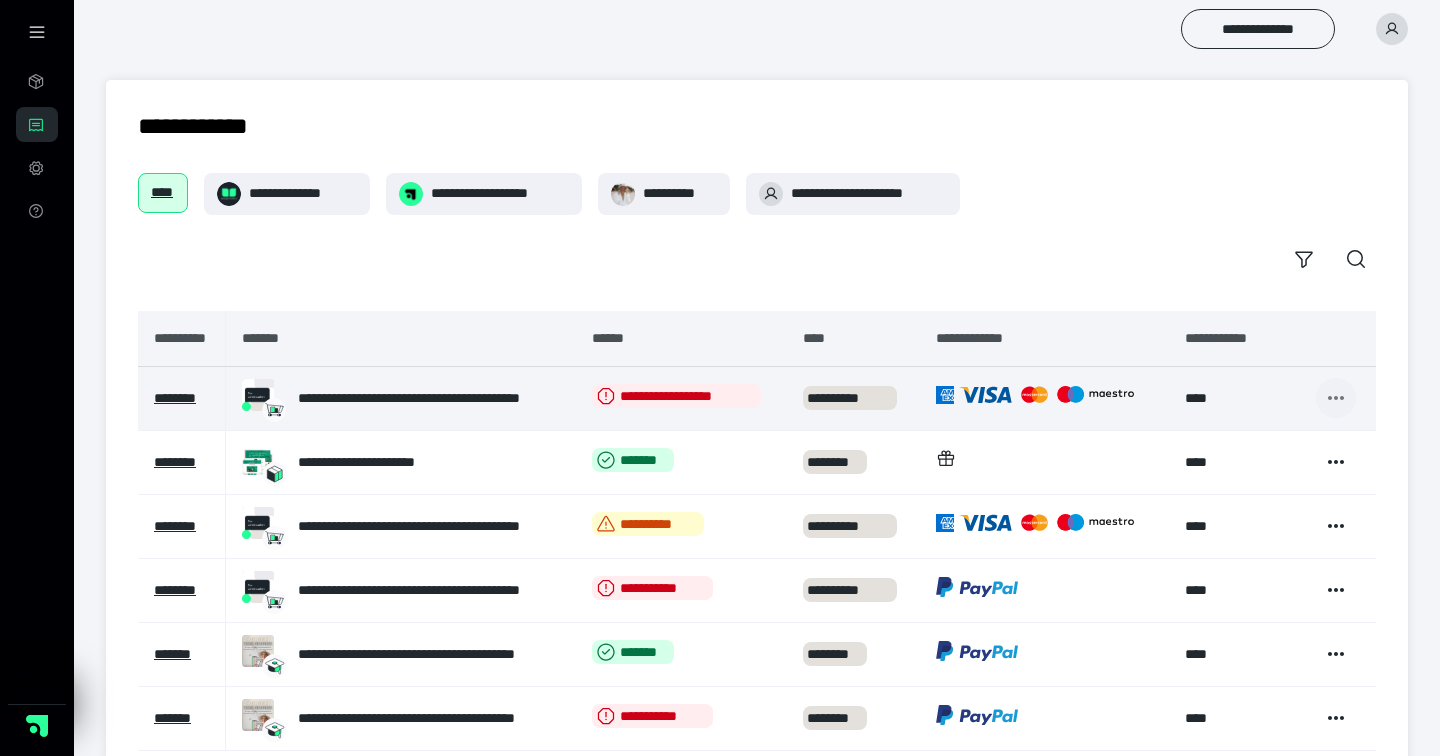 click at bounding box center [1336, 398] 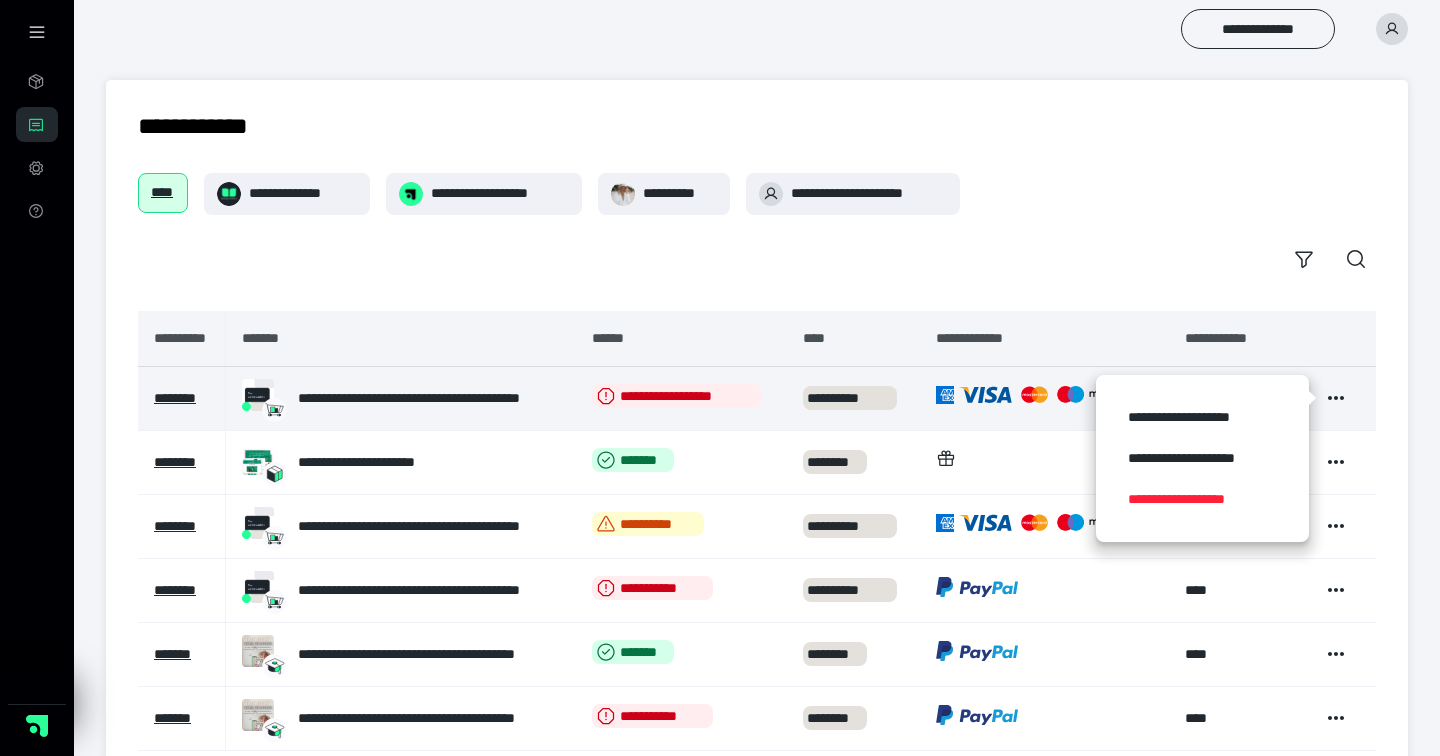 click on "**********" at bounding box center (1202, 499) 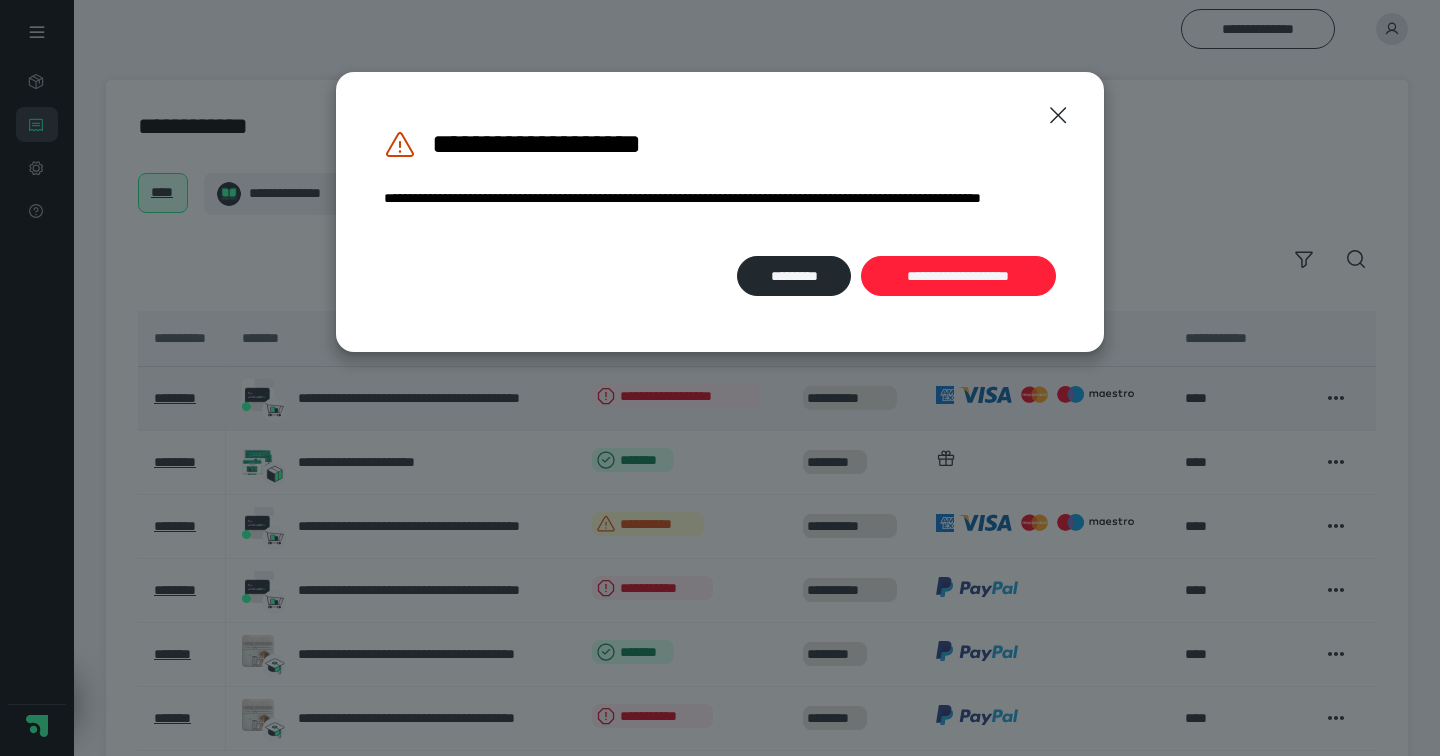 click on "**********" at bounding box center [958, 276] 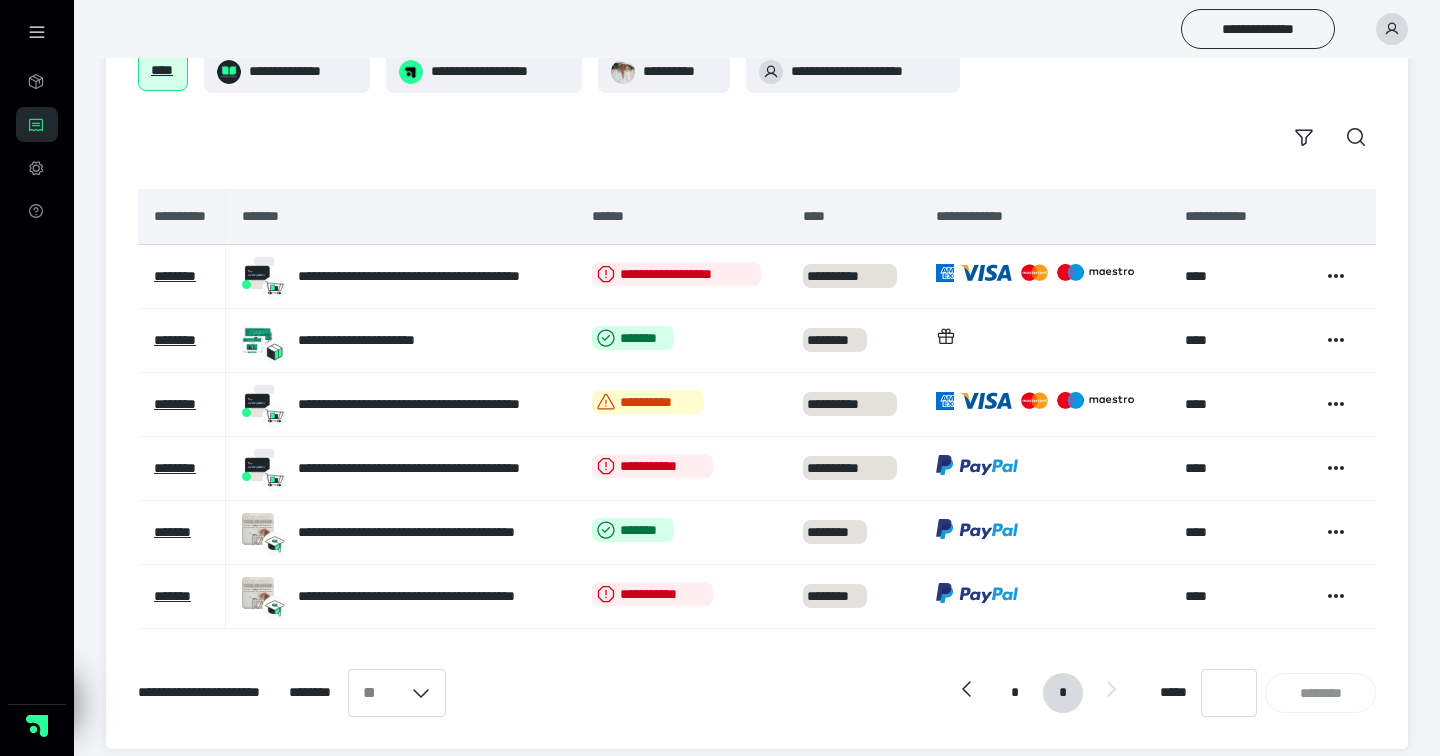 scroll, scrollTop: 139, scrollLeft: 0, axis: vertical 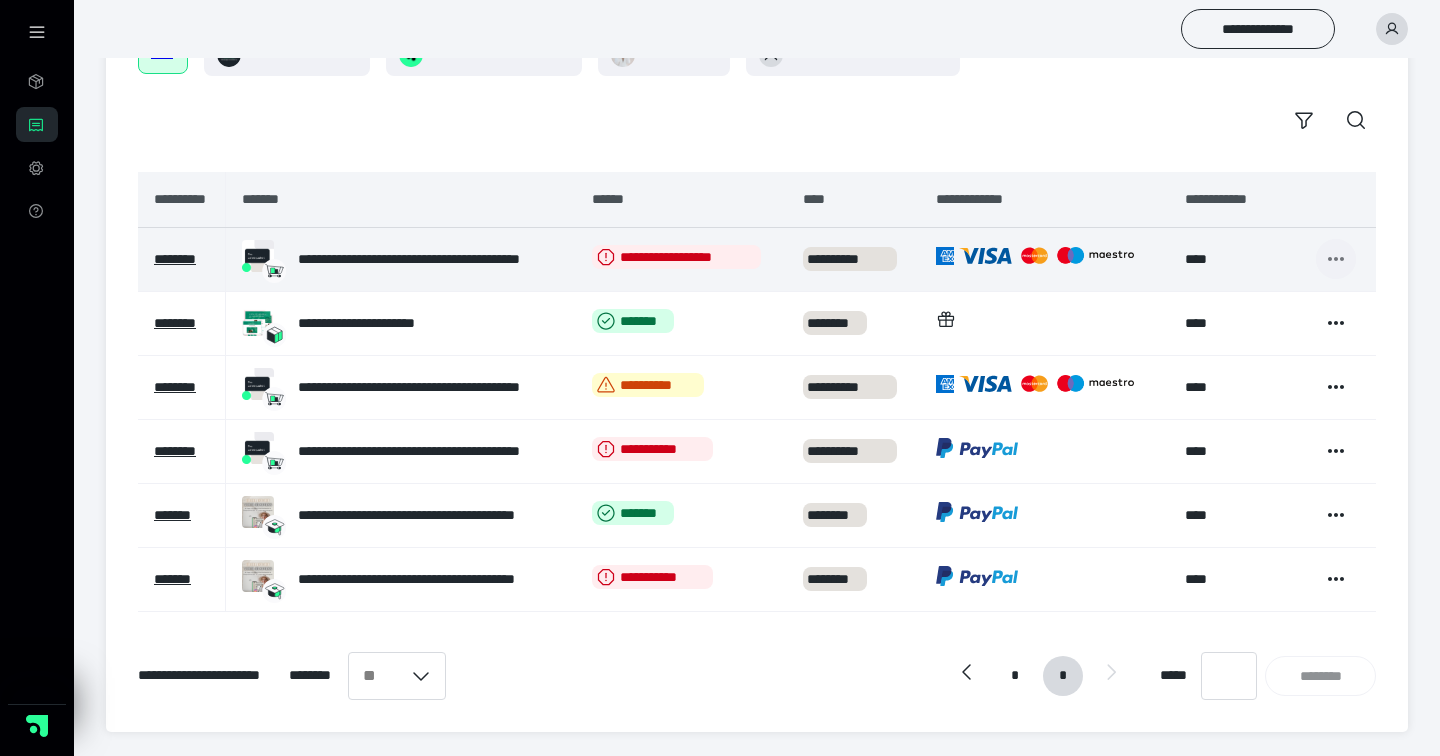click 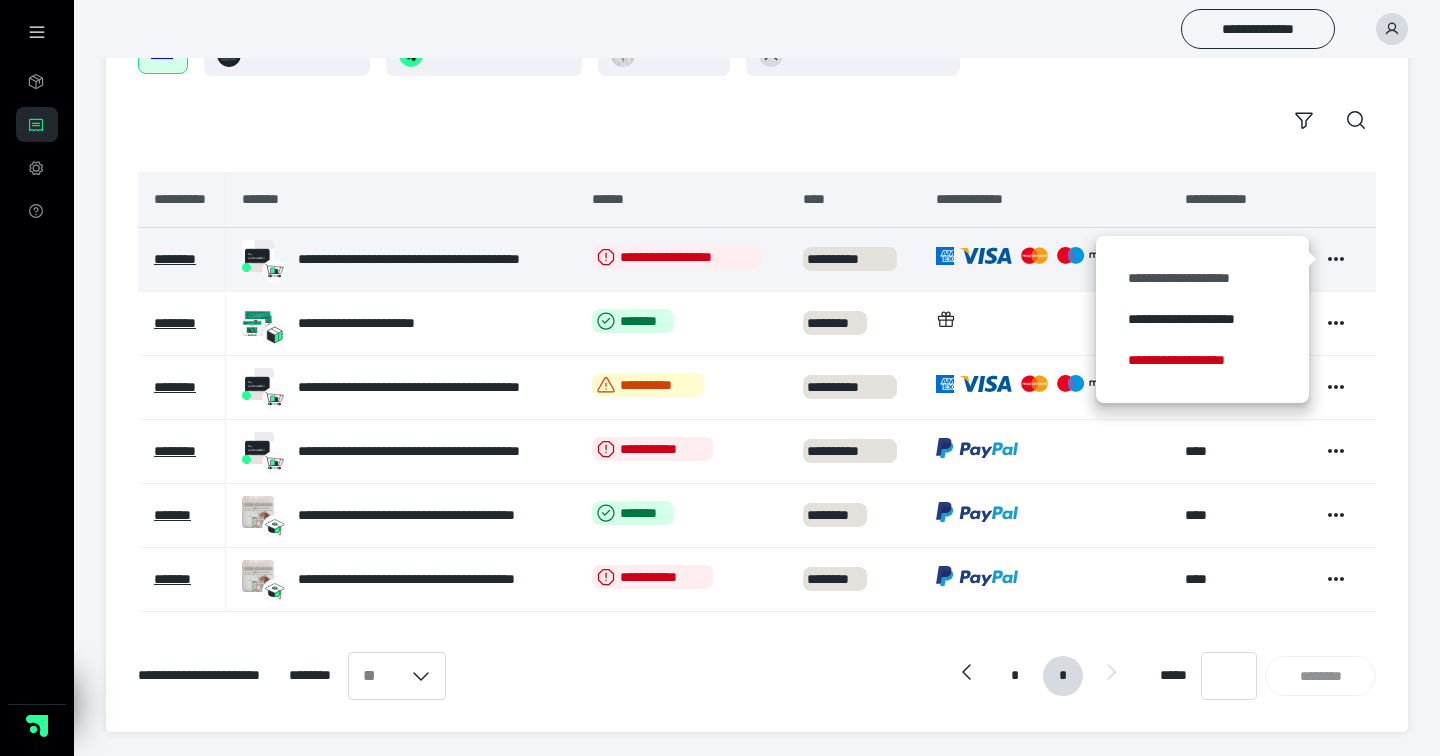 click on "**********" at bounding box center [1202, 278] 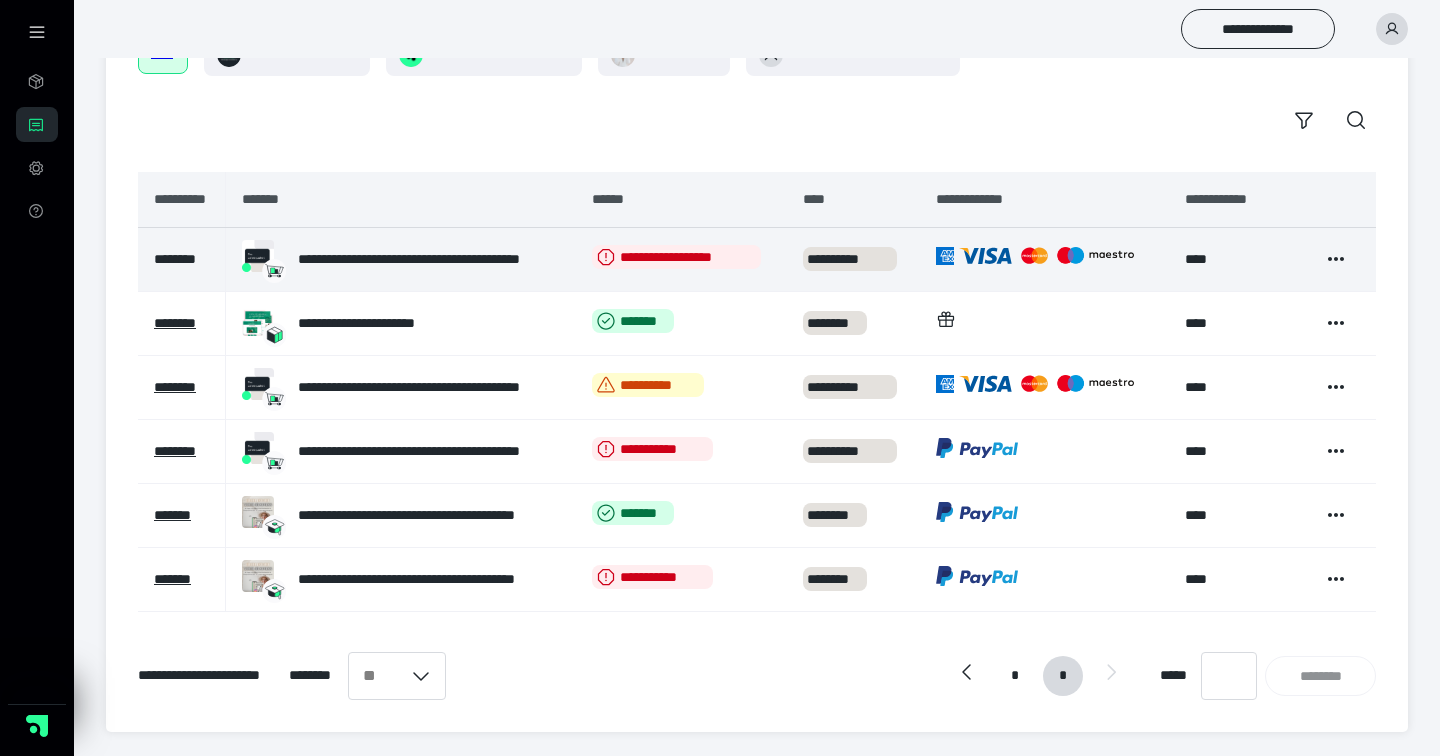 click on "********" at bounding box center [175, 259] 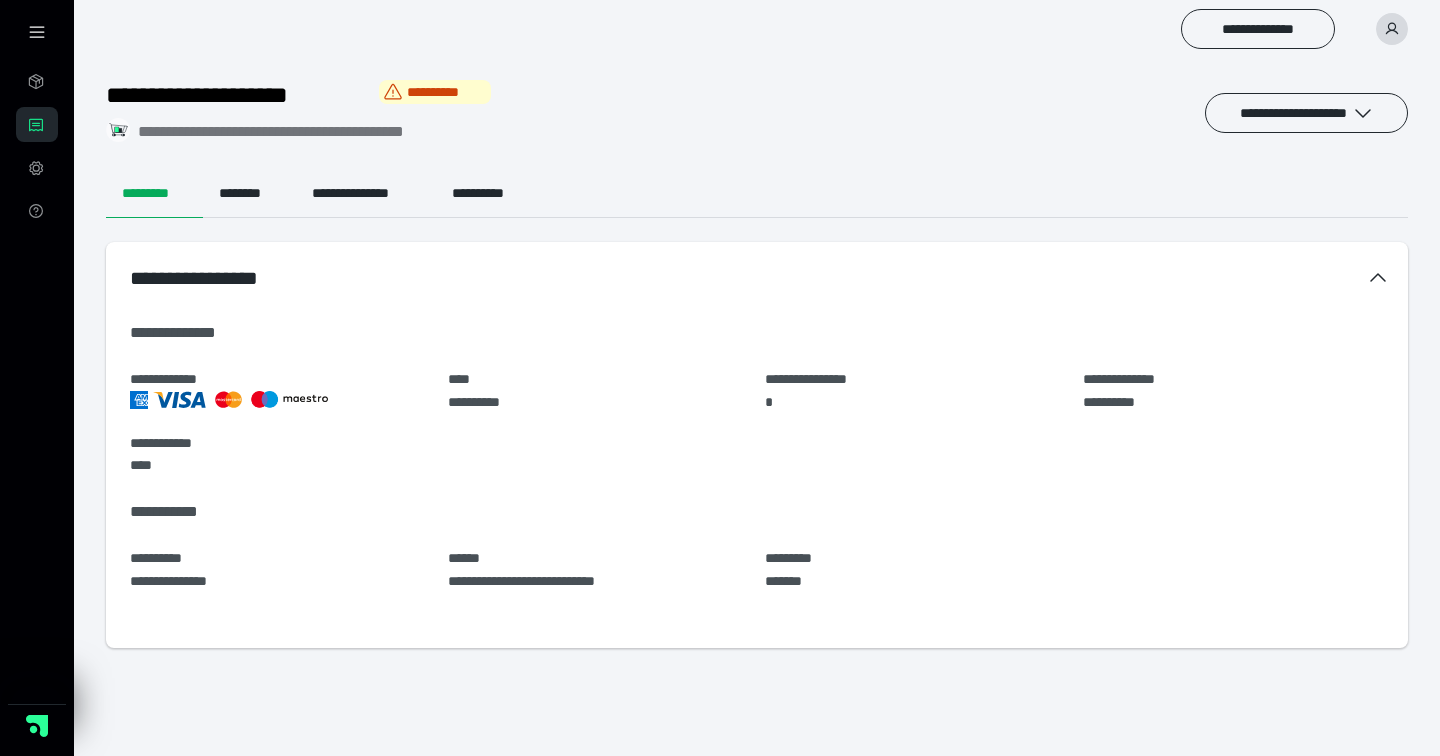 scroll, scrollTop: 0, scrollLeft: 0, axis: both 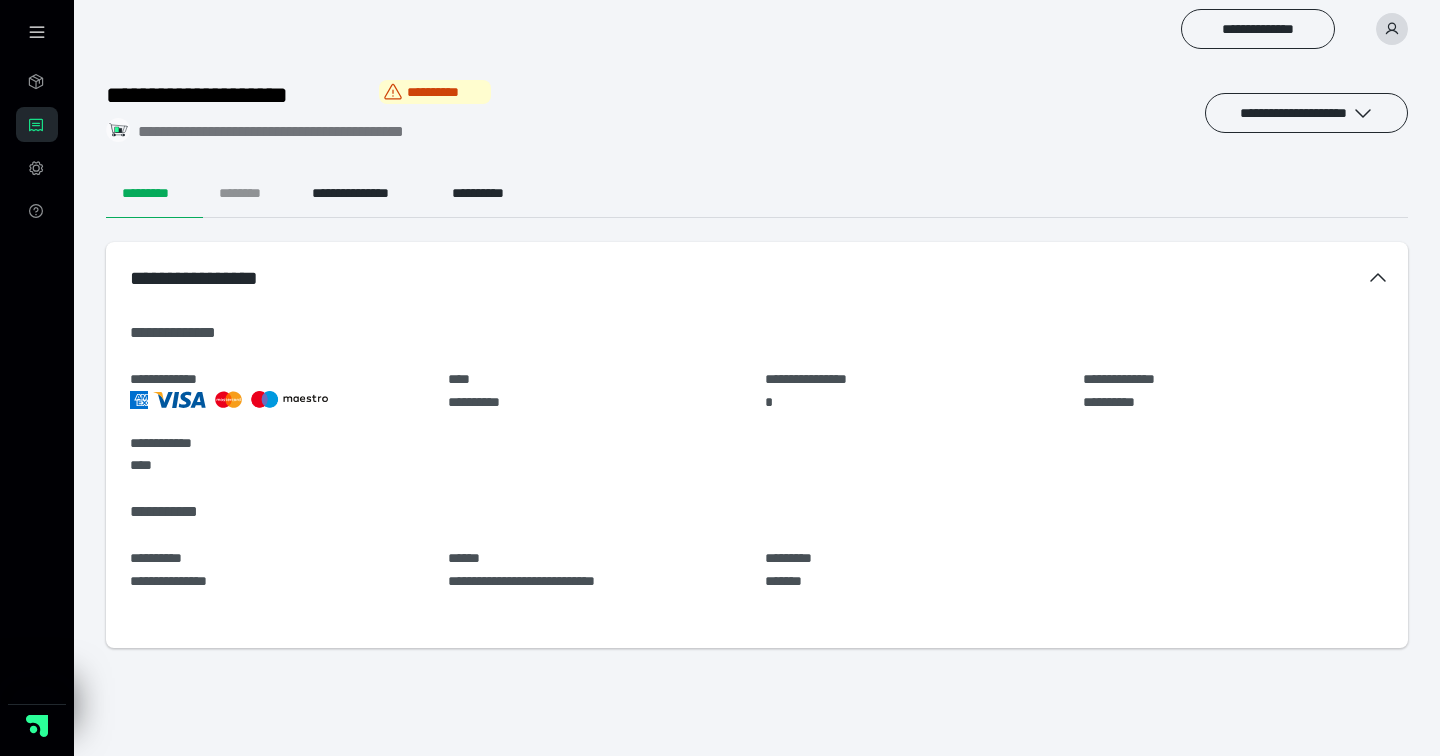click on "********" at bounding box center (249, 194) 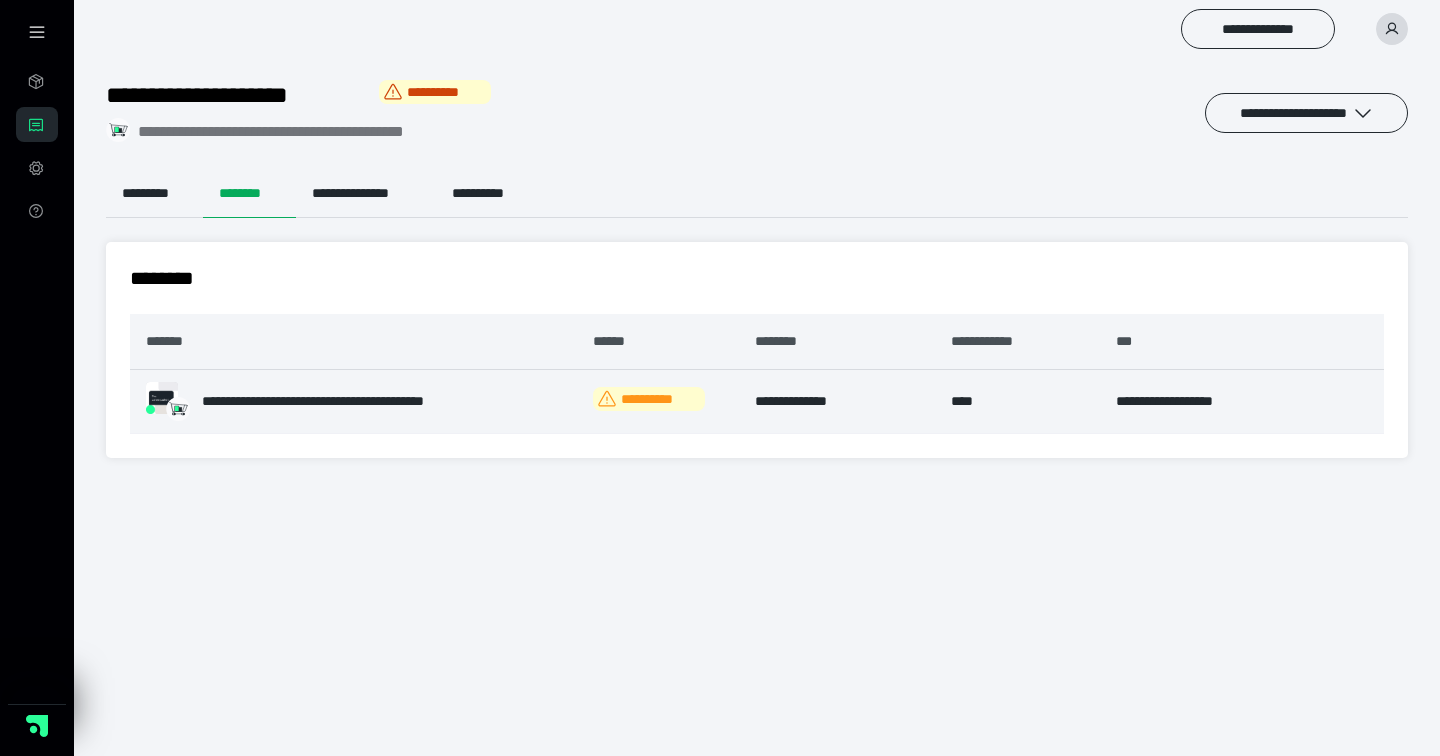 click on "**********" at bounding box center (649, 399) 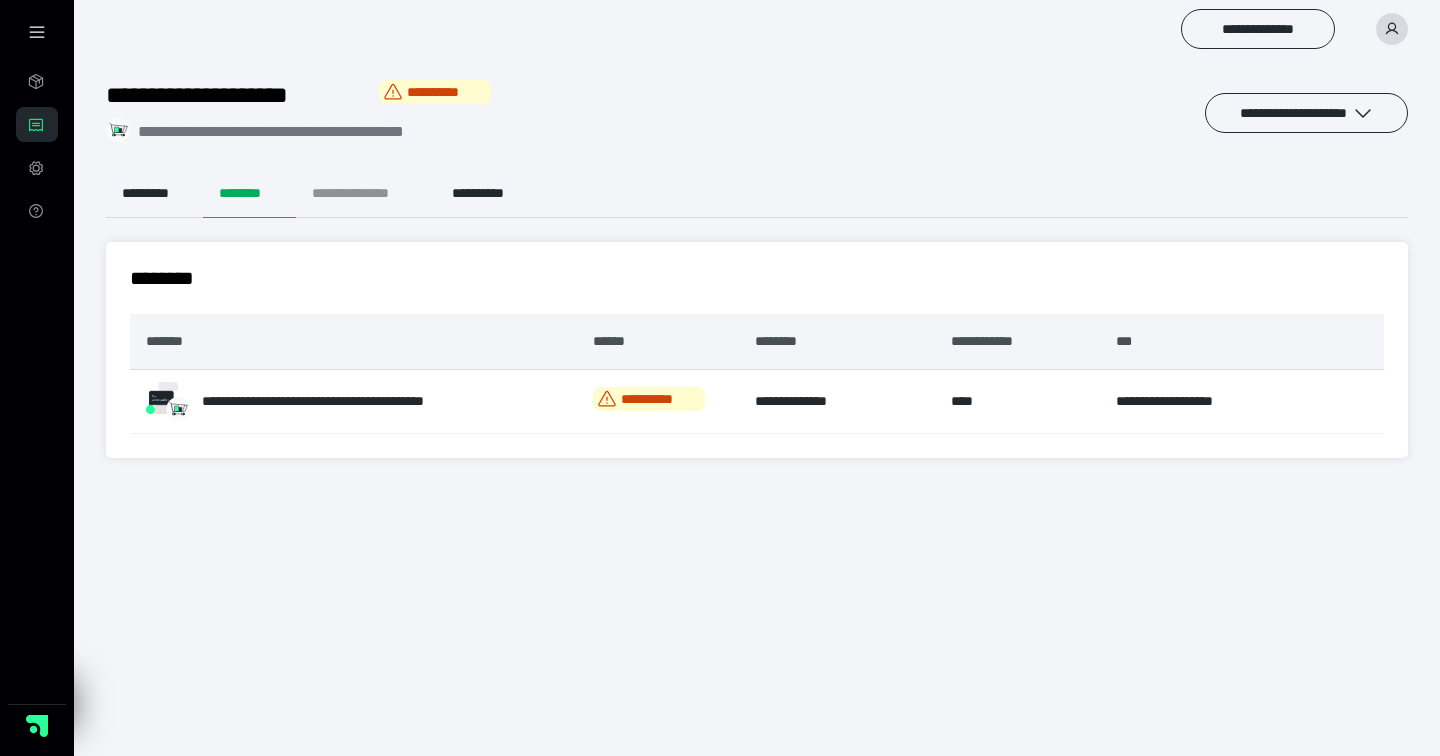 click on "**********" at bounding box center (366, 194) 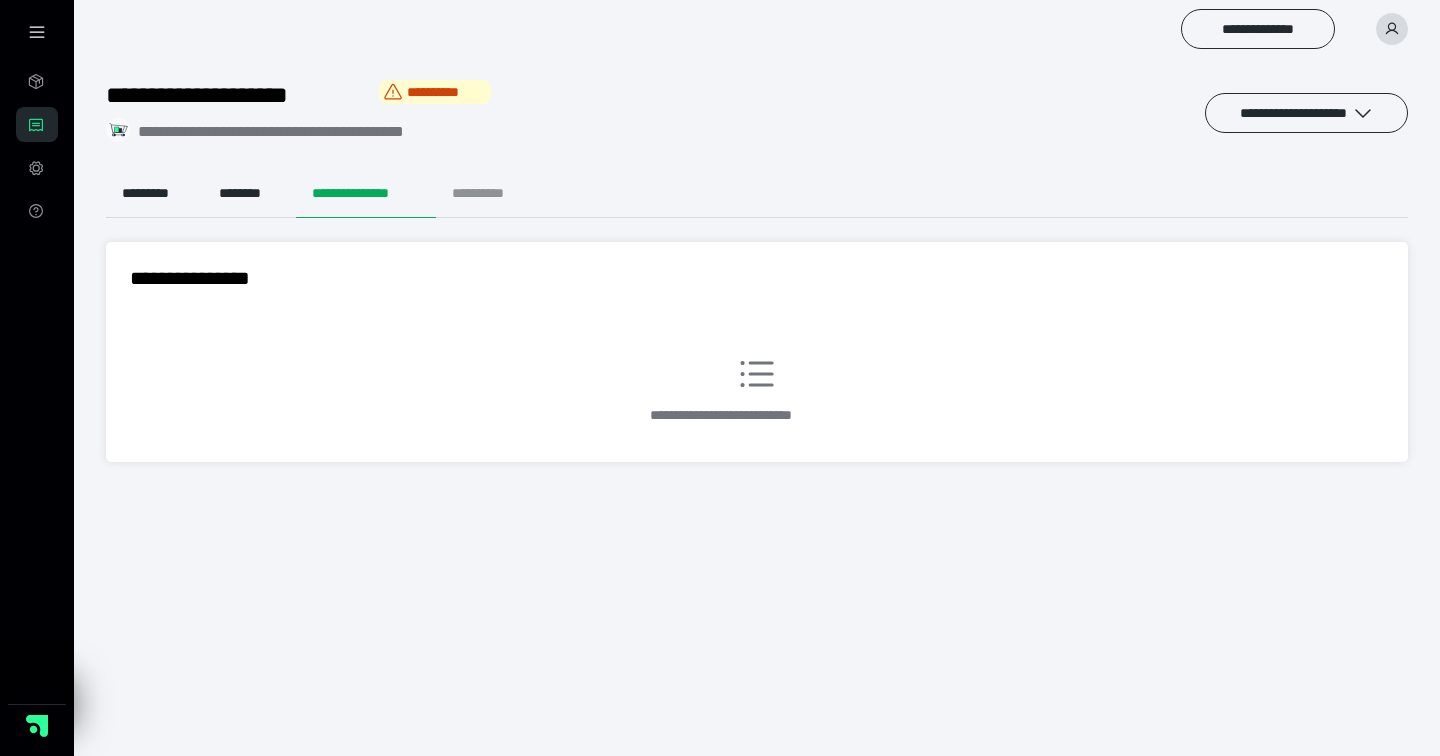 click on "**********" at bounding box center [494, 194] 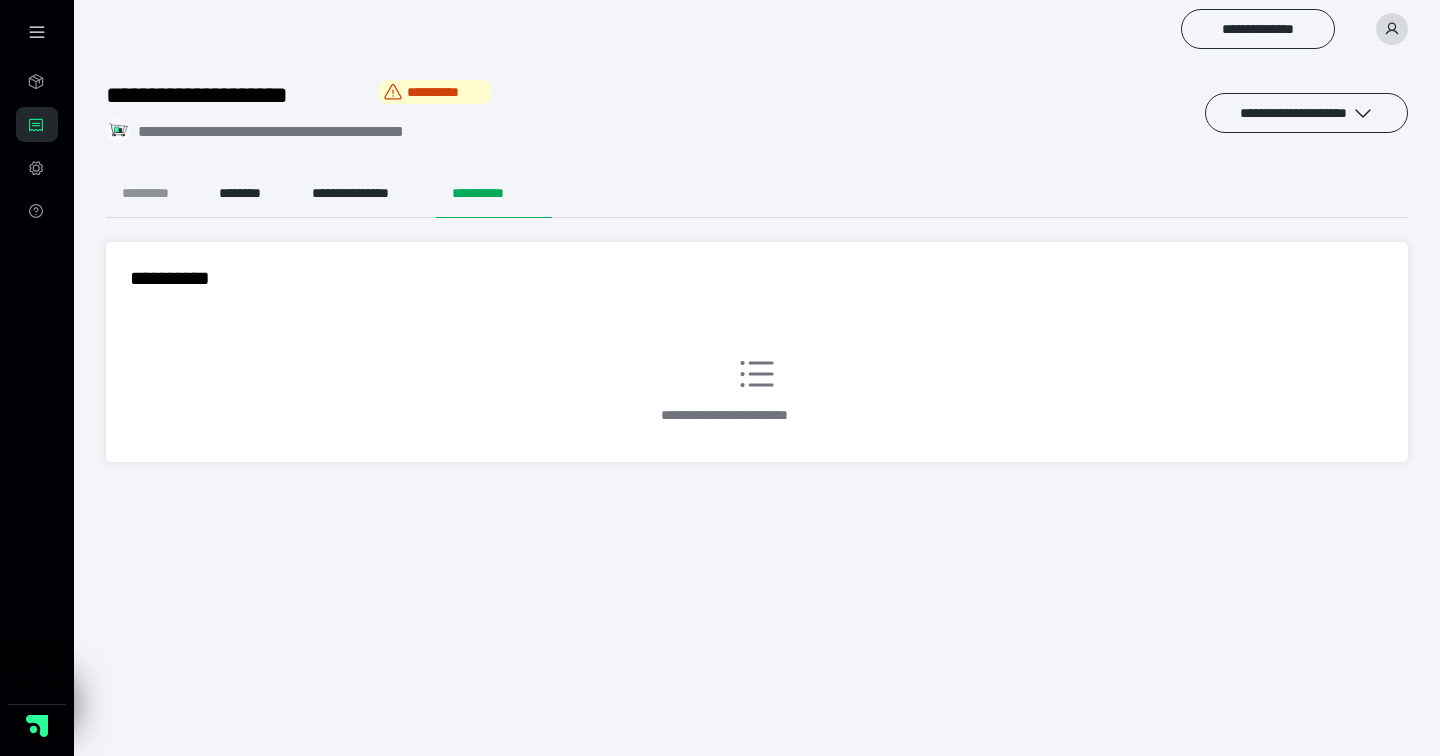 click on "*********" at bounding box center [154, 194] 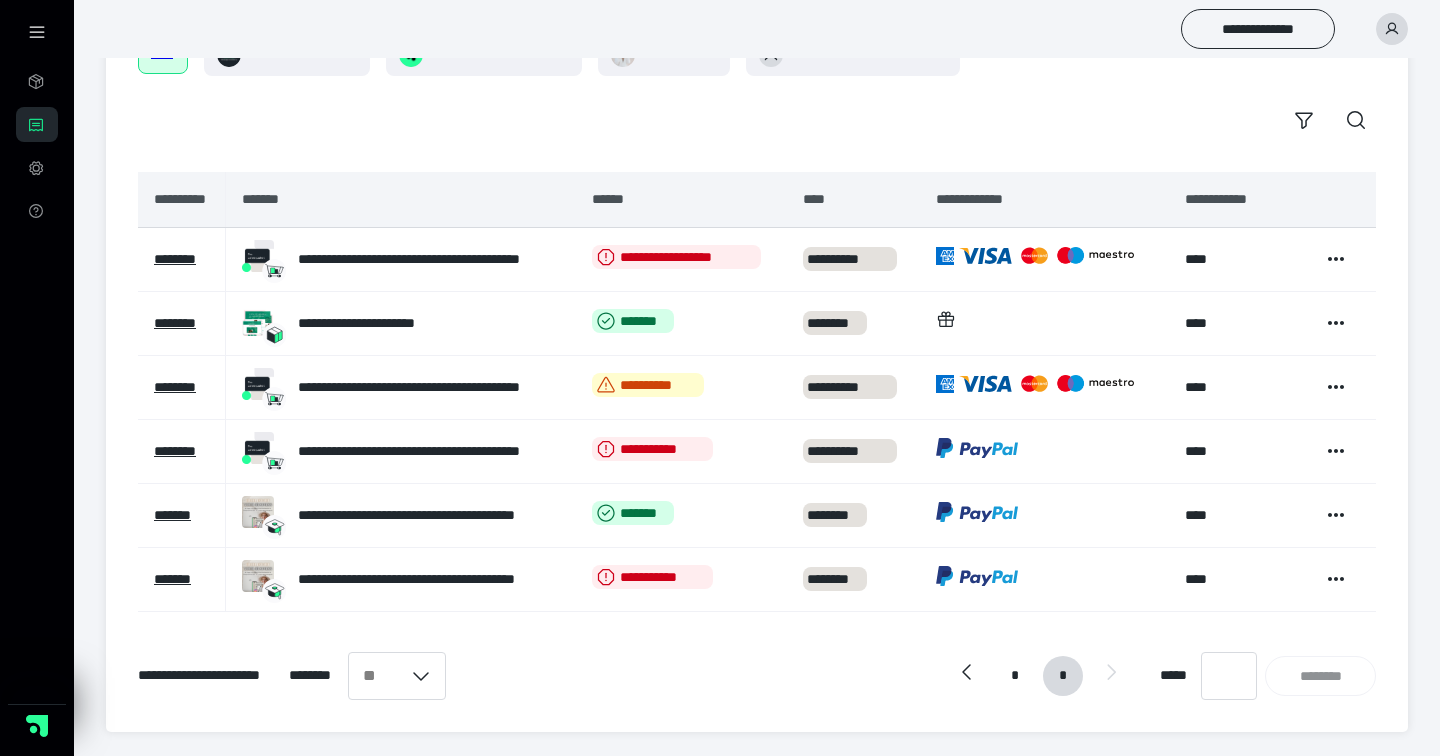scroll, scrollTop: 0, scrollLeft: 0, axis: both 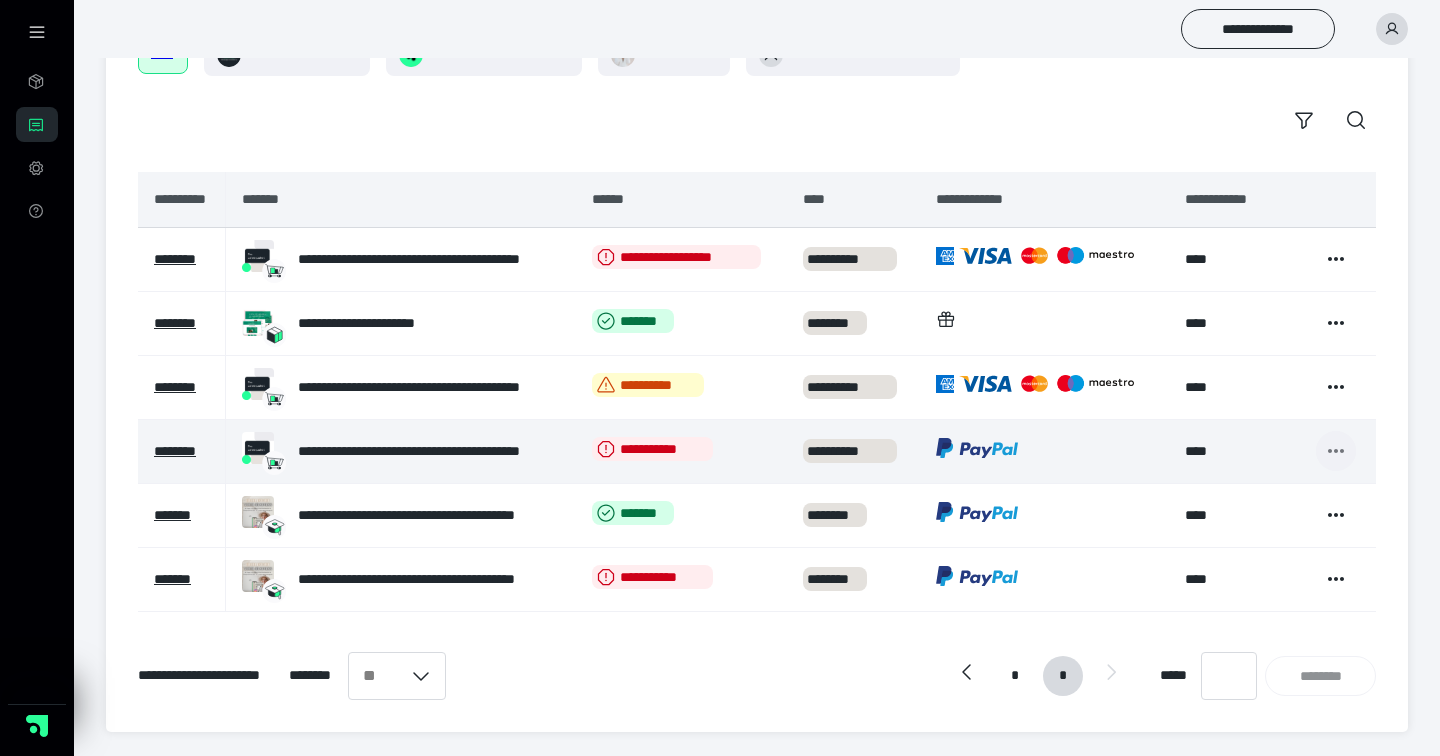 click 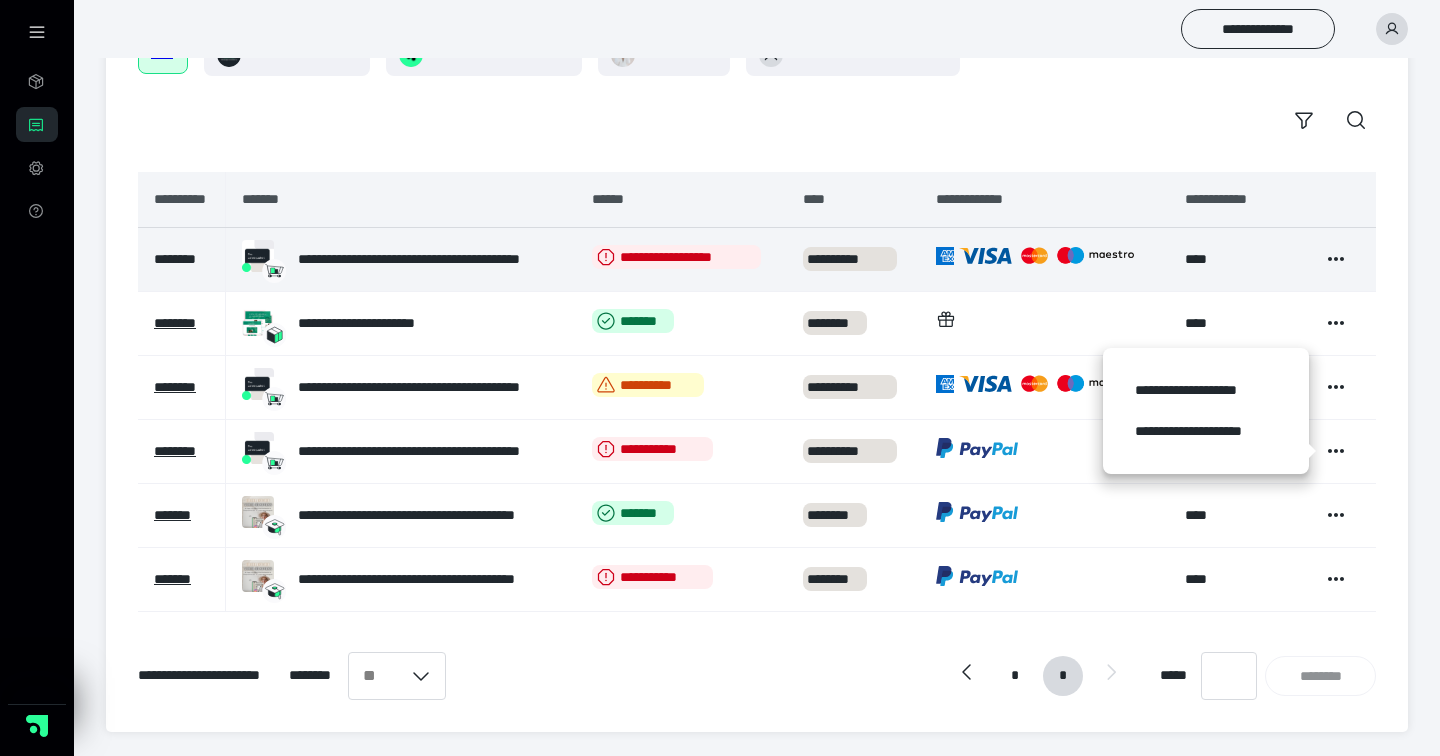 click on "********" at bounding box center (175, 259) 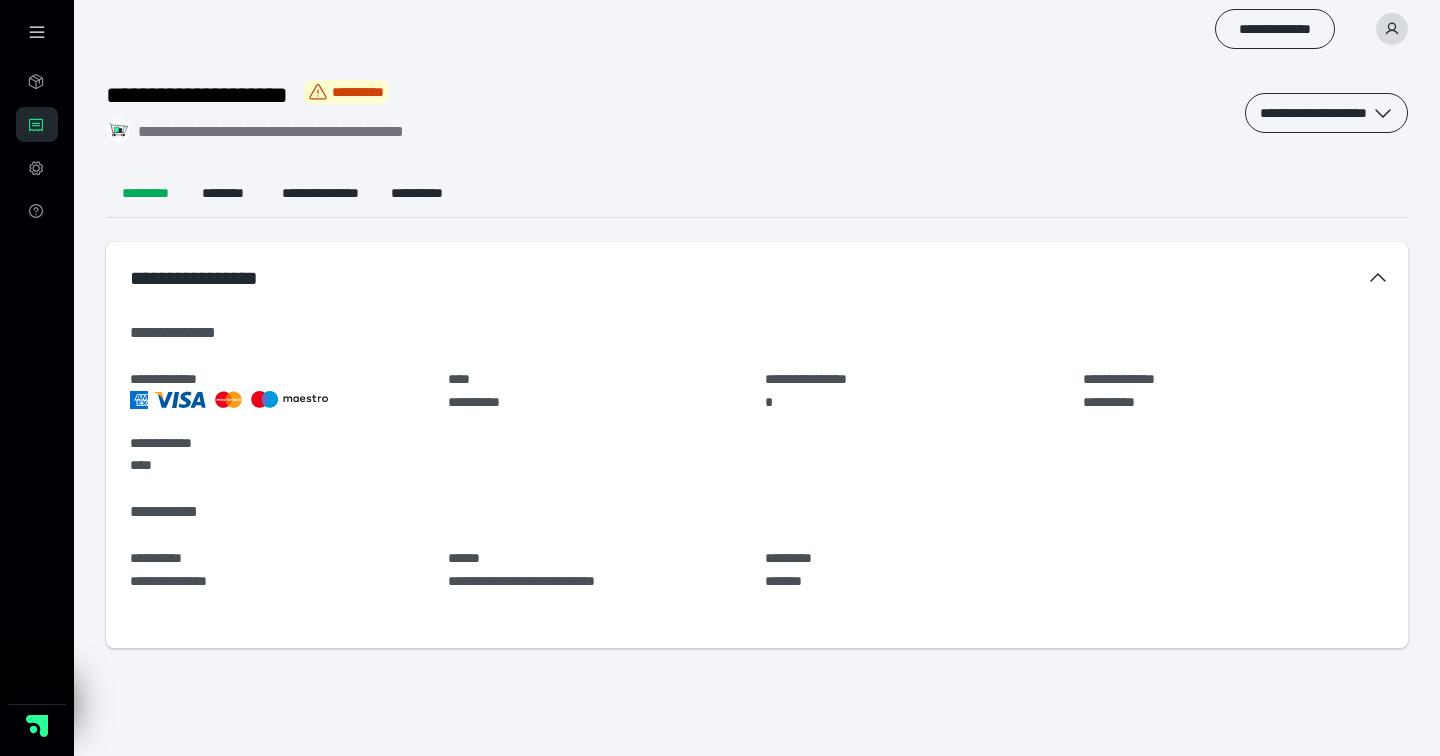 scroll, scrollTop: 0, scrollLeft: 0, axis: both 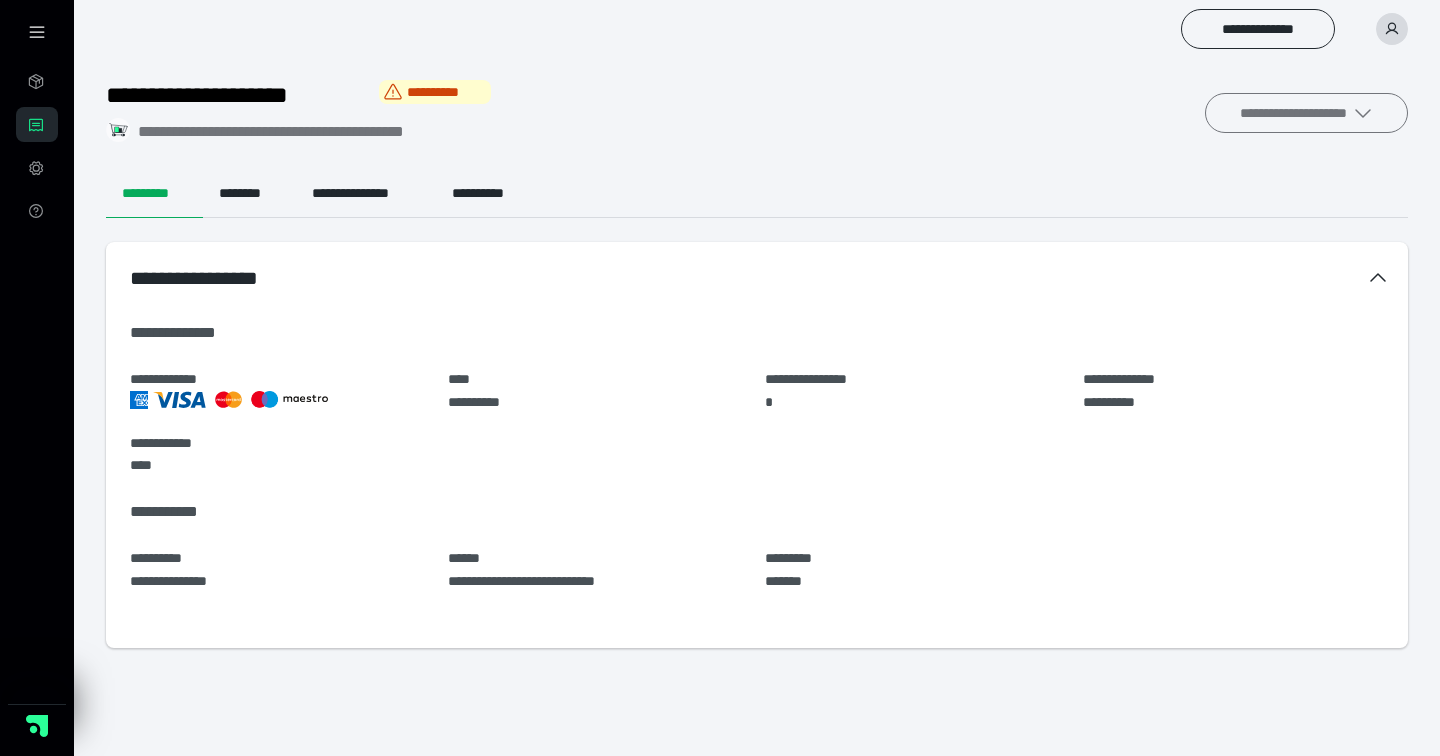 click on "**********" at bounding box center (1306, 113) 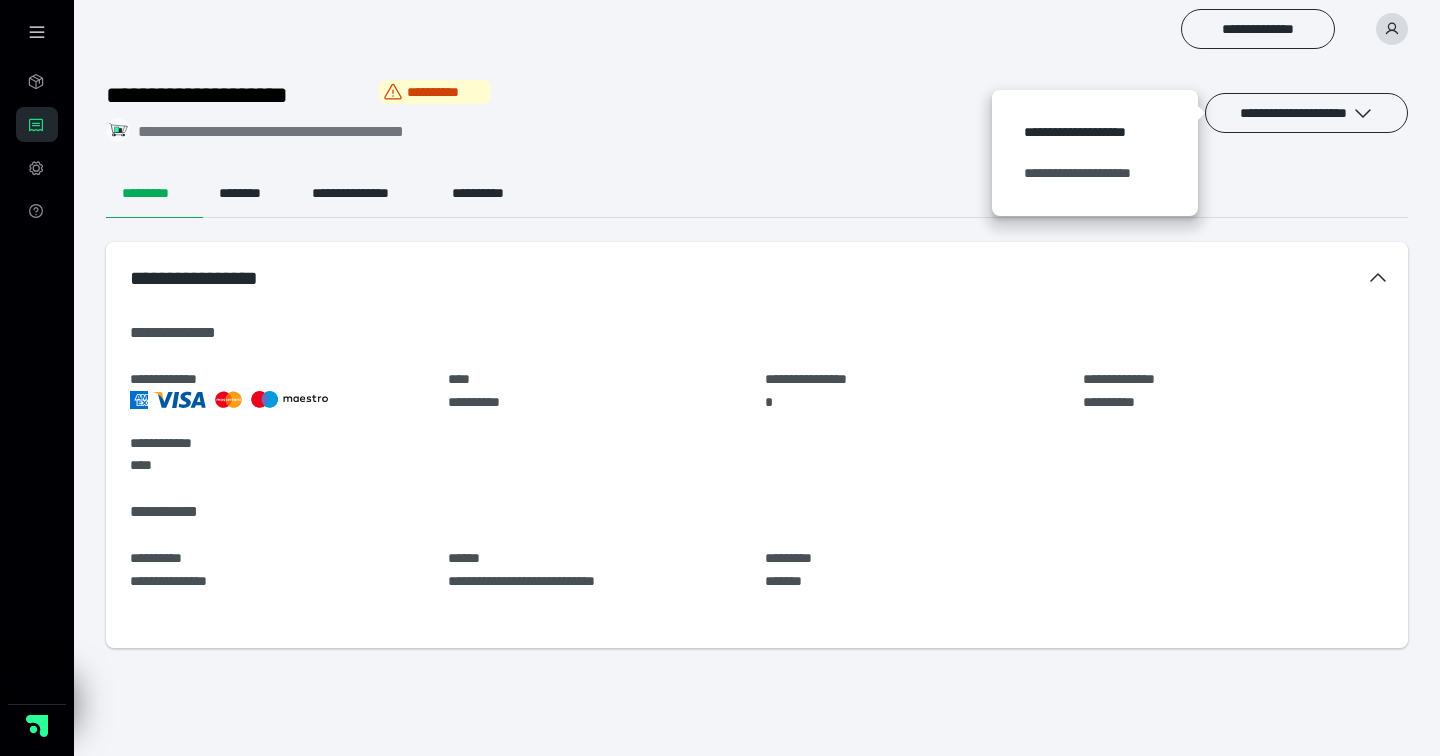 click on "**********" at bounding box center [1095, 173] 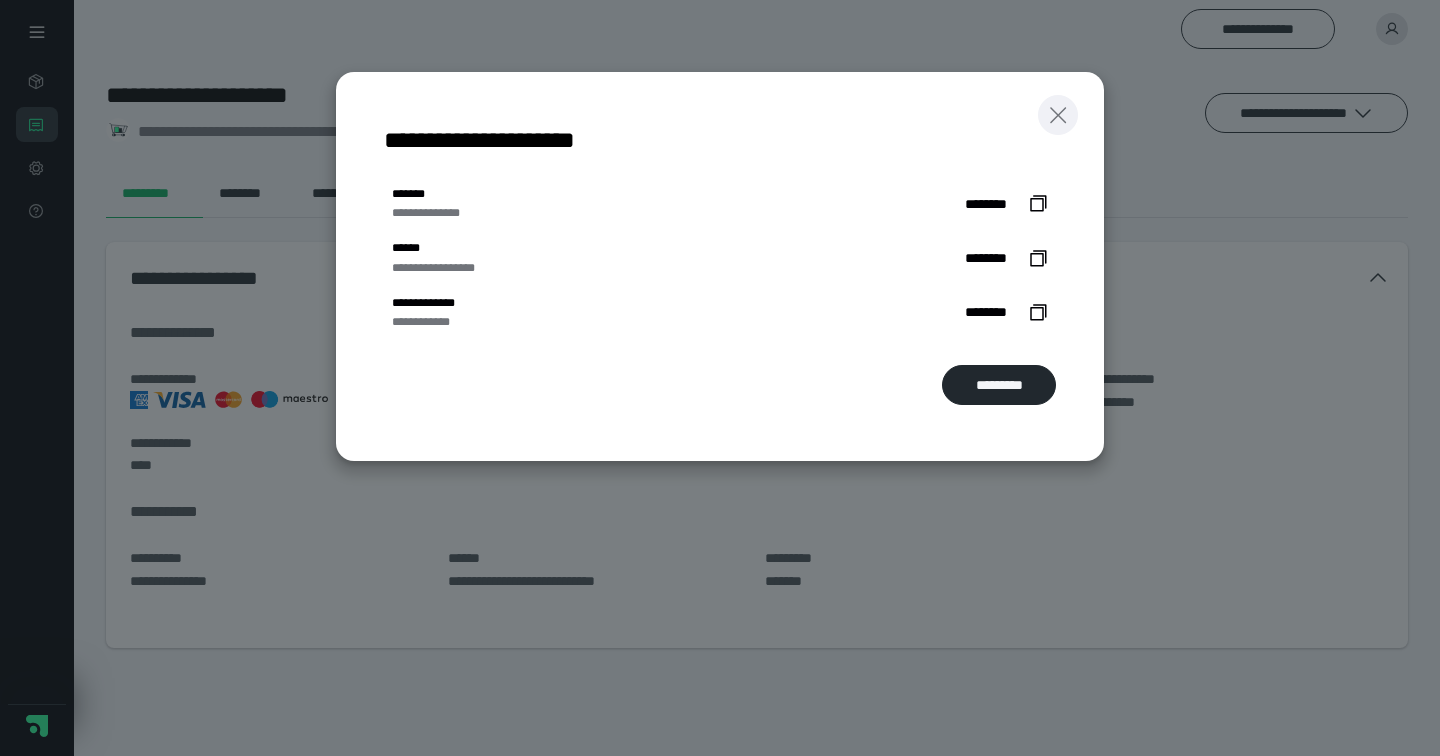 click 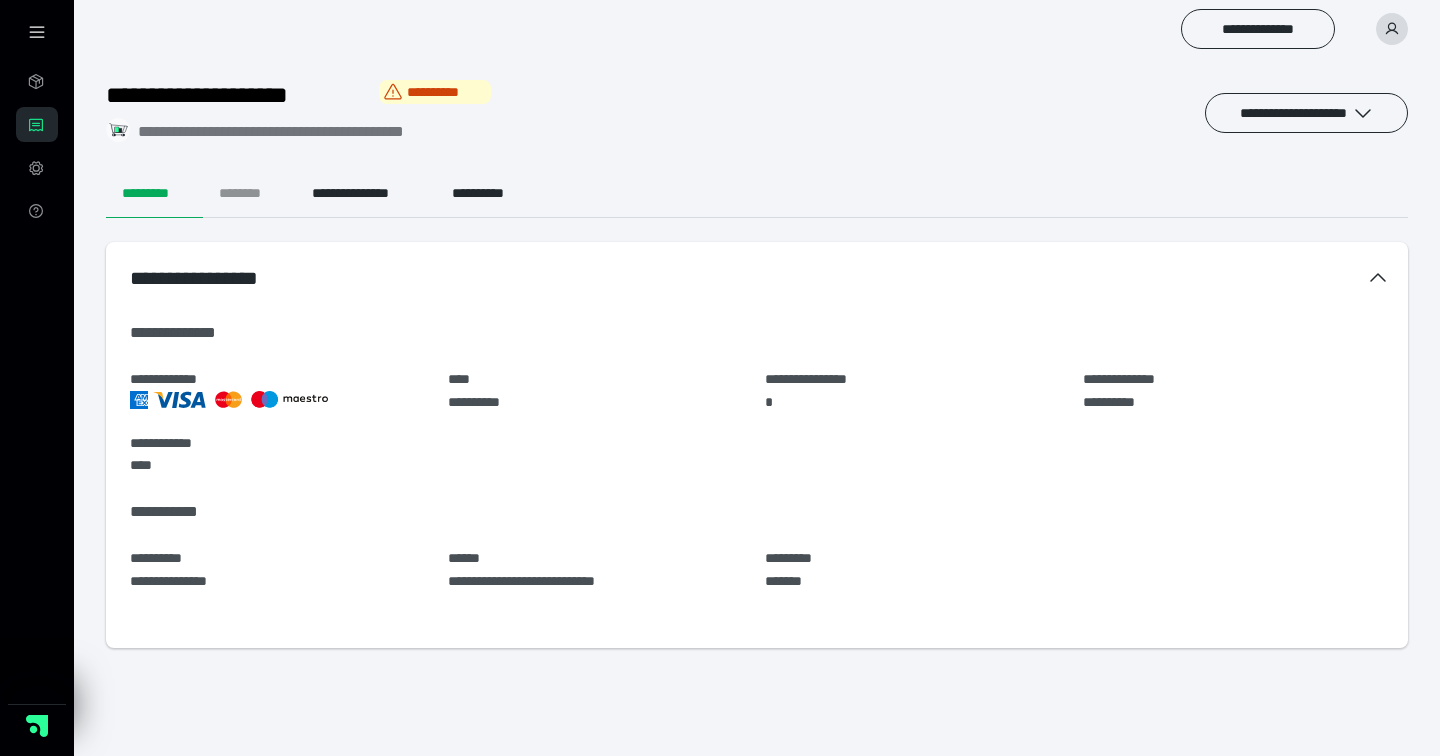 click on "********" at bounding box center [249, 194] 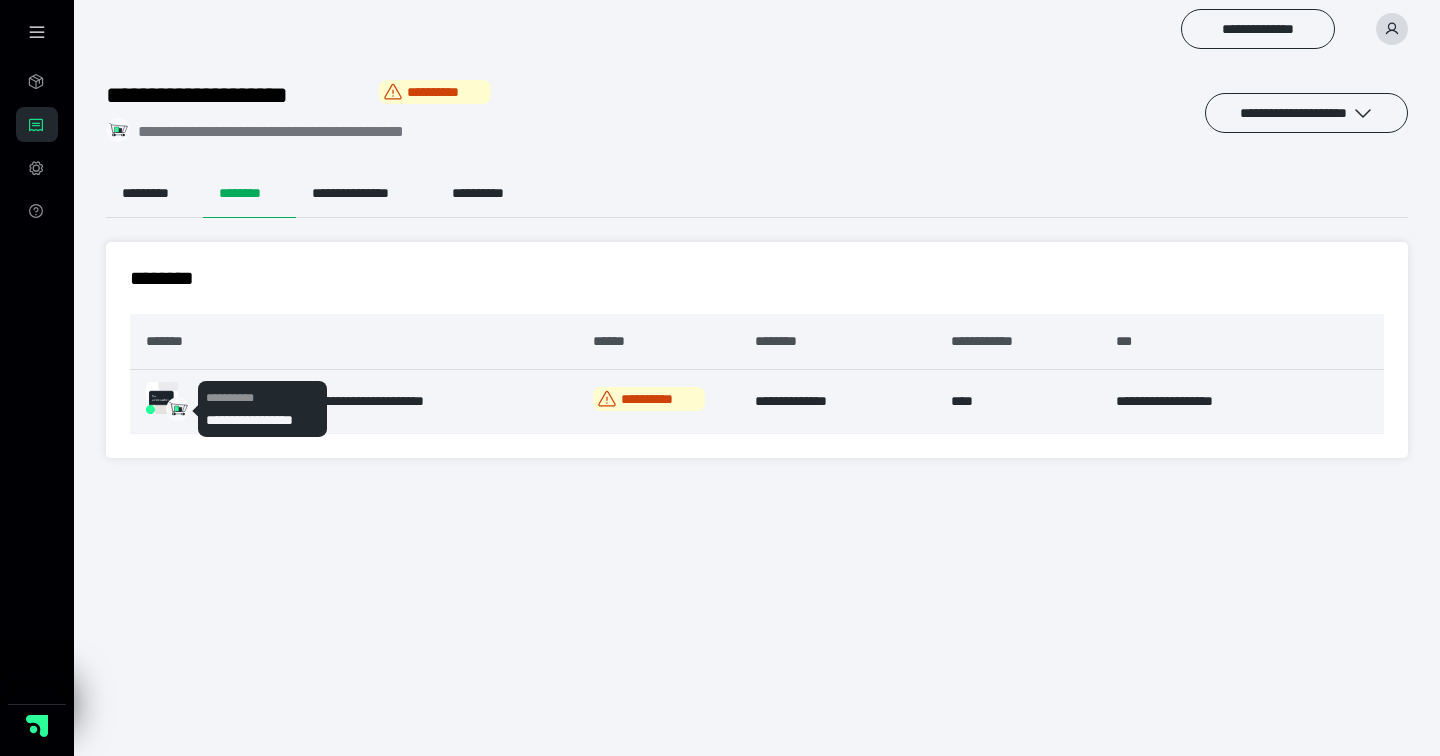 click 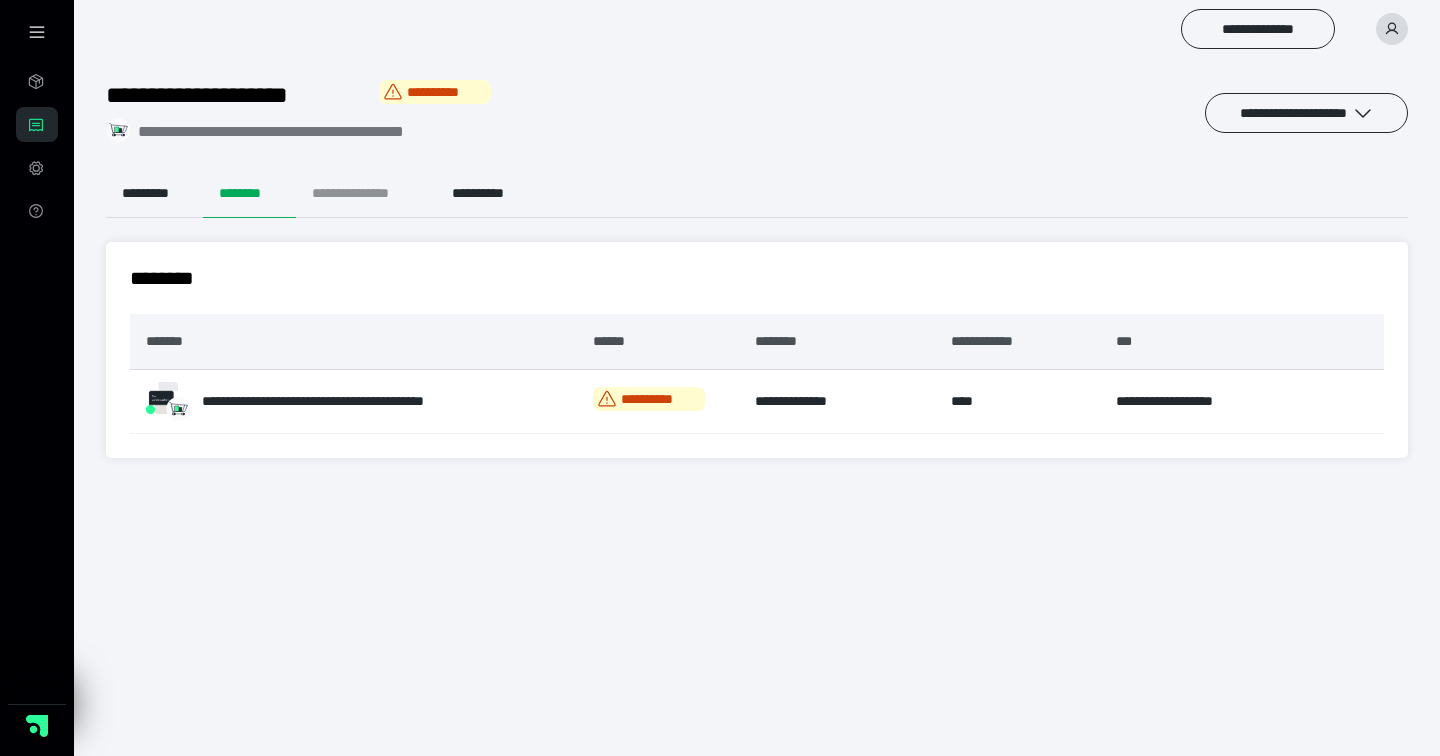 click on "**********" at bounding box center [366, 194] 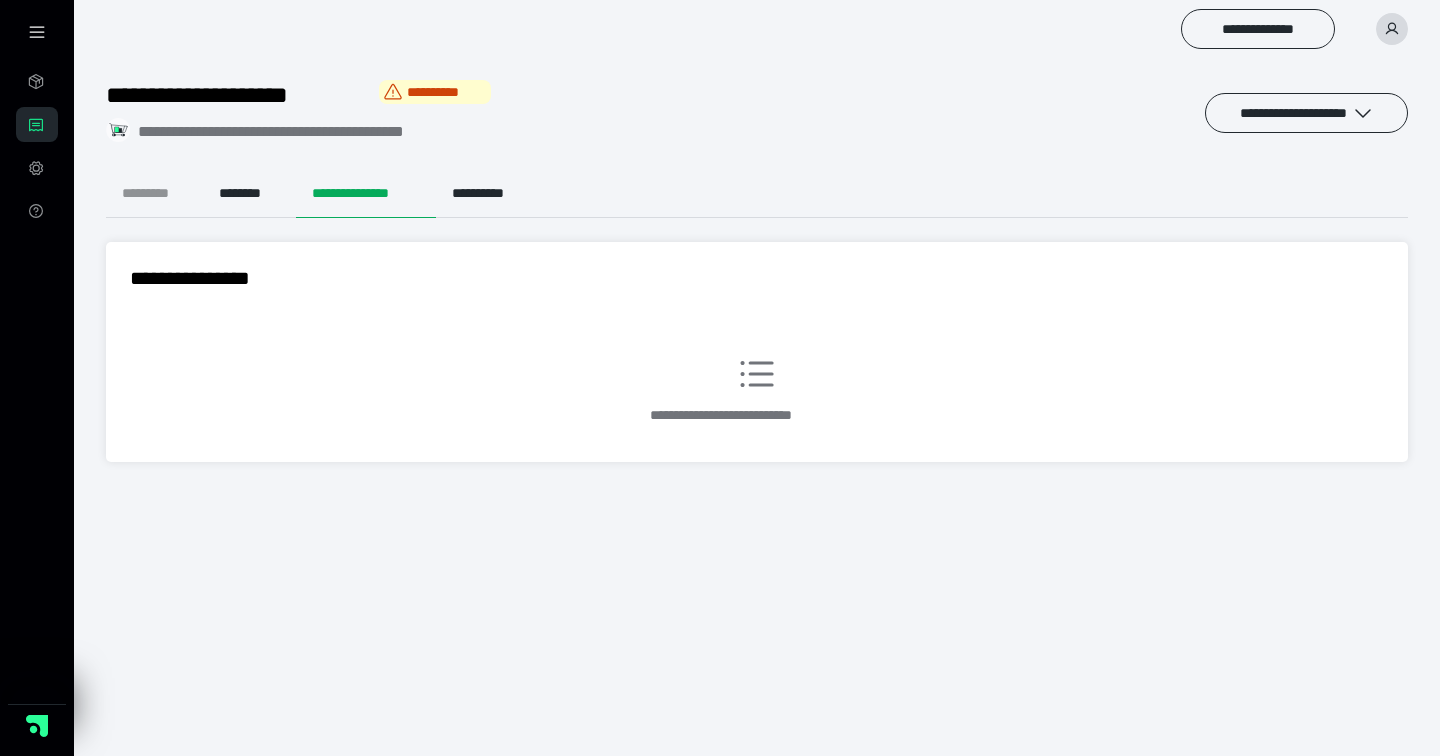 click on "*********" at bounding box center [154, 194] 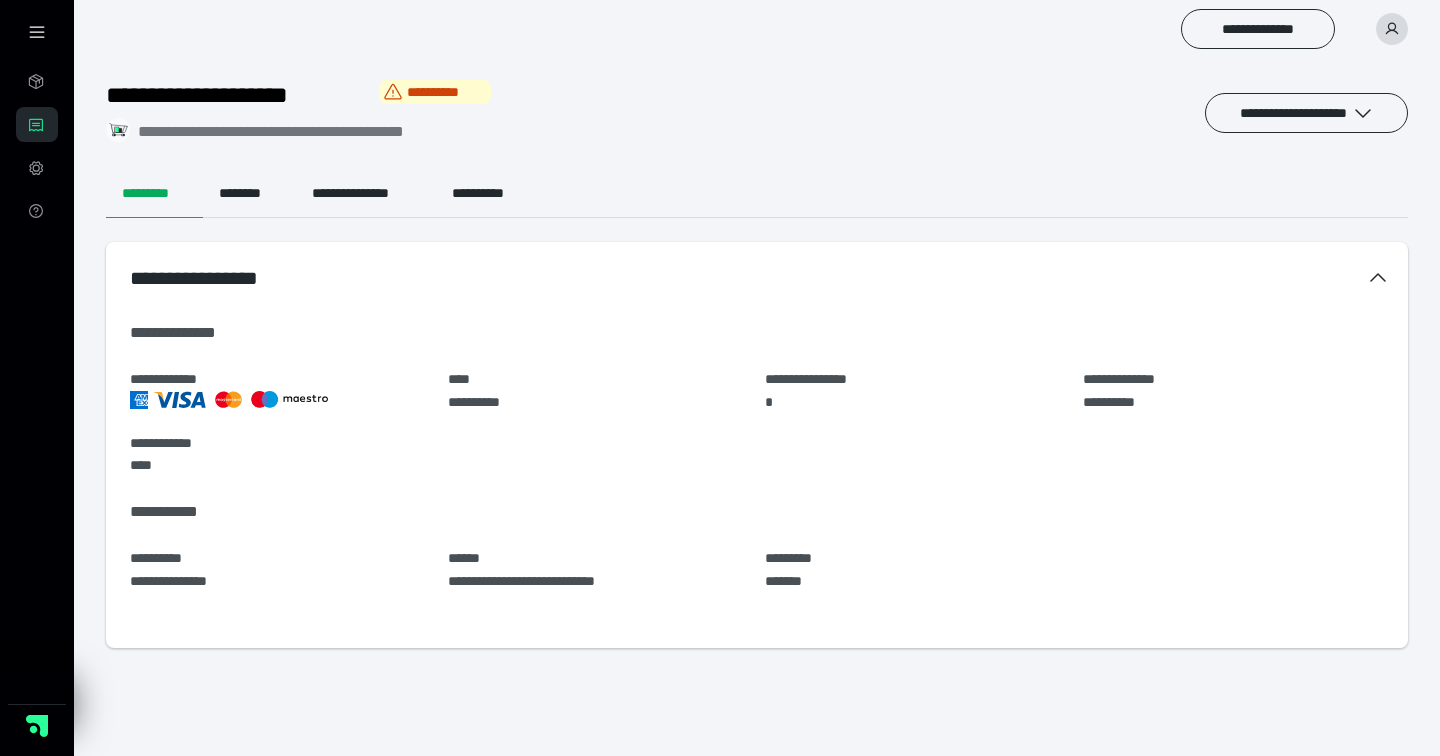 click at bounding box center [1392, 29] 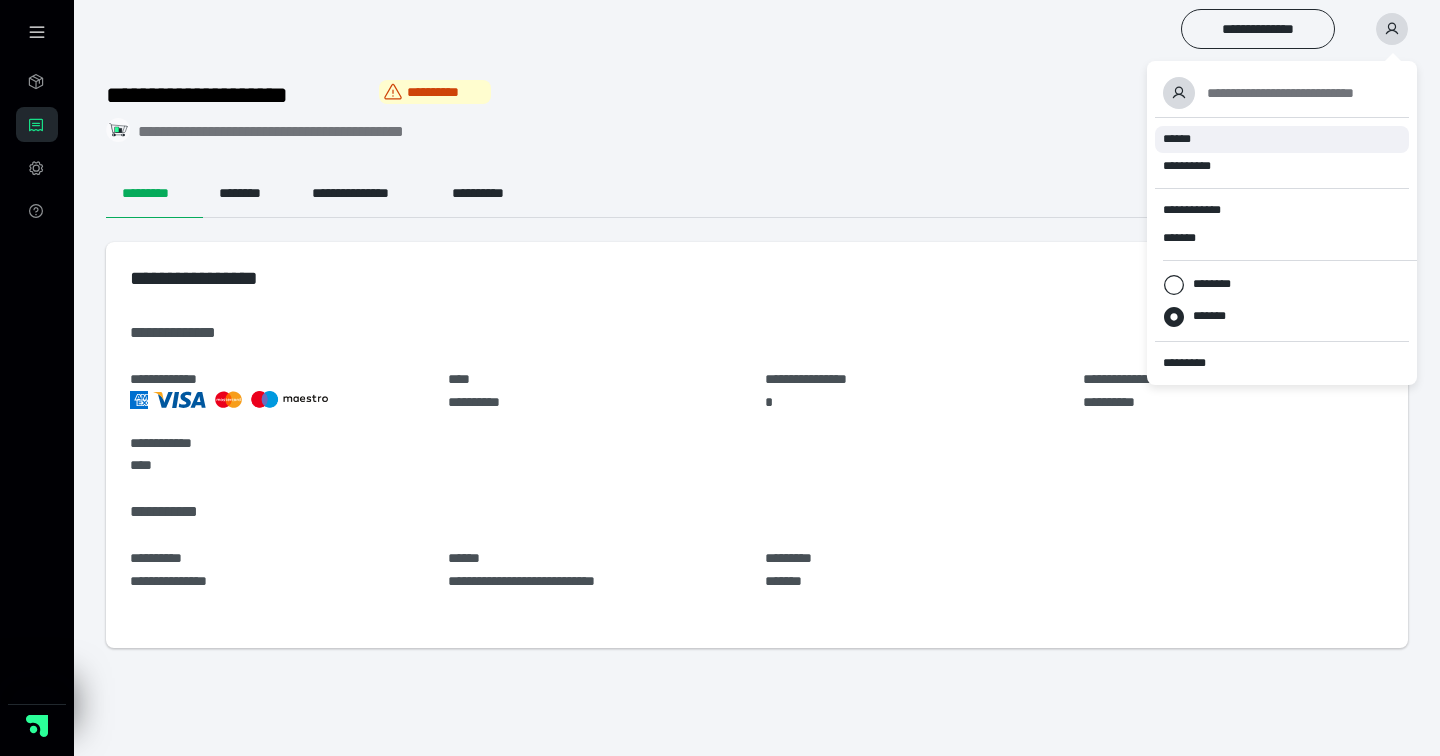 click on "******" at bounding box center [1177, 139] 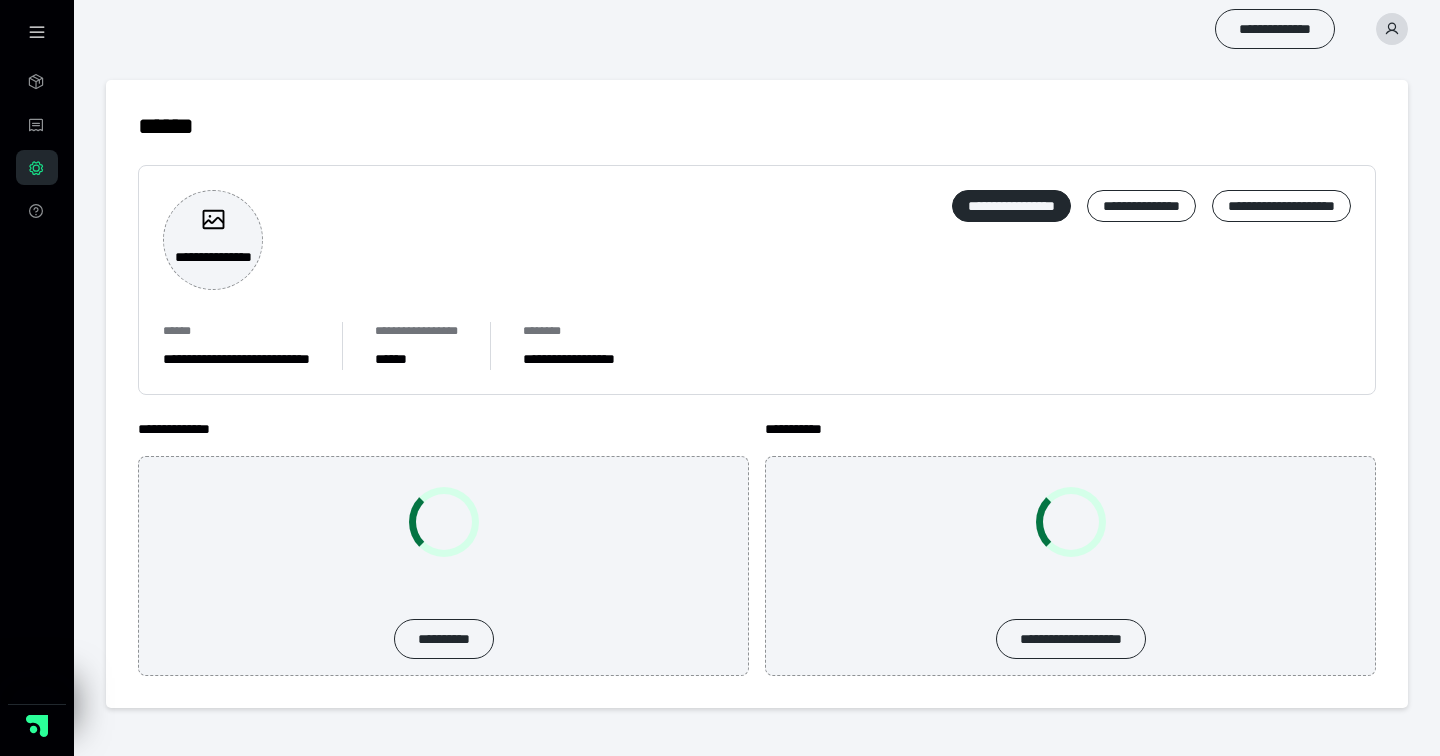 scroll, scrollTop: 0, scrollLeft: 0, axis: both 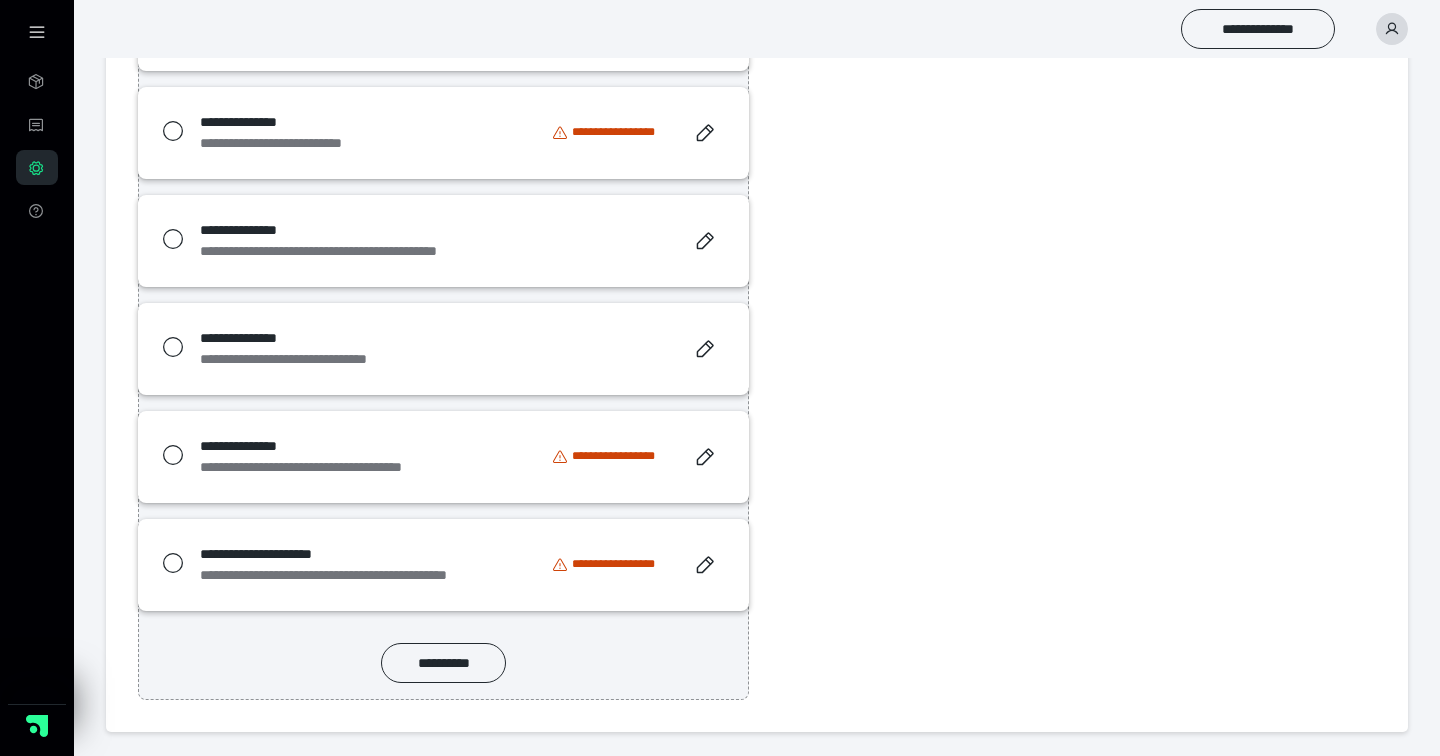 click on "**********" at bounding box center [1070, 159] 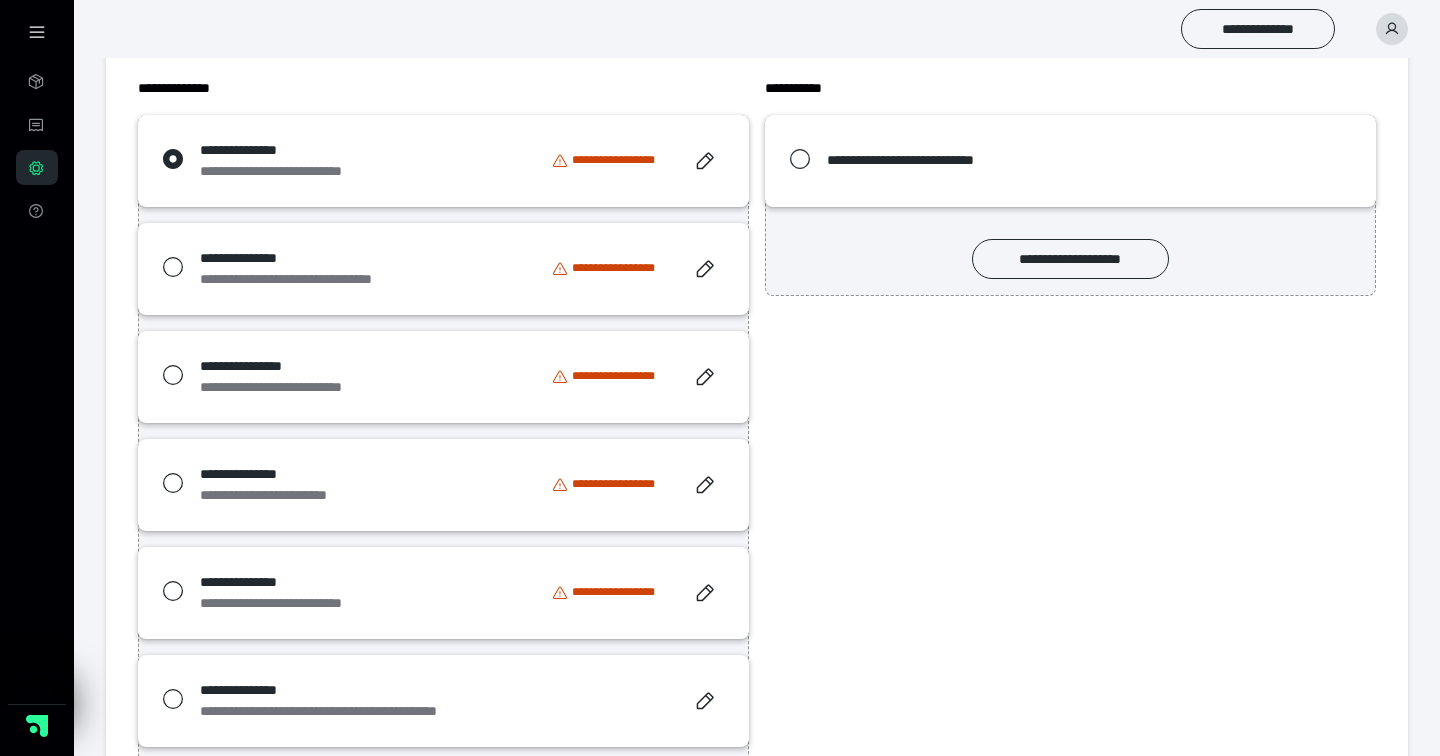 scroll, scrollTop: 0, scrollLeft: 0, axis: both 